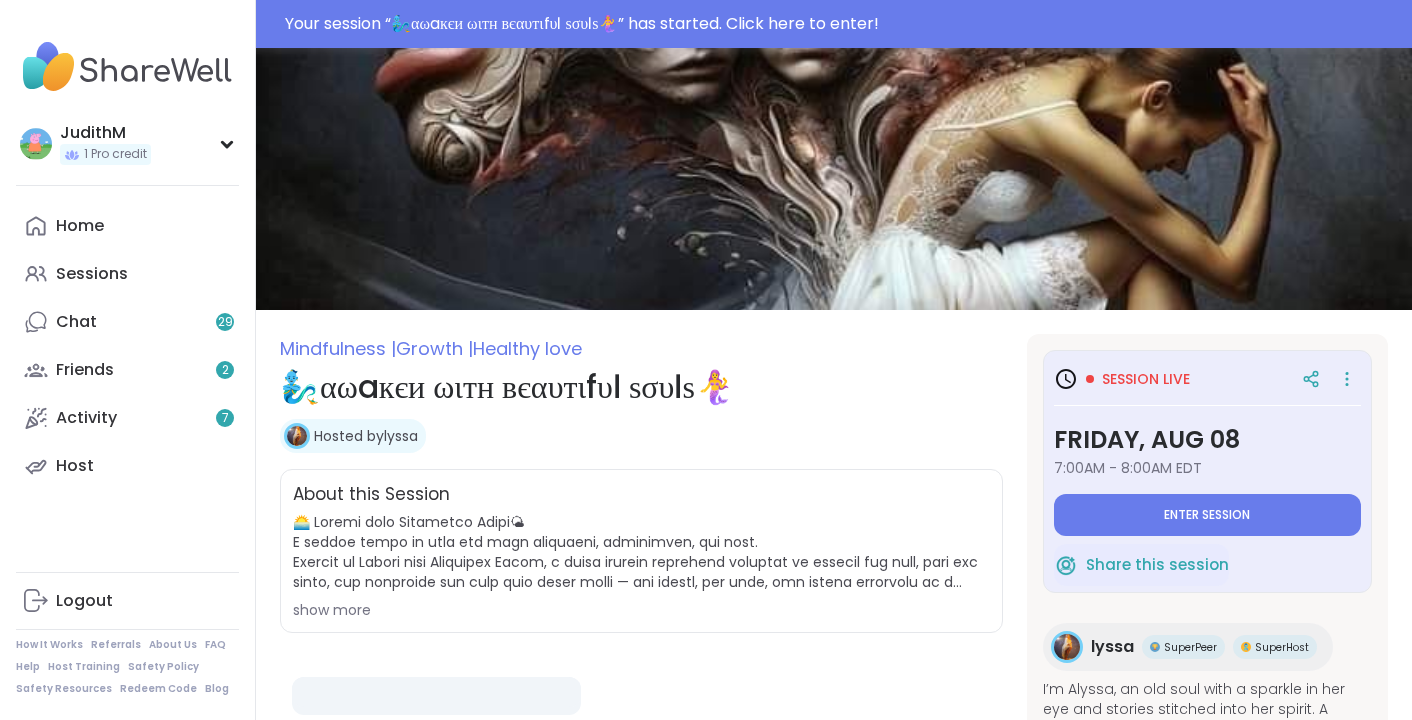 scroll, scrollTop: 0, scrollLeft: 0, axis: both 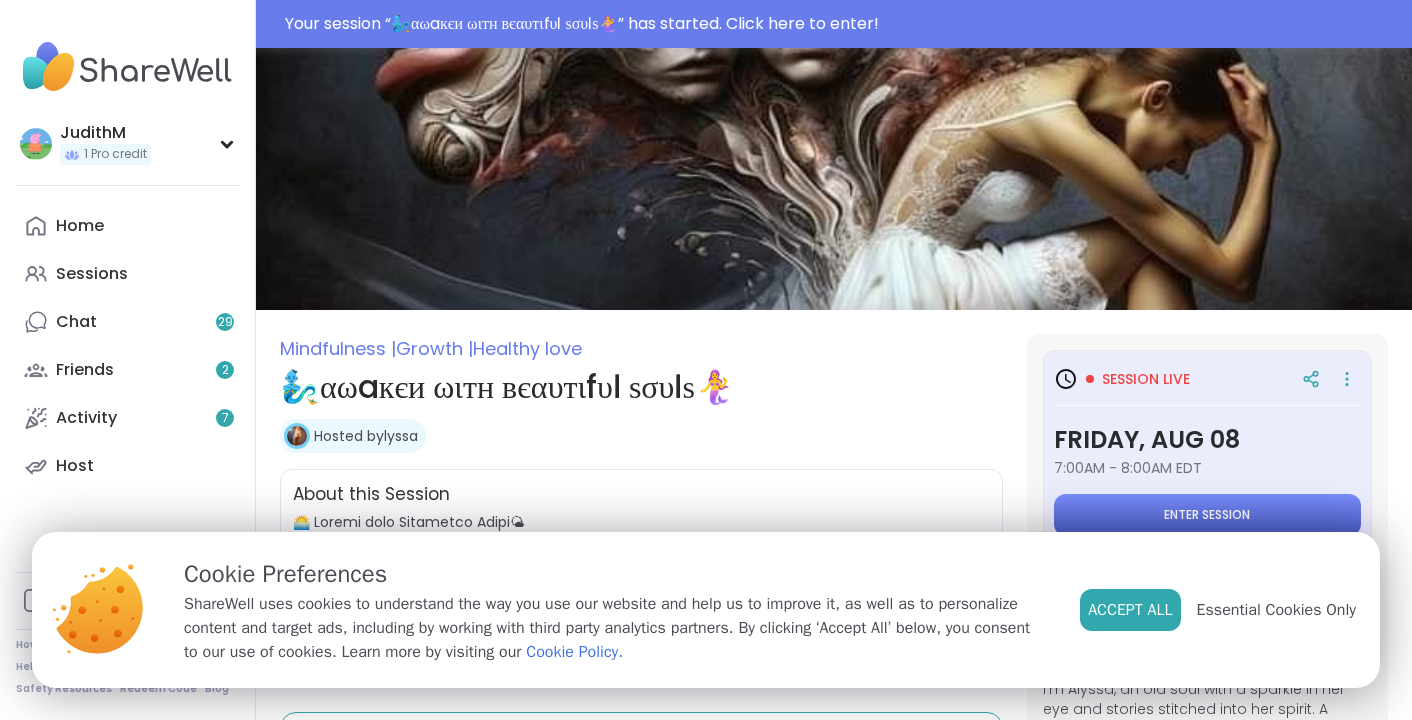 click on "Enter session" at bounding box center [1207, 515] 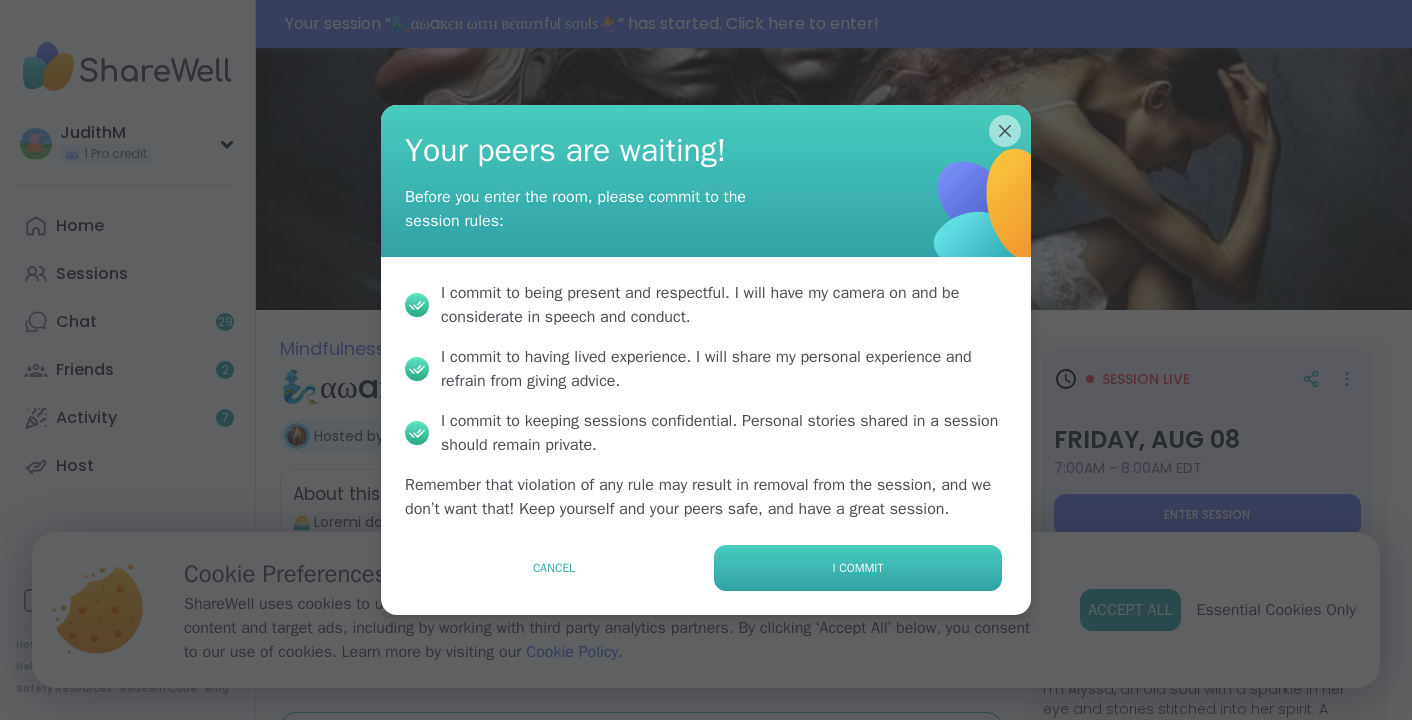 click on "I commit" at bounding box center [858, 568] 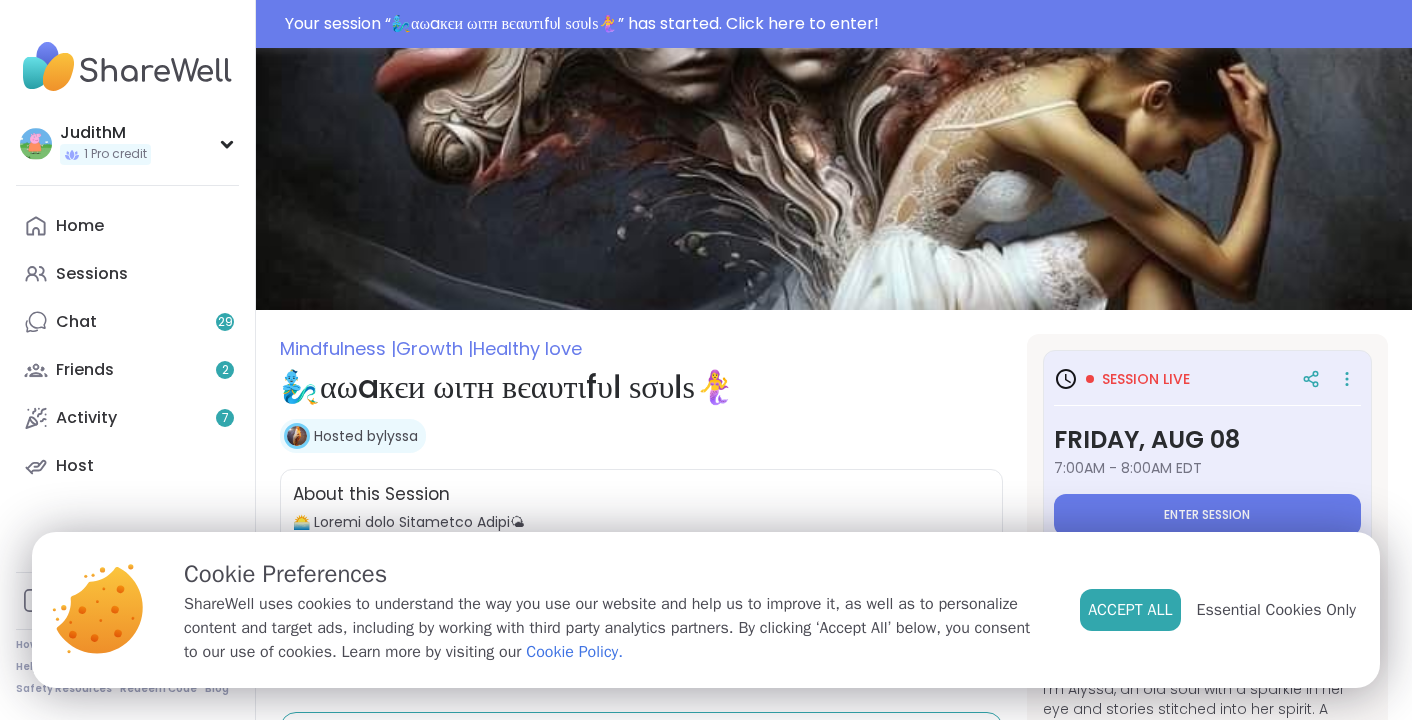 type on "*" 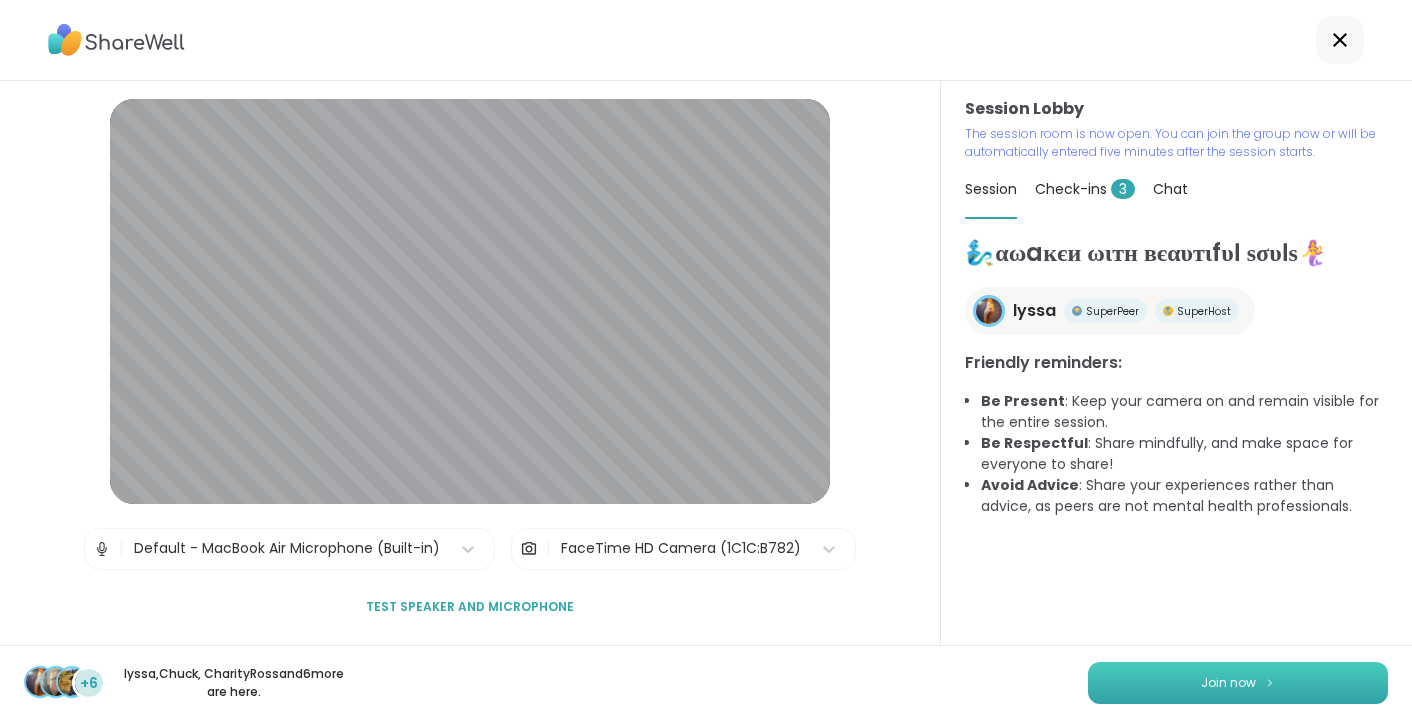 click at bounding box center [1270, 682] 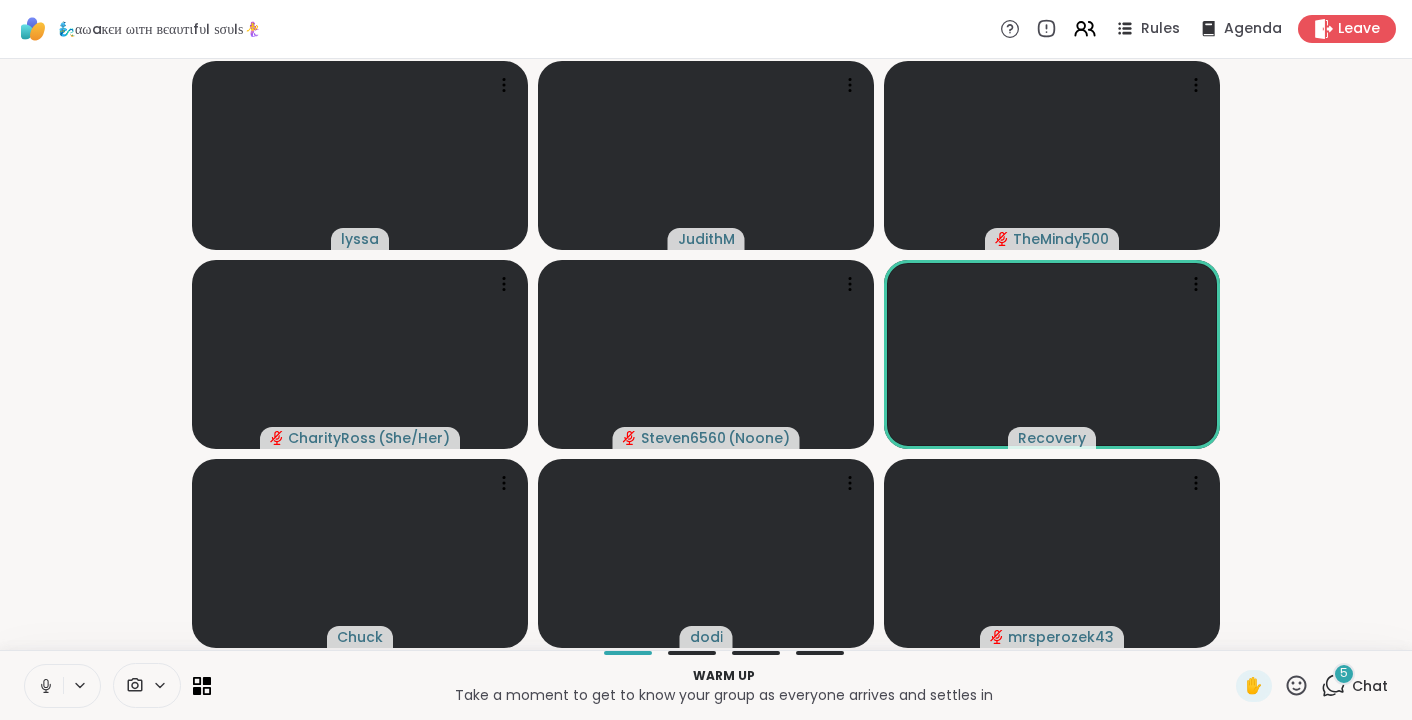 click 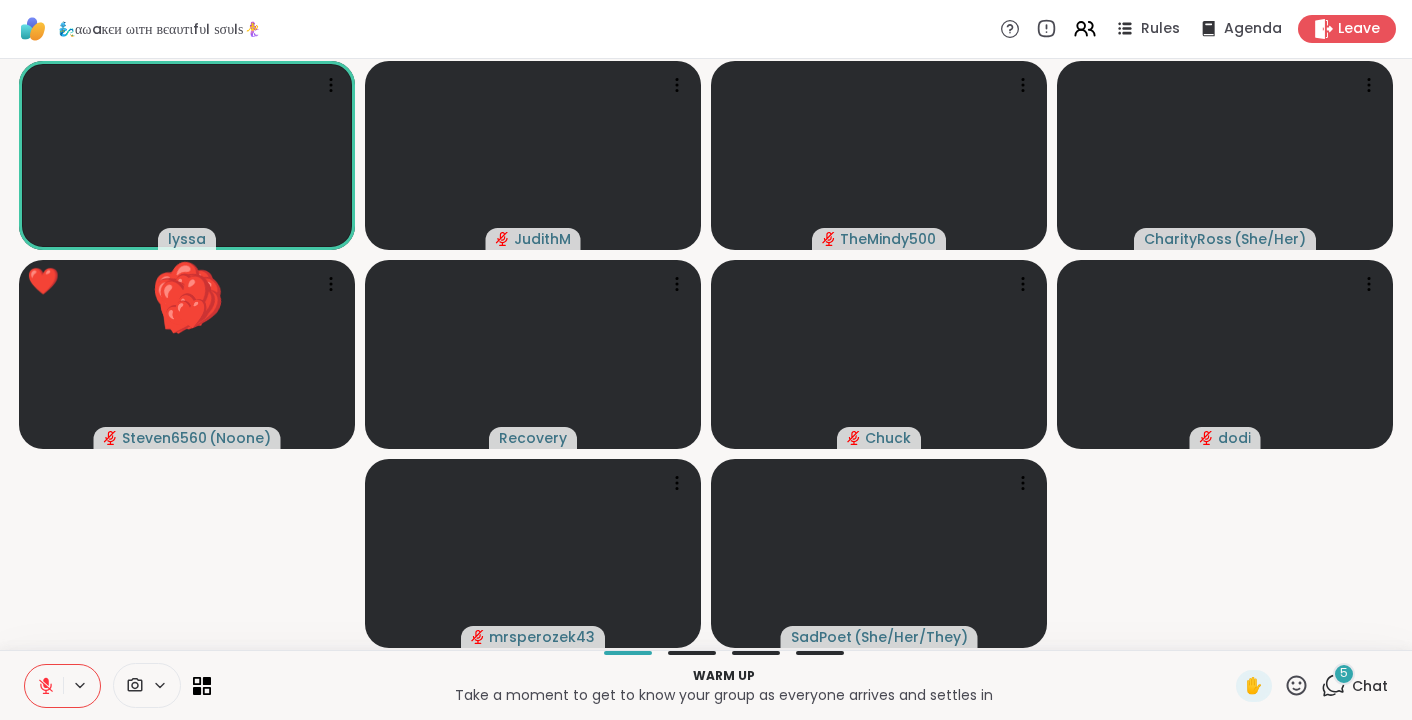 click on "5" at bounding box center [1344, 674] 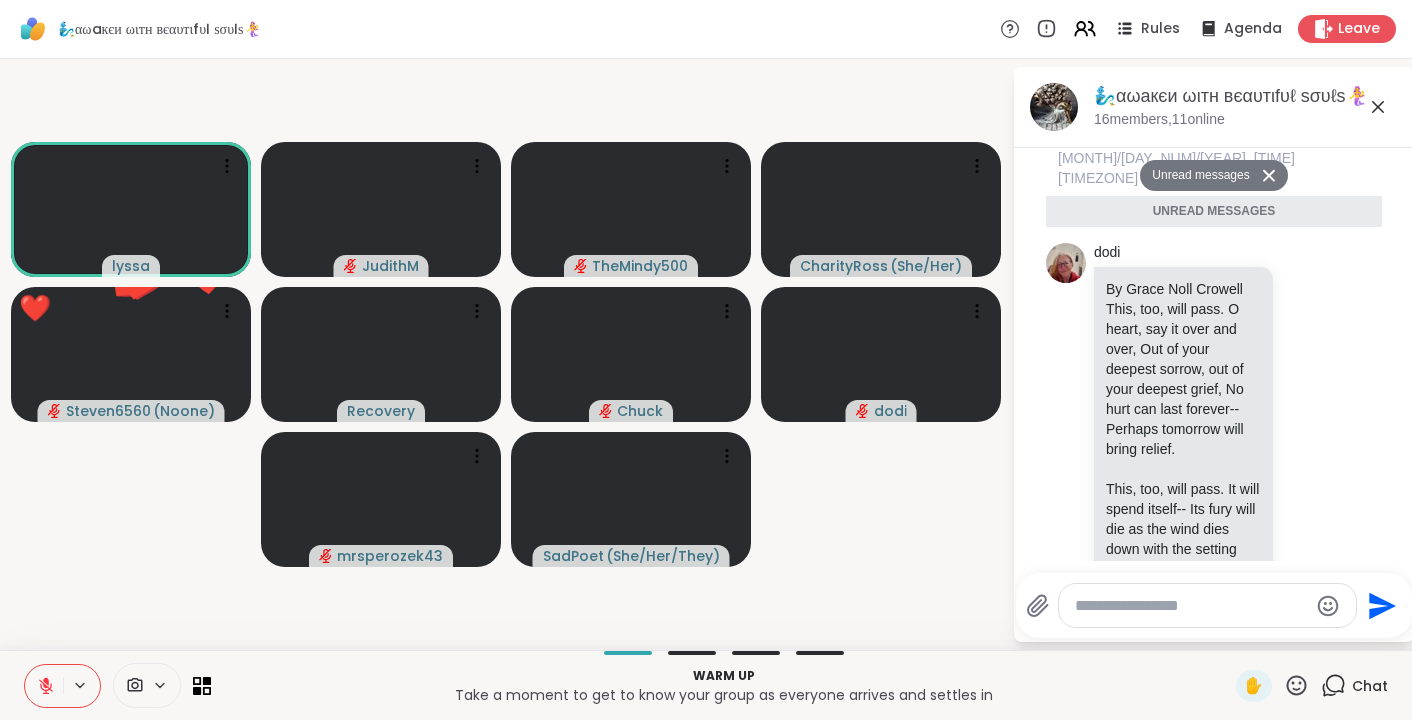 scroll, scrollTop: 3135, scrollLeft: 0, axis: vertical 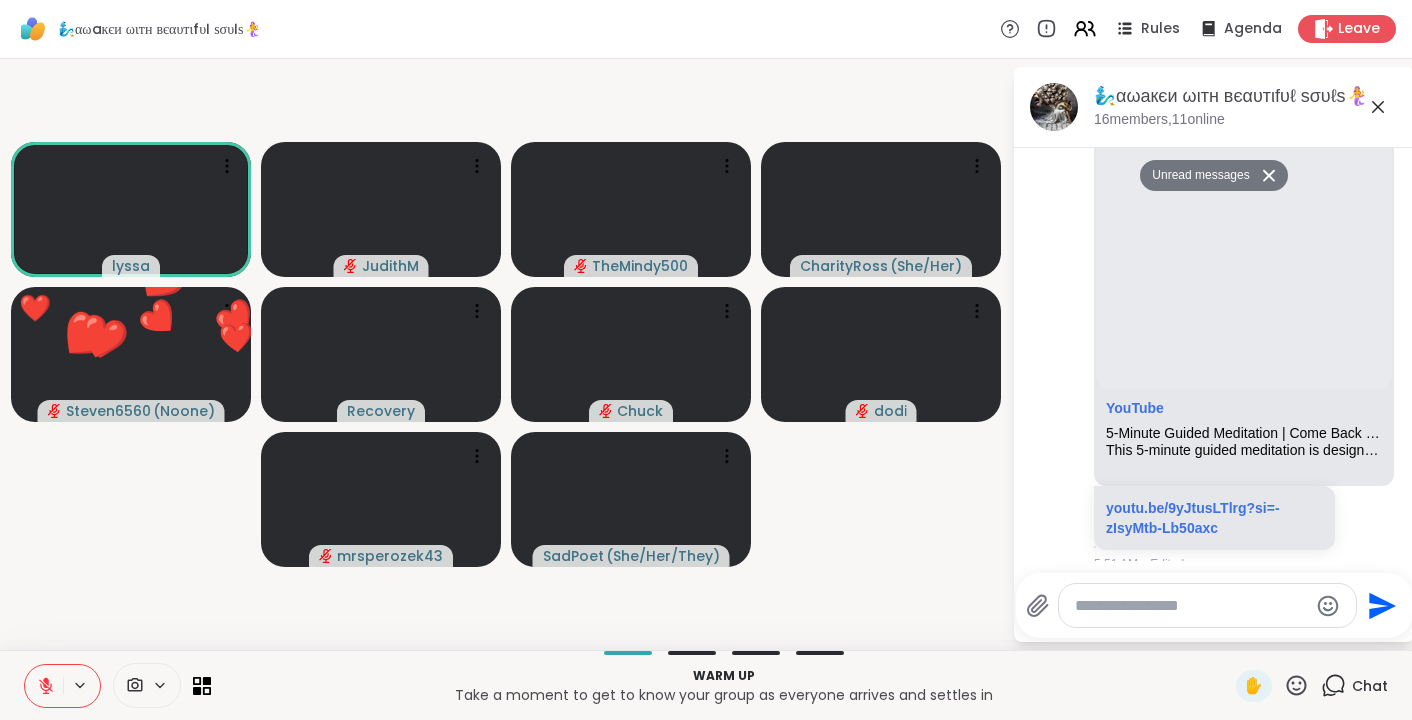 click 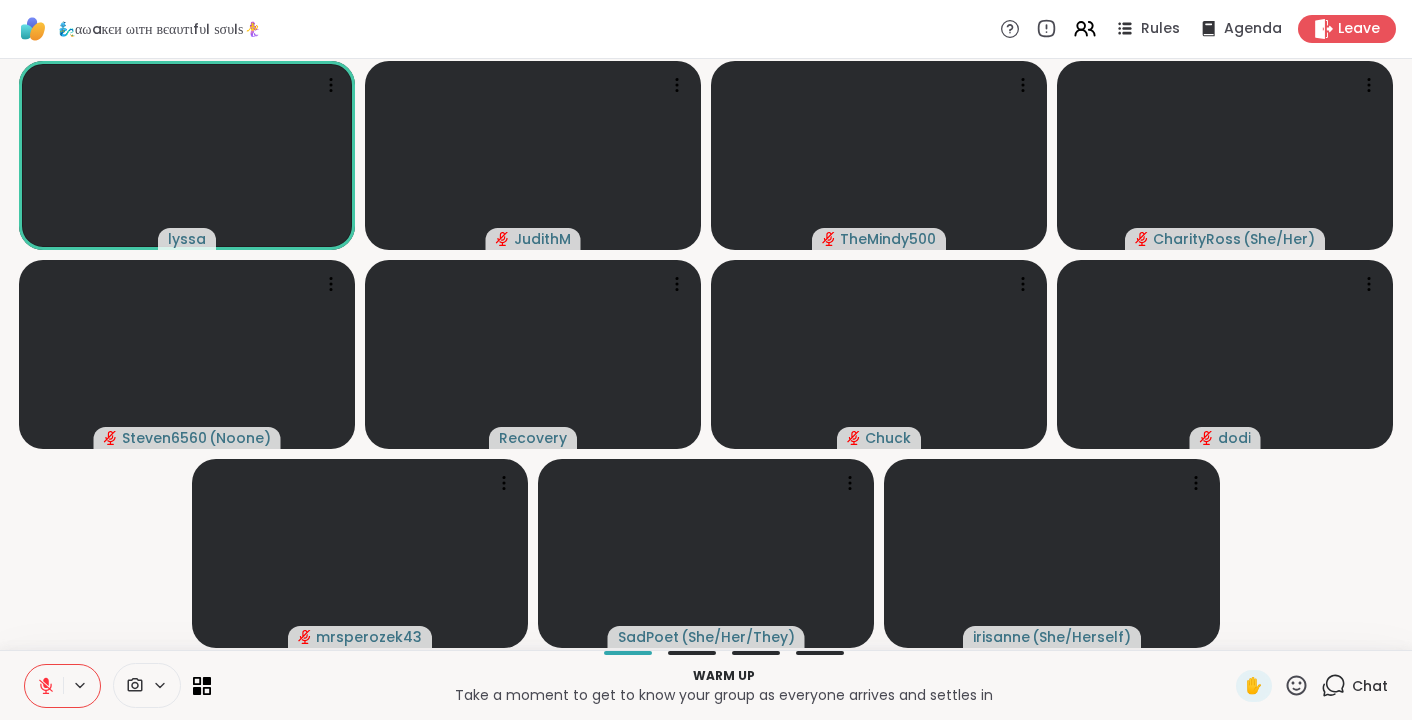 click 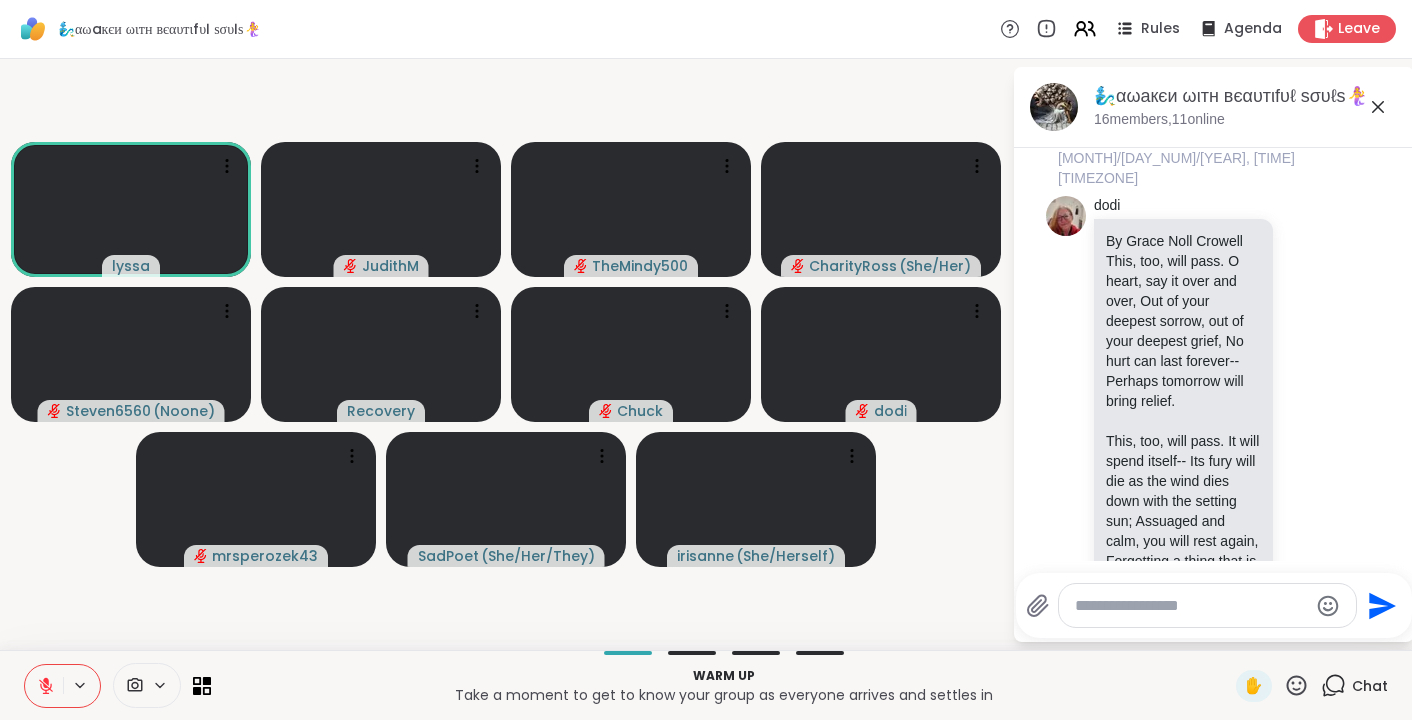 scroll, scrollTop: 3087, scrollLeft: 0, axis: vertical 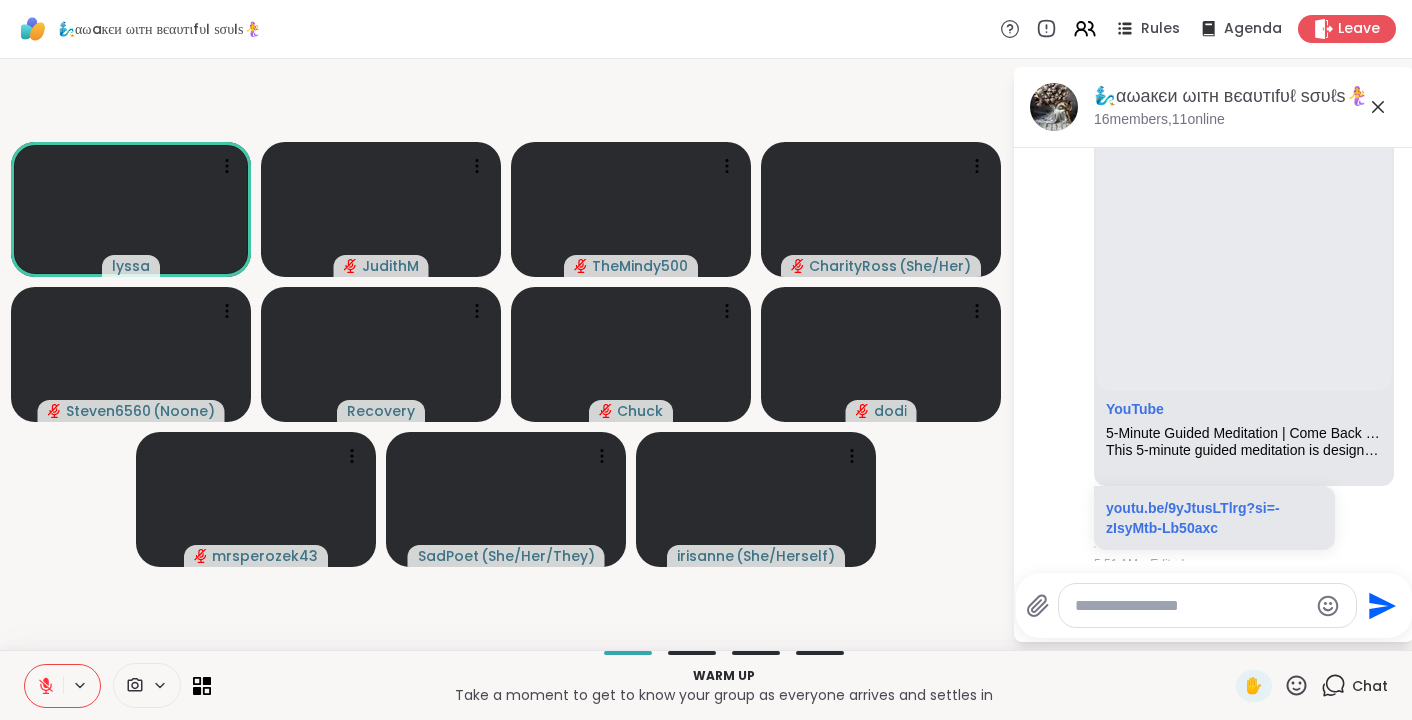 click at bounding box center (1191, 606) 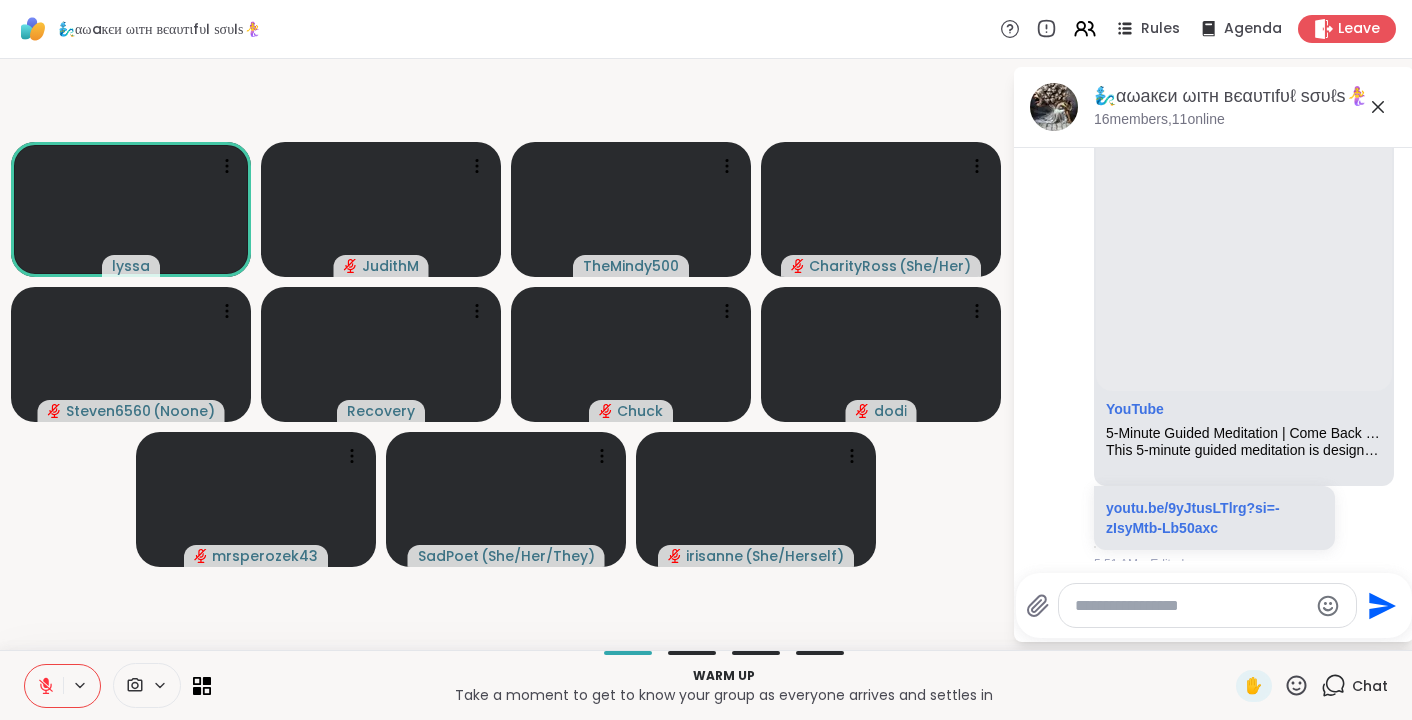 click 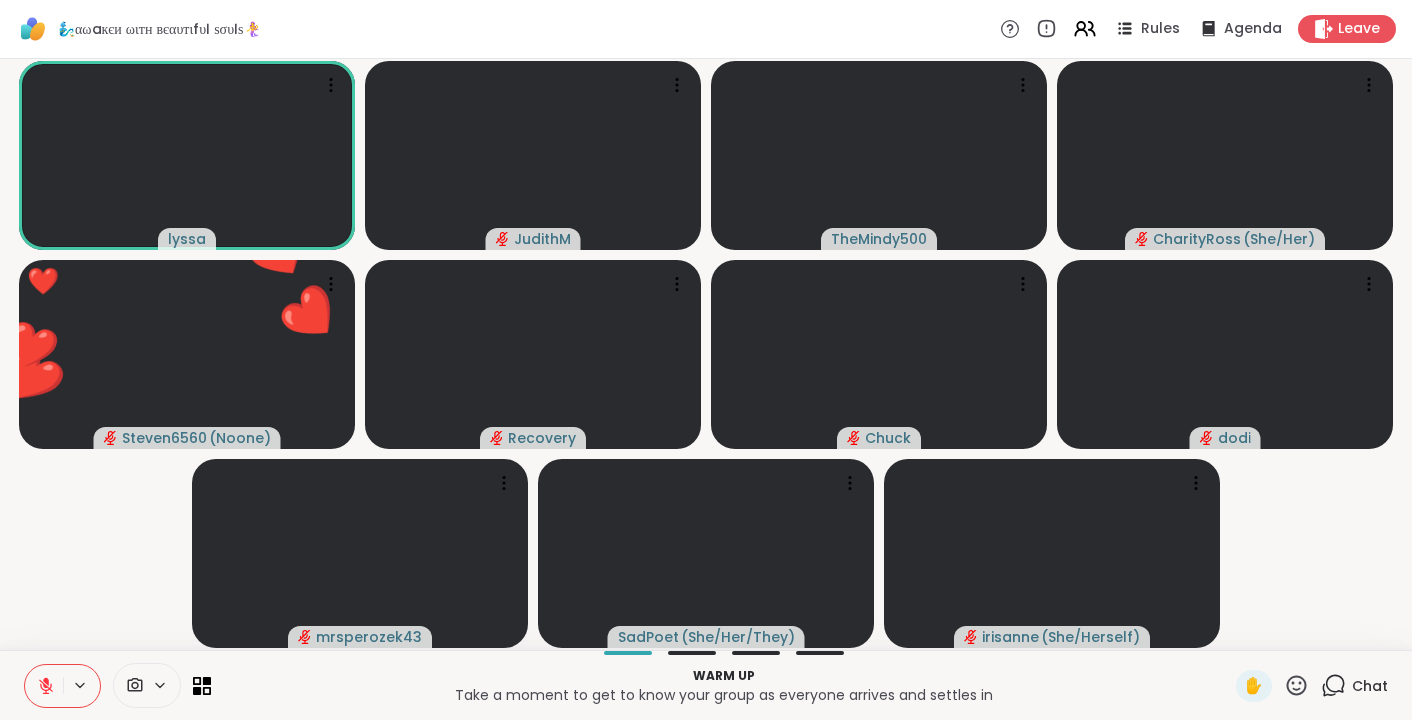 click 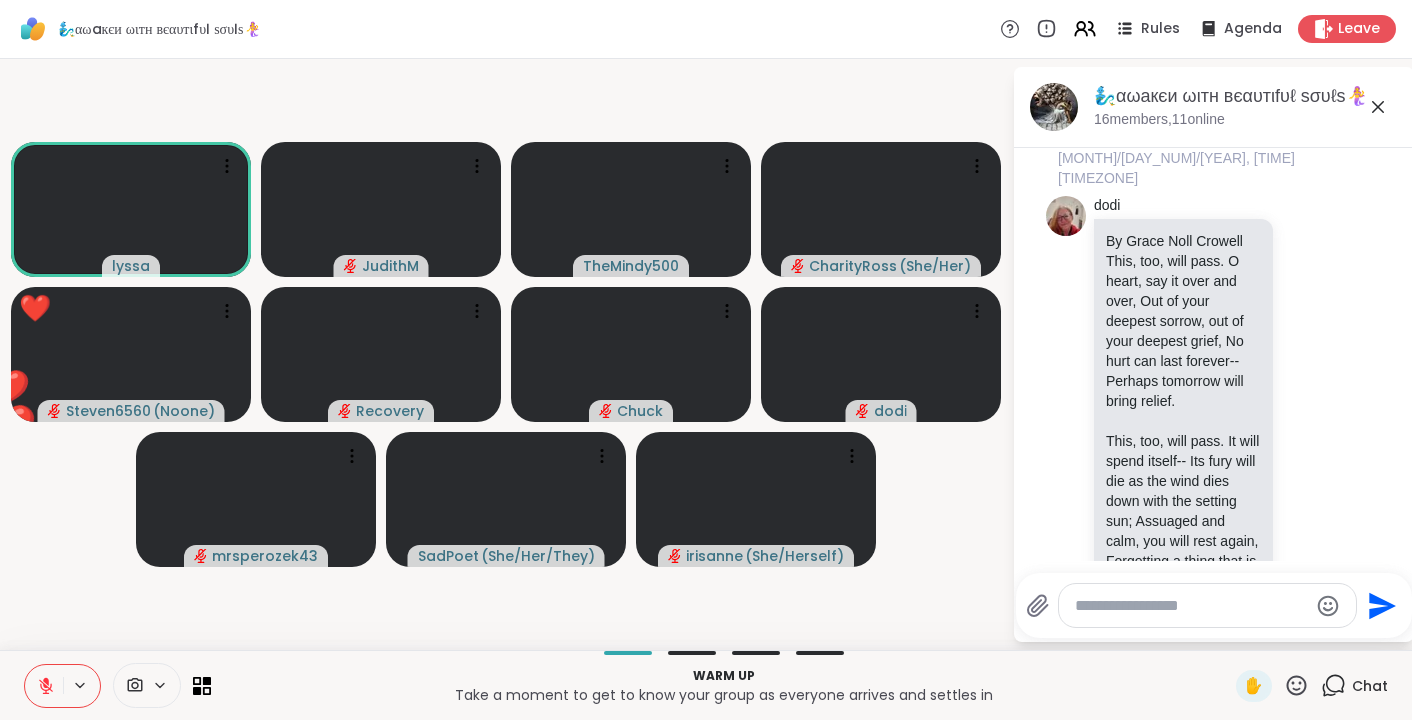 scroll, scrollTop: 3087, scrollLeft: 0, axis: vertical 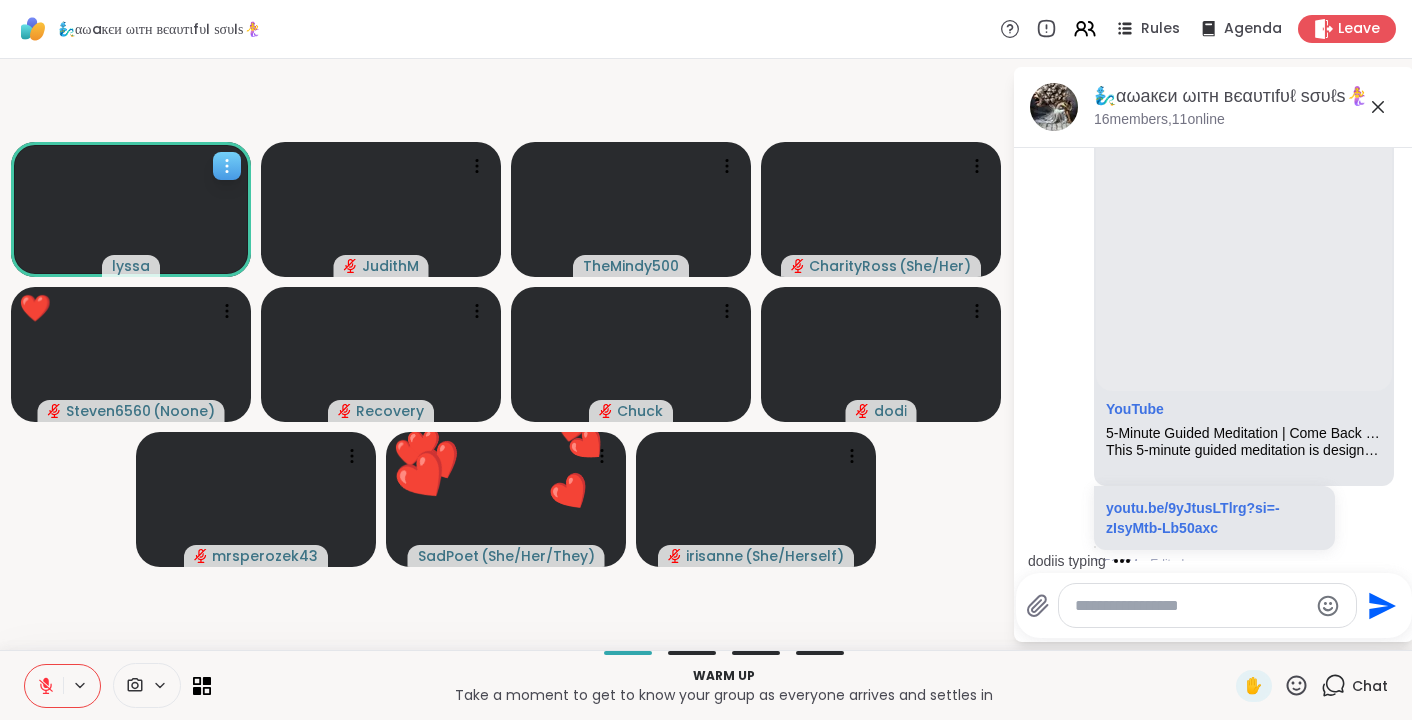 click 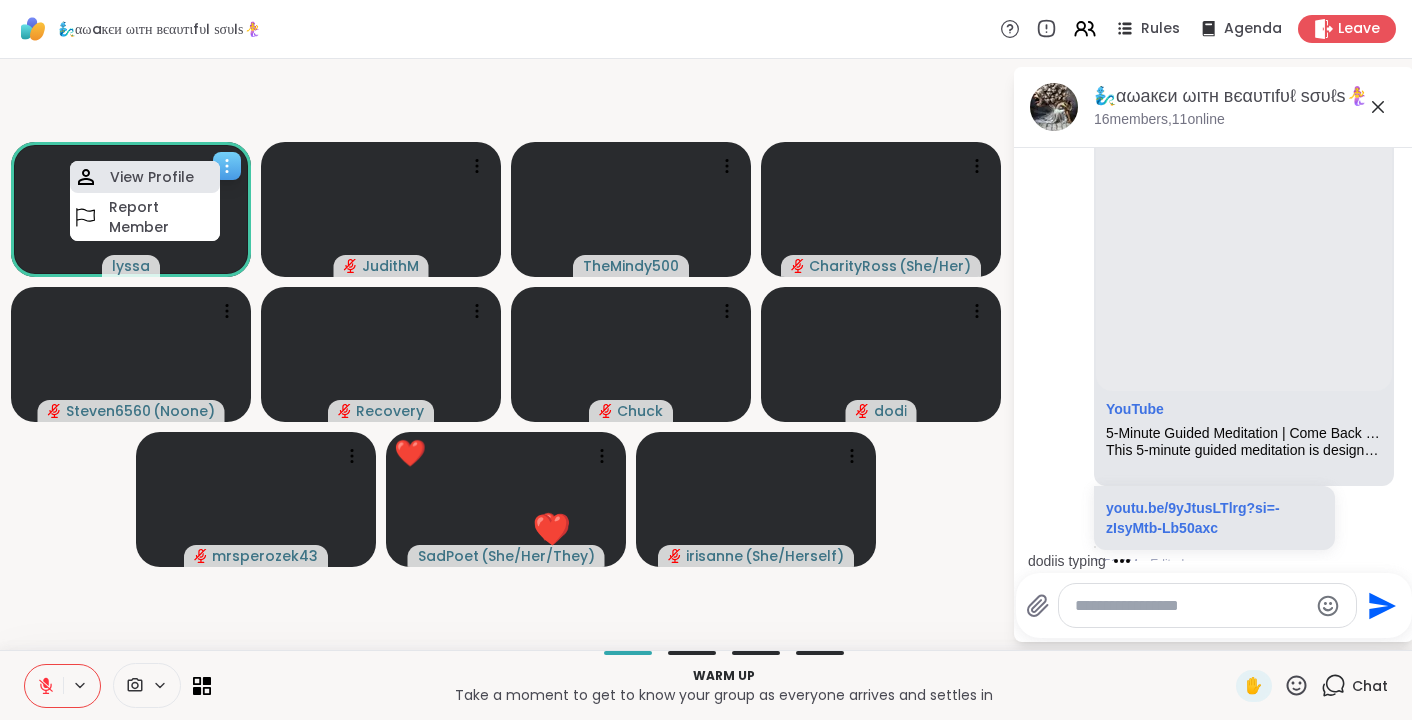 click on "View Profile" at bounding box center [152, 177] 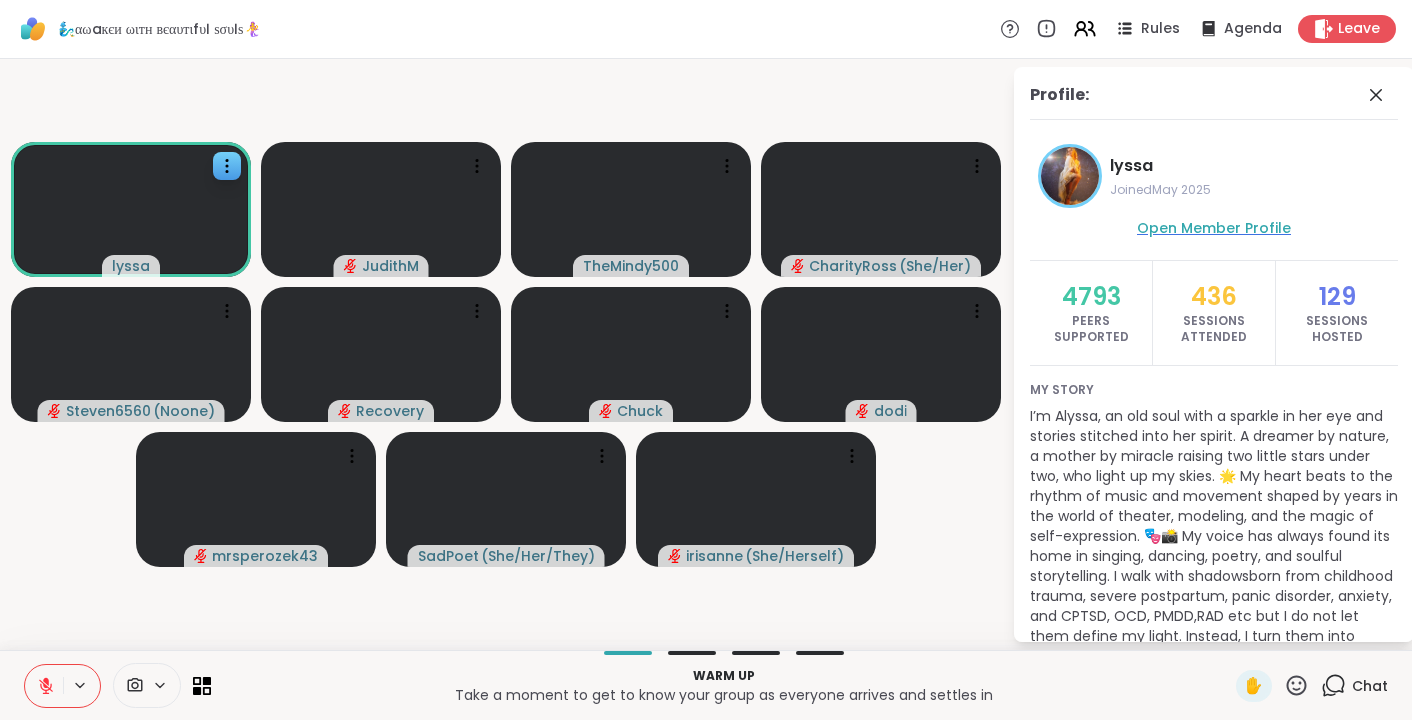 click on "Open Member Profile" at bounding box center (1214, 228) 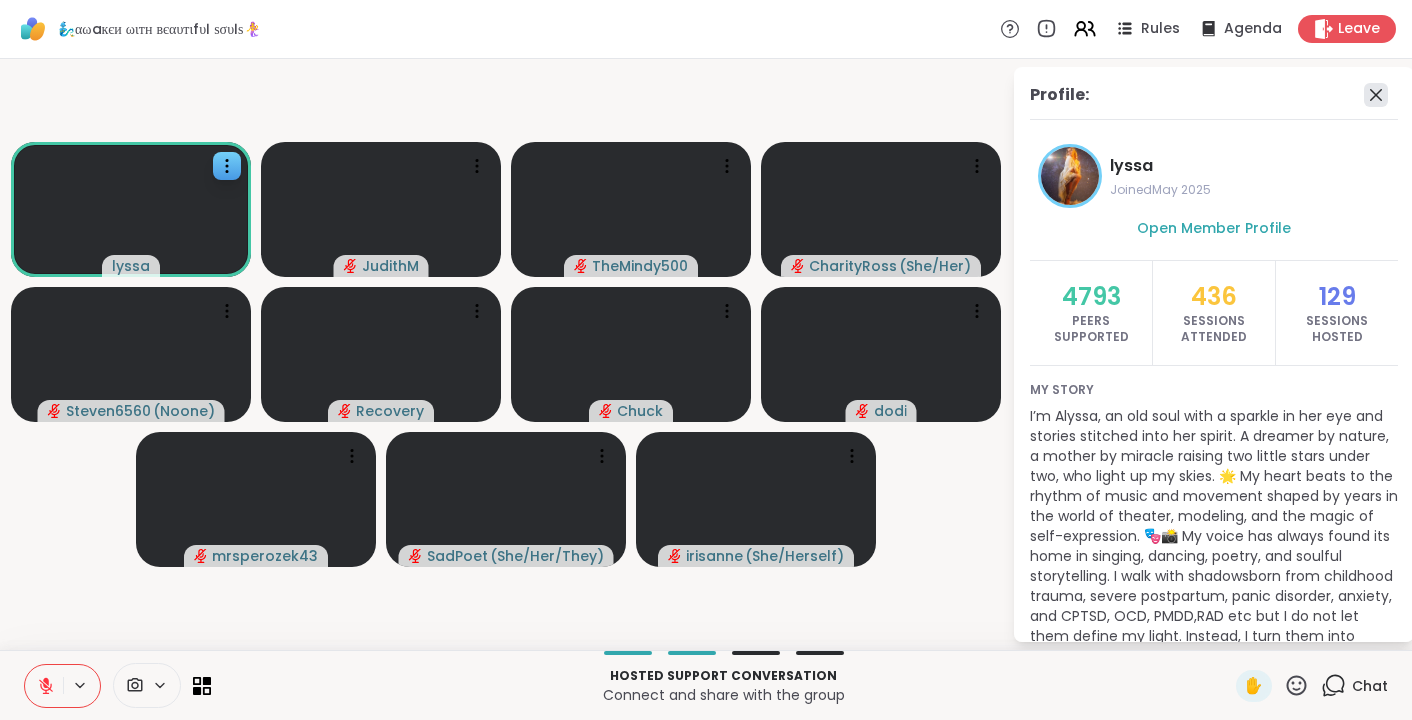 click 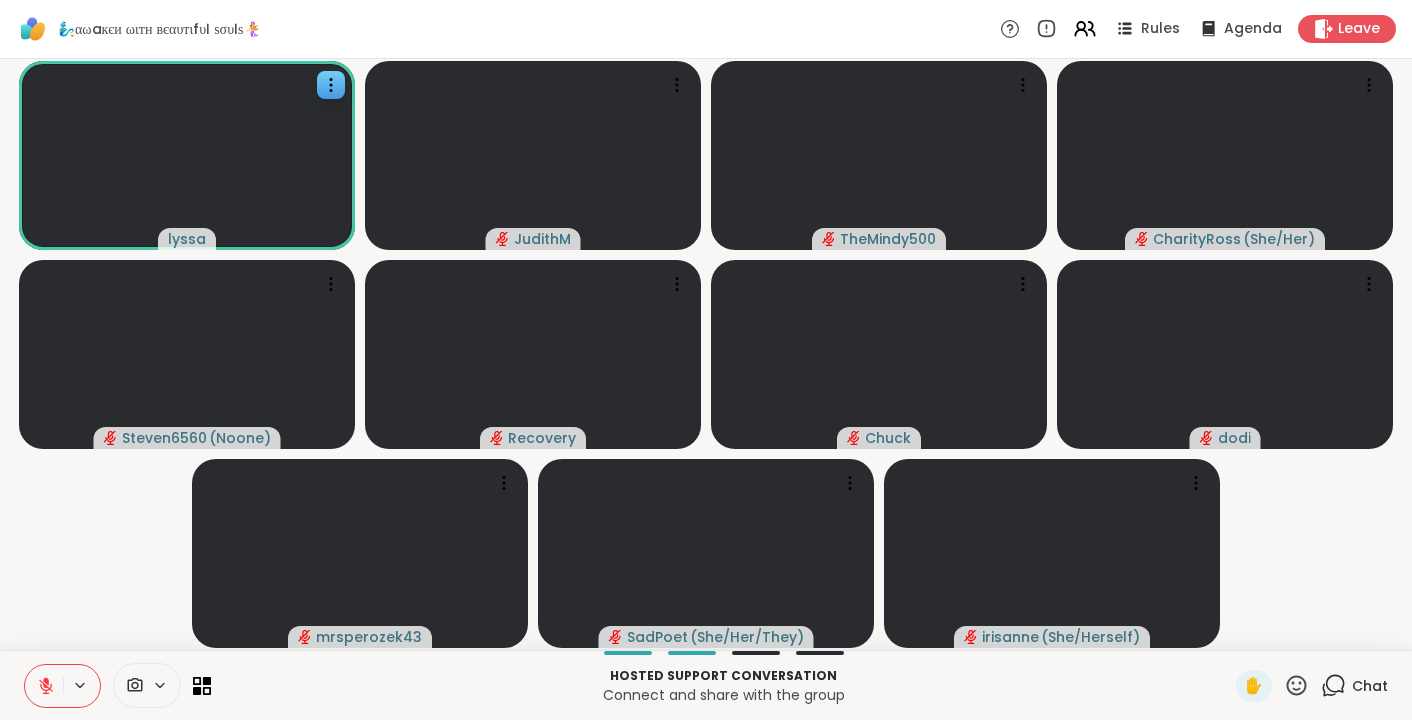 click 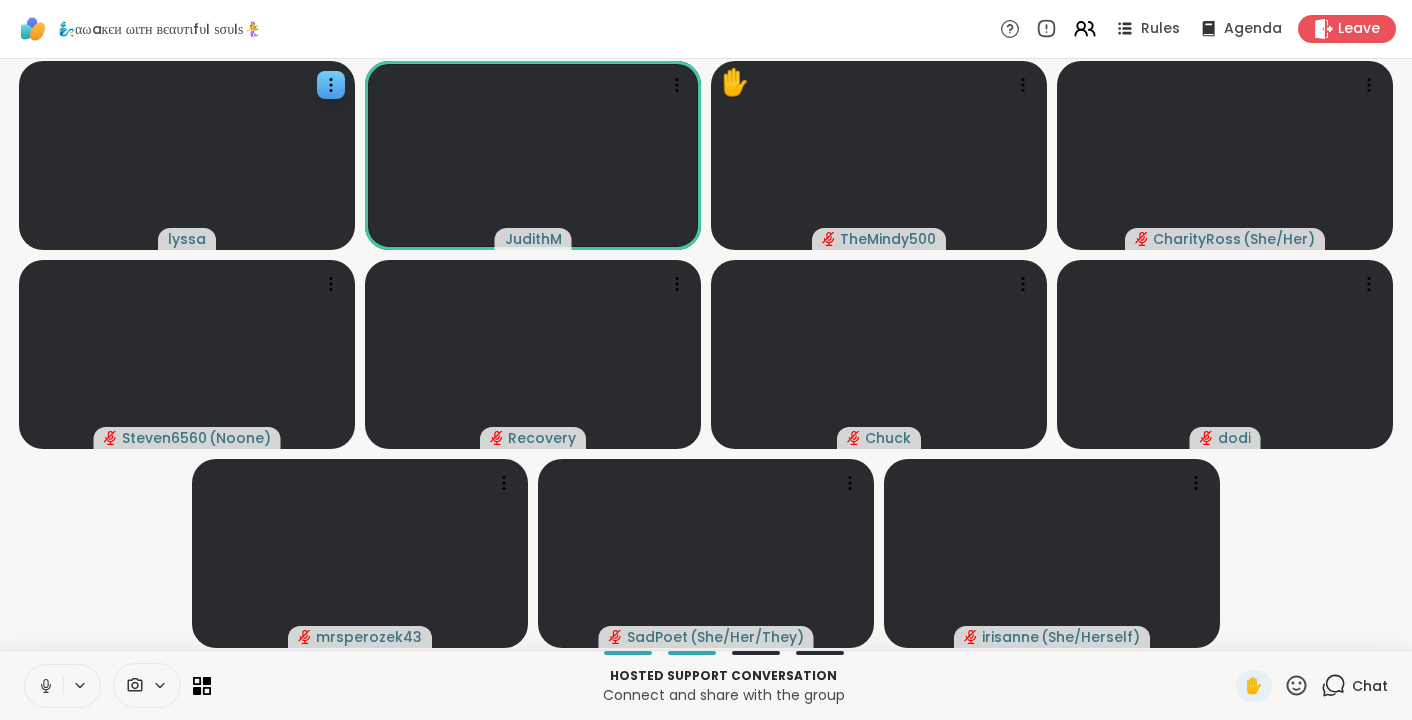 click 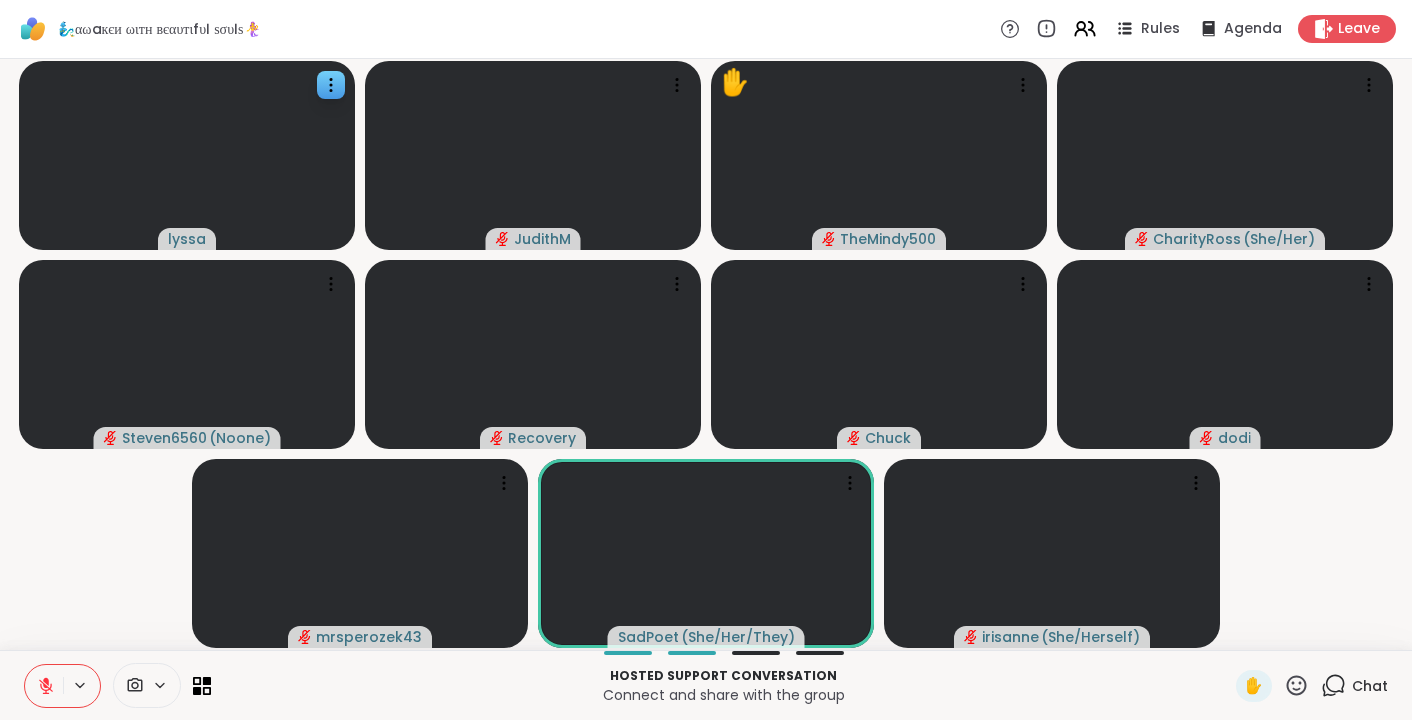 click on "Chat" at bounding box center [1354, 686] 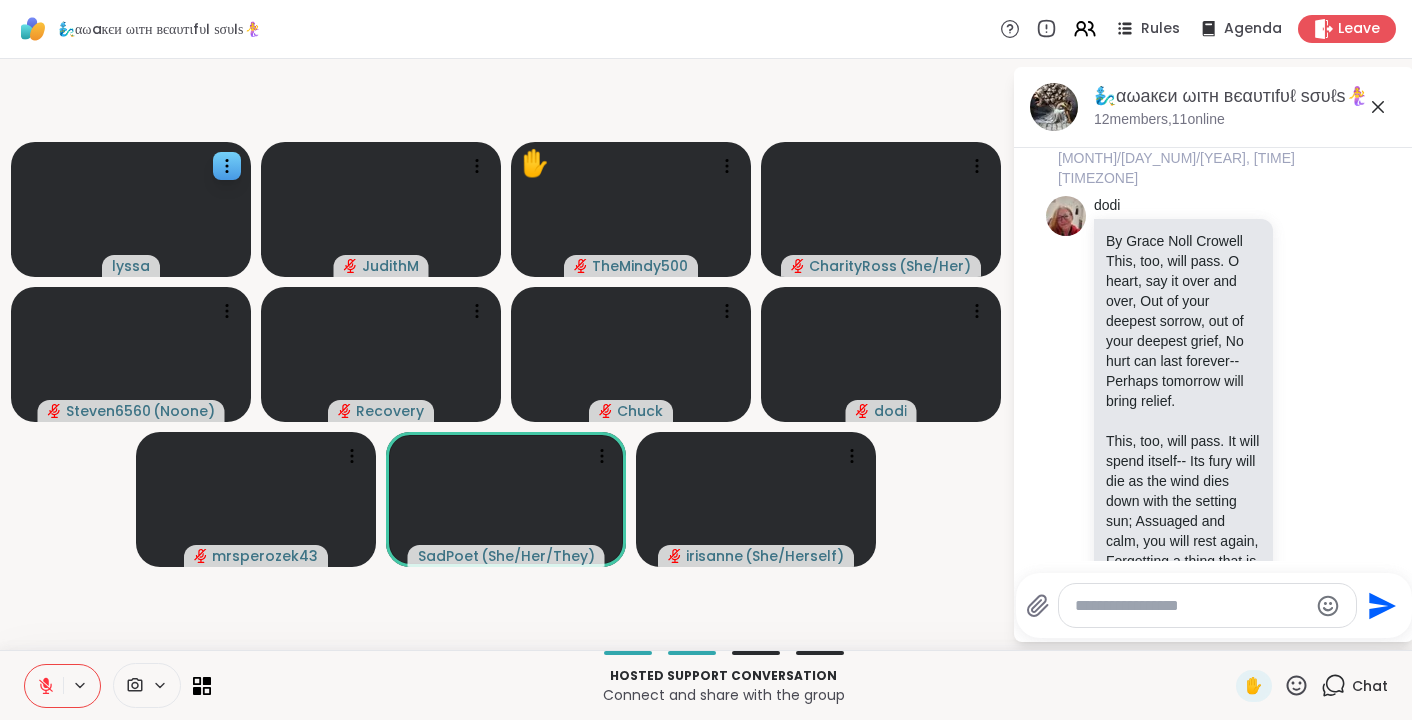 scroll, scrollTop: 3087, scrollLeft: 0, axis: vertical 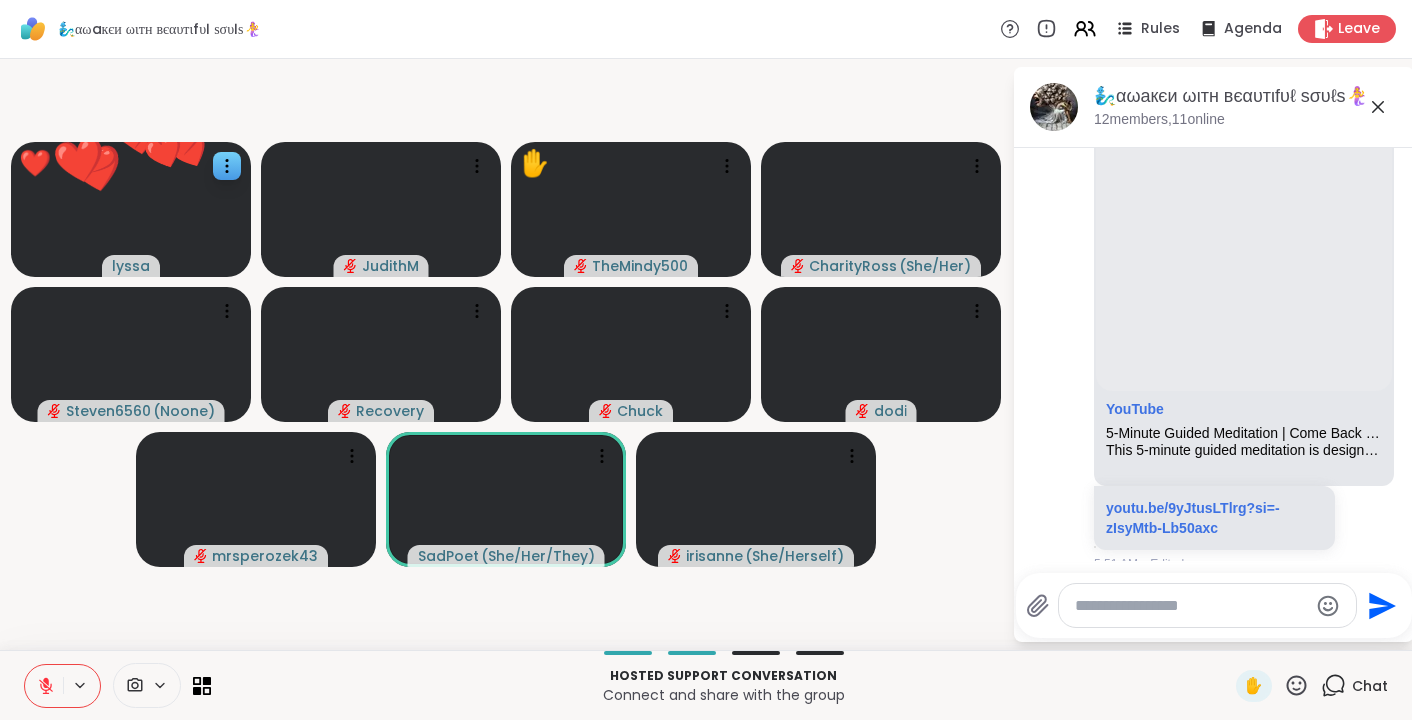 click at bounding box center (1191, 606) 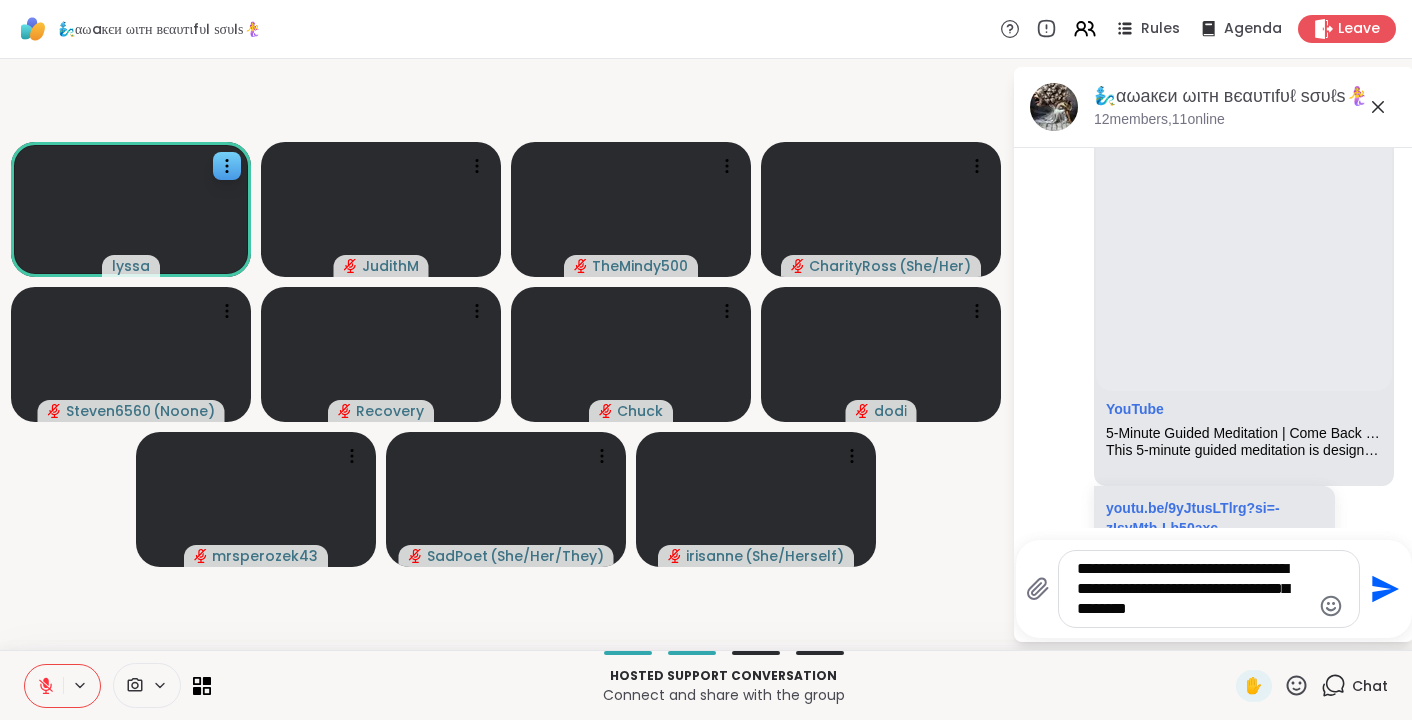 type on "**********" 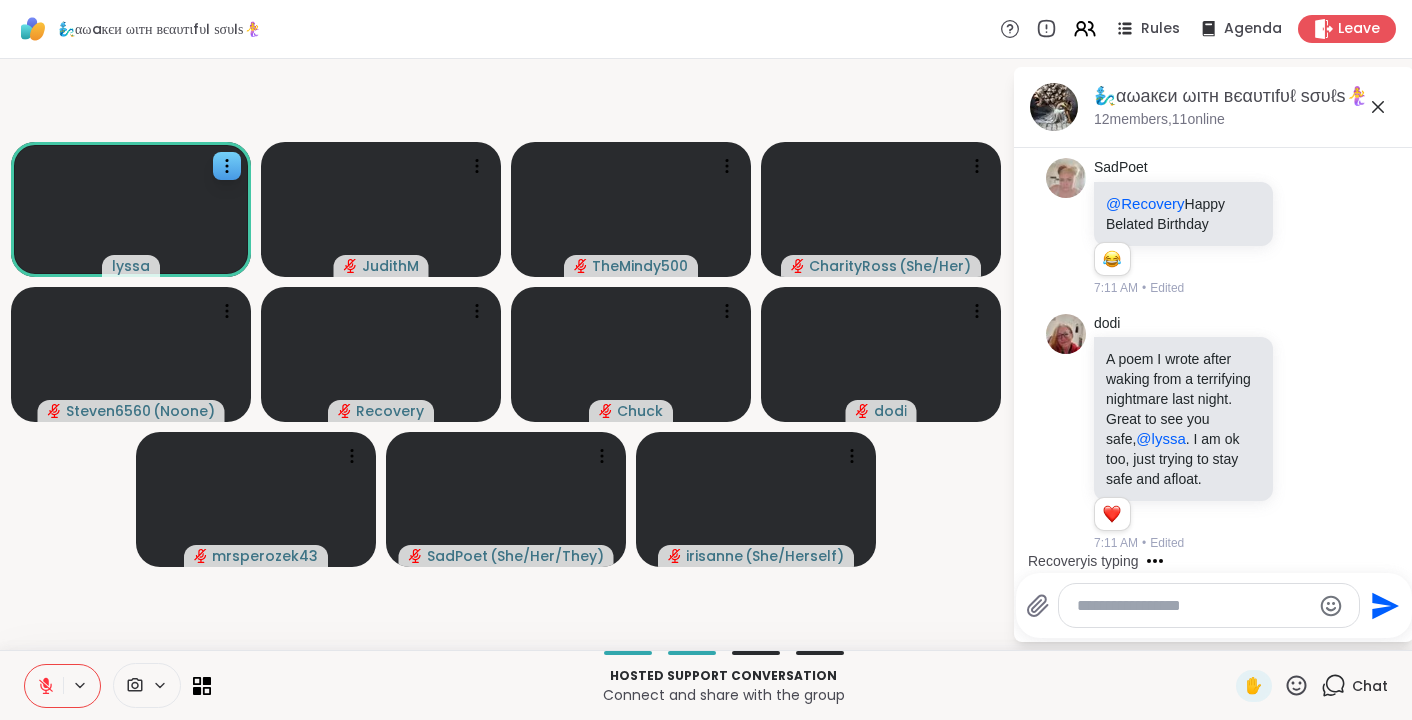 scroll, scrollTop: 5672, scrollLeft: 0, axis: vertical 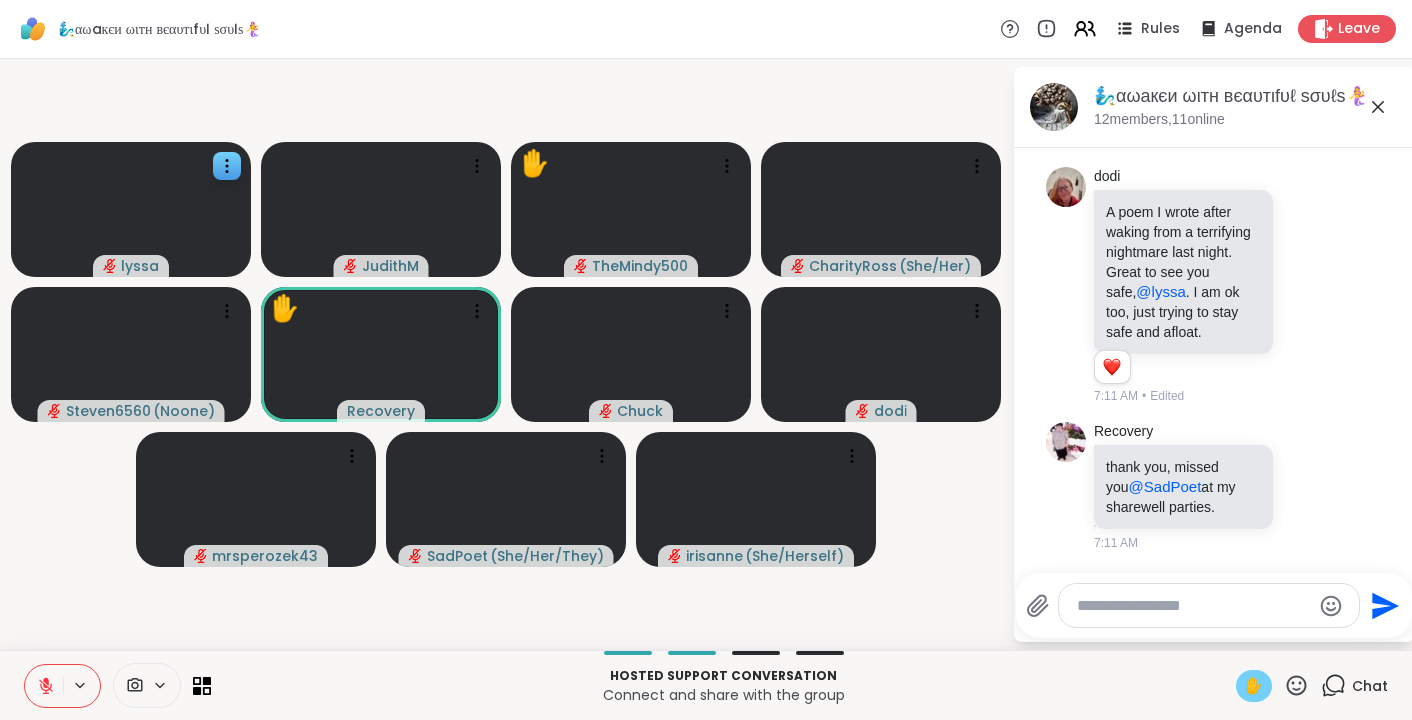 click on "✋" at bounding box center [1254, 686] 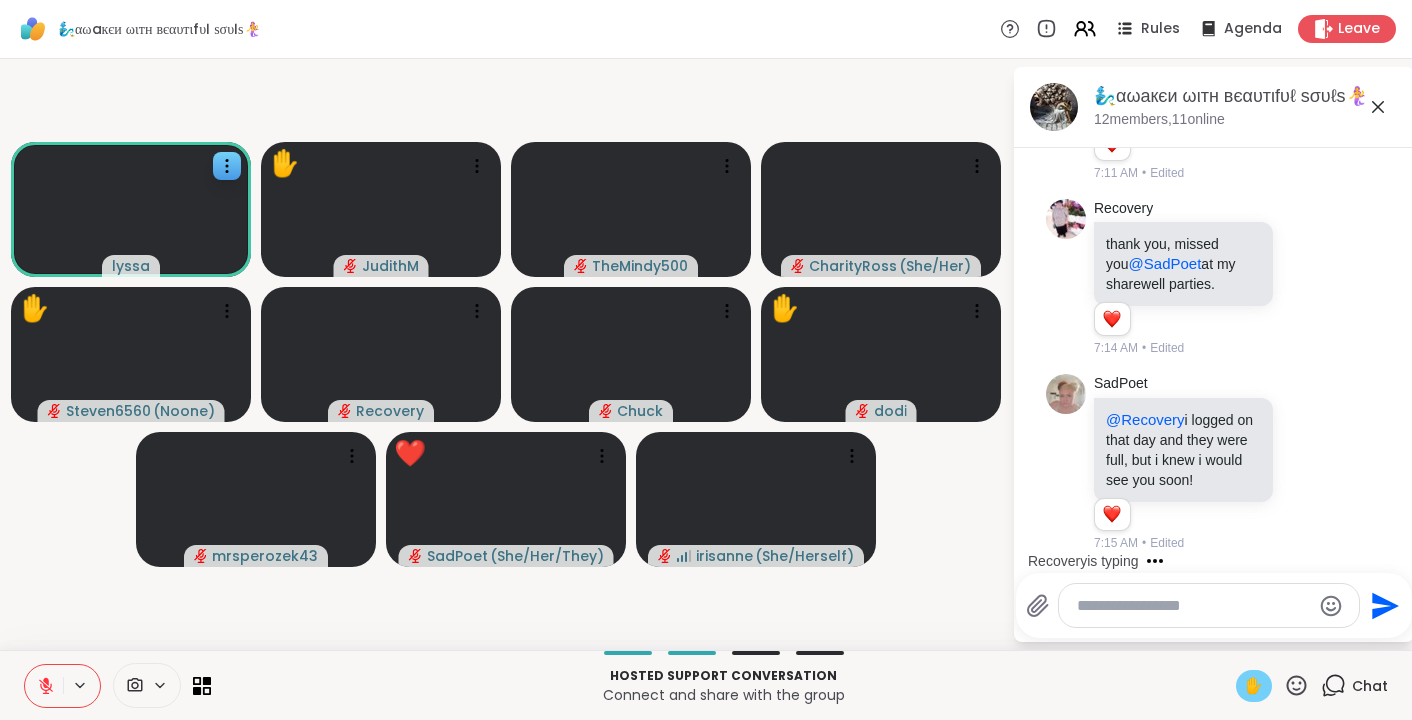 scroll, scrollTop: 6023, scrollLeft: 0, axis: vertical 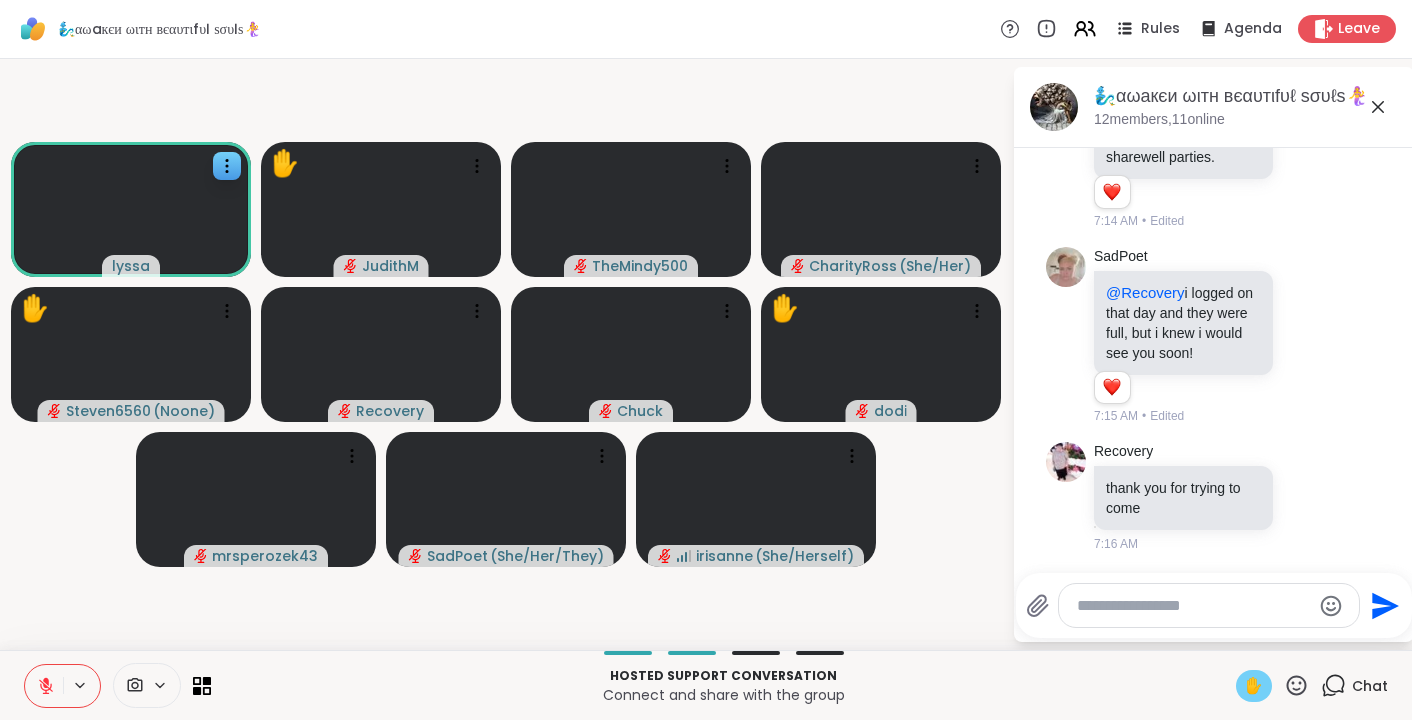 click 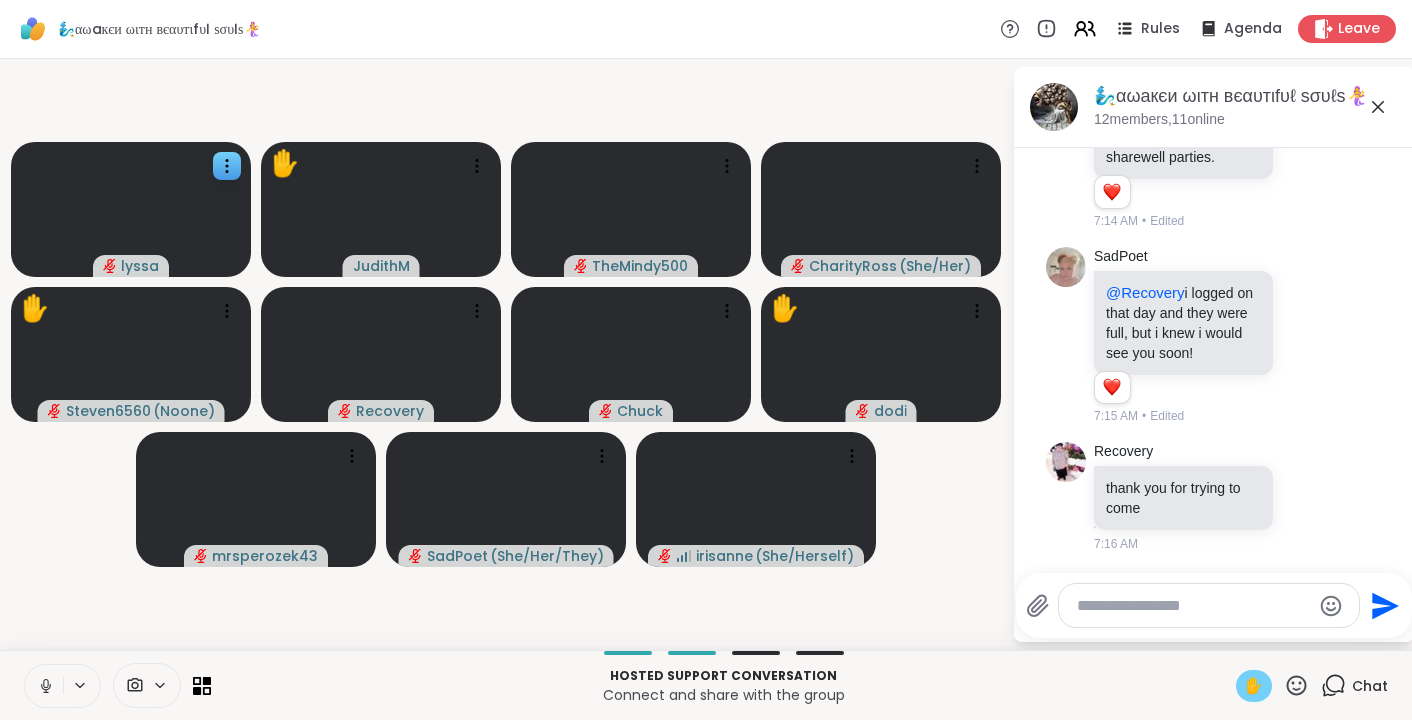 scroll, scrollTop: 6051, scrollLeft: 0, axis: vertical 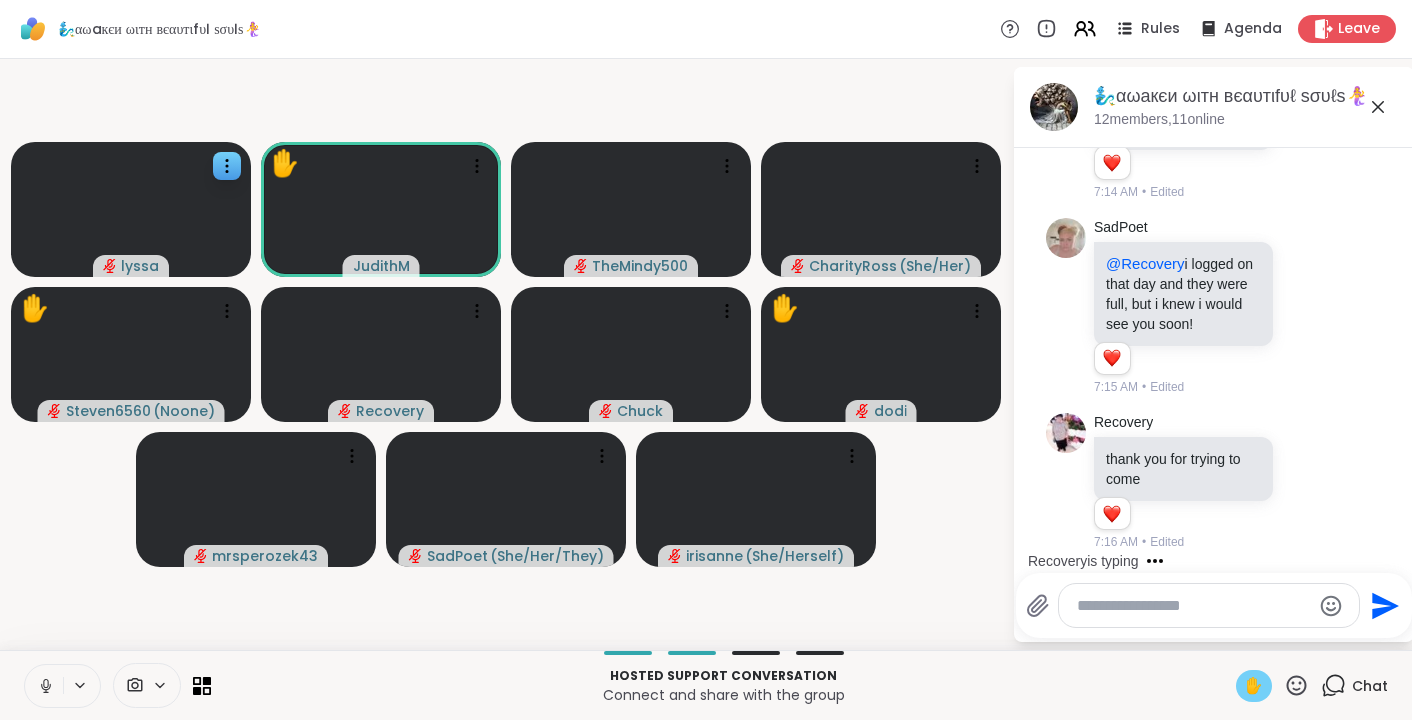 click 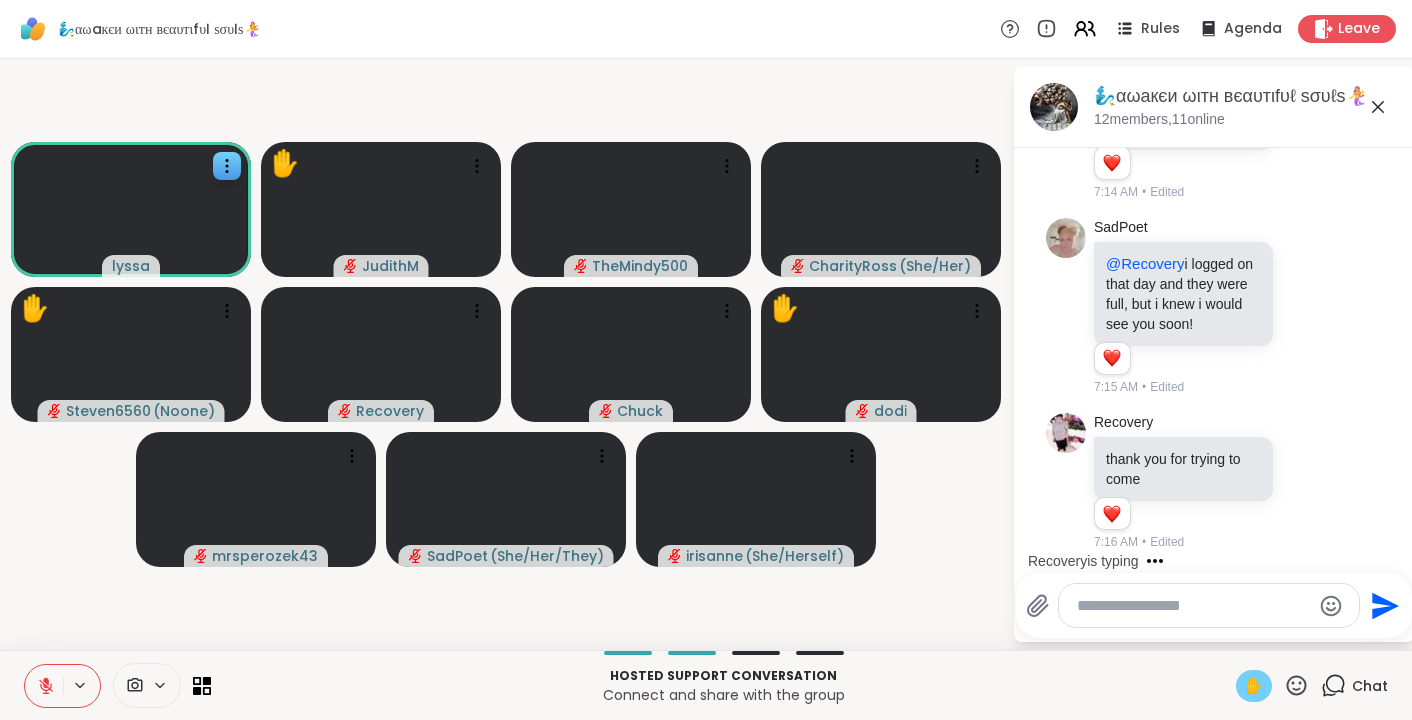 click on "✋" at bounding box center [1254, 686] 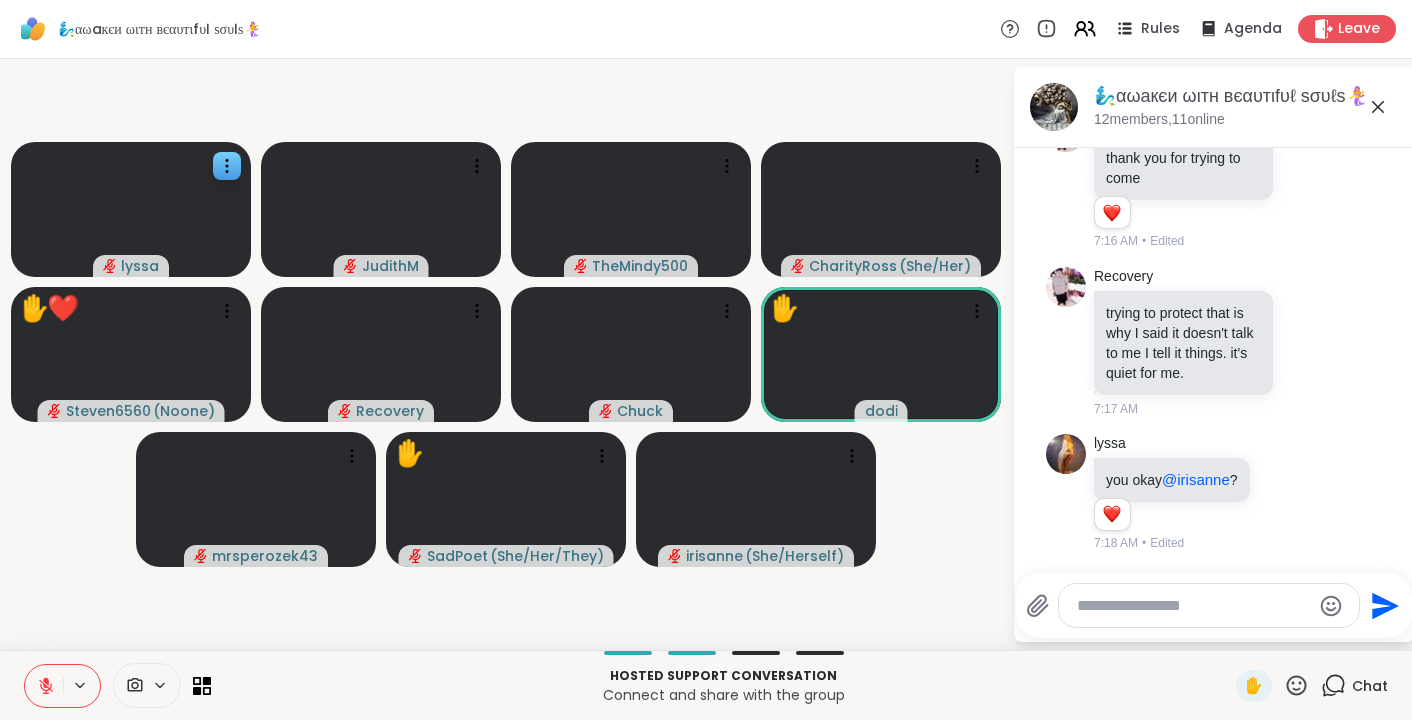 scroll, scrollTop: 6353, scrollLeft: 0, axis: vertical 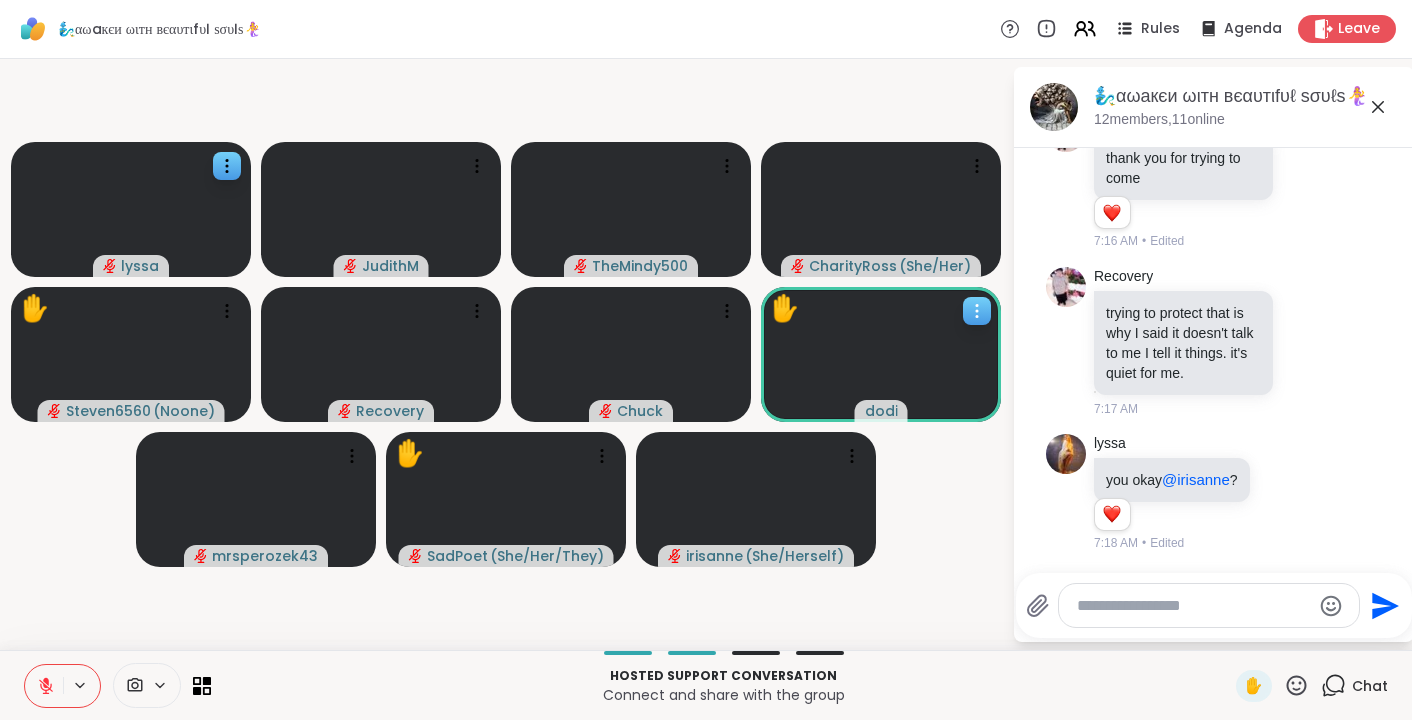 click 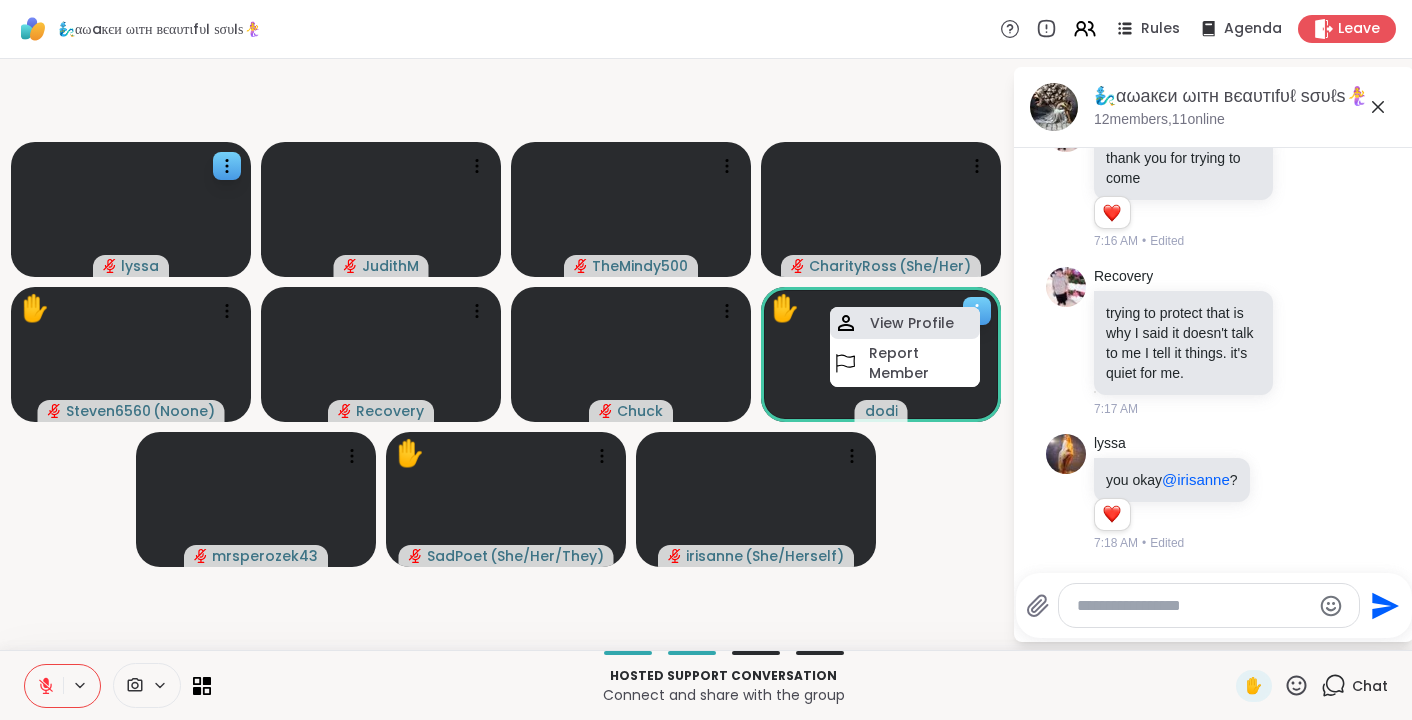 click on "View Profile" at bounding box center (912, 323) 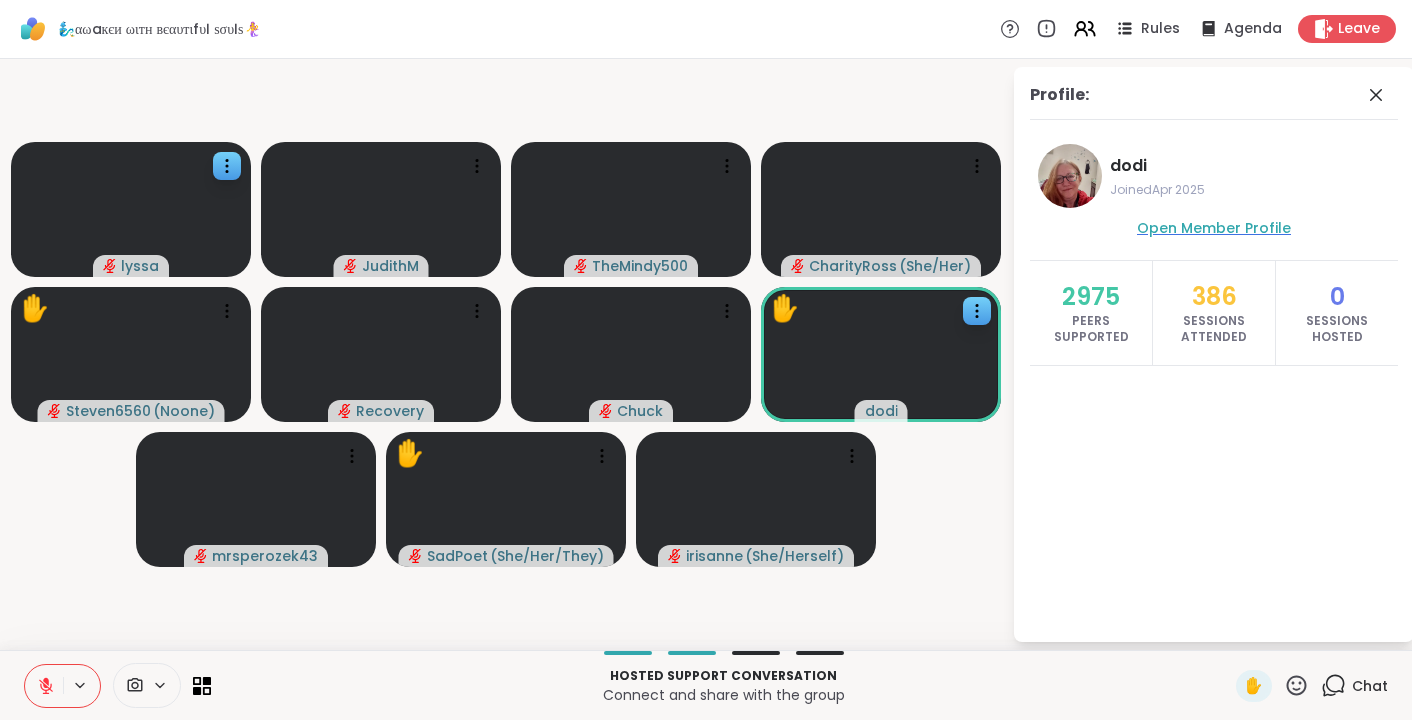 click on "Open Member Profile" at bounding box center (1214, 228) 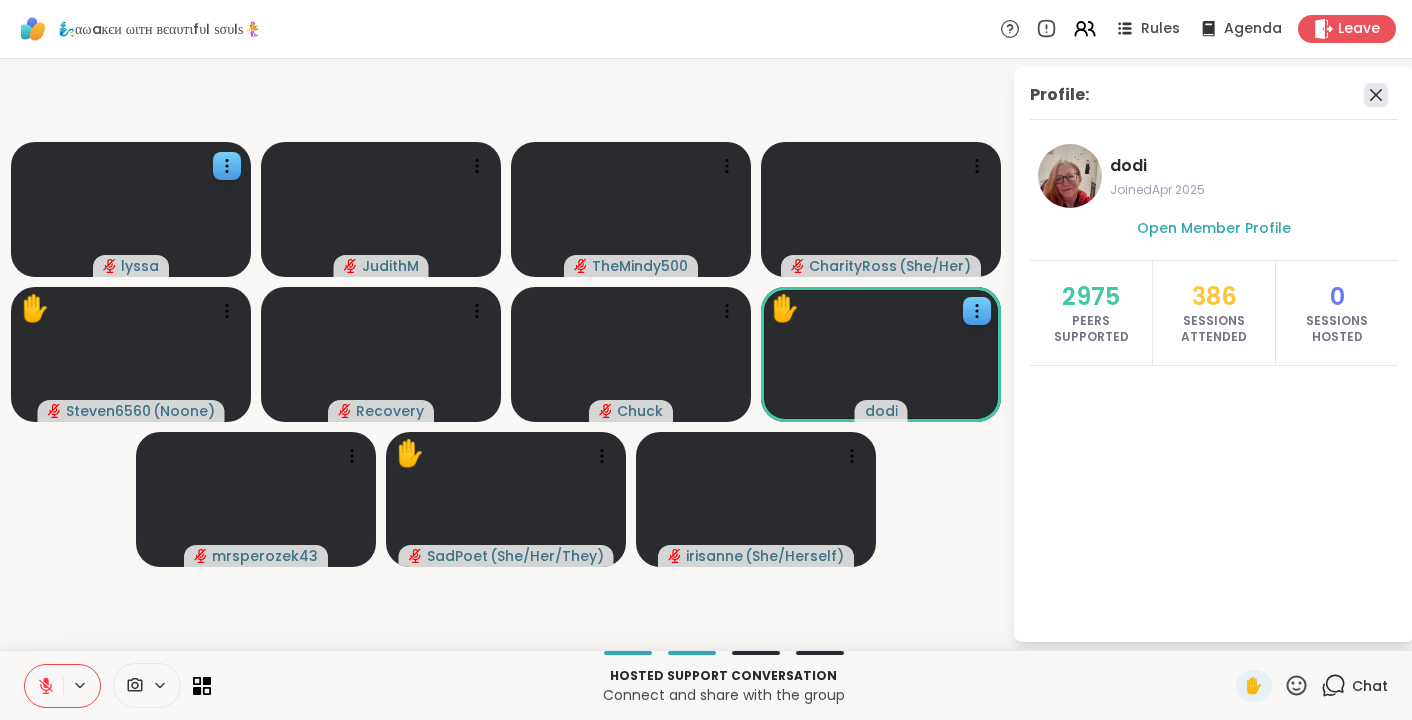 click 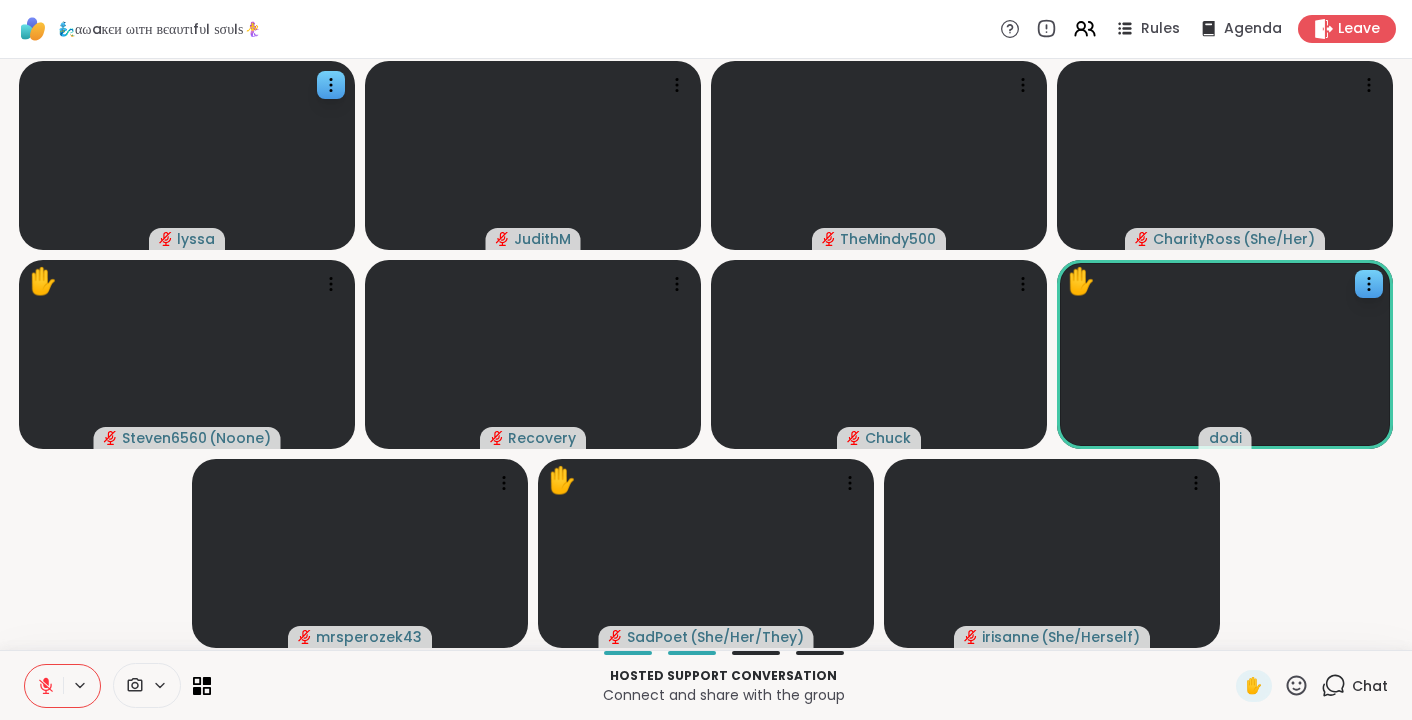 click 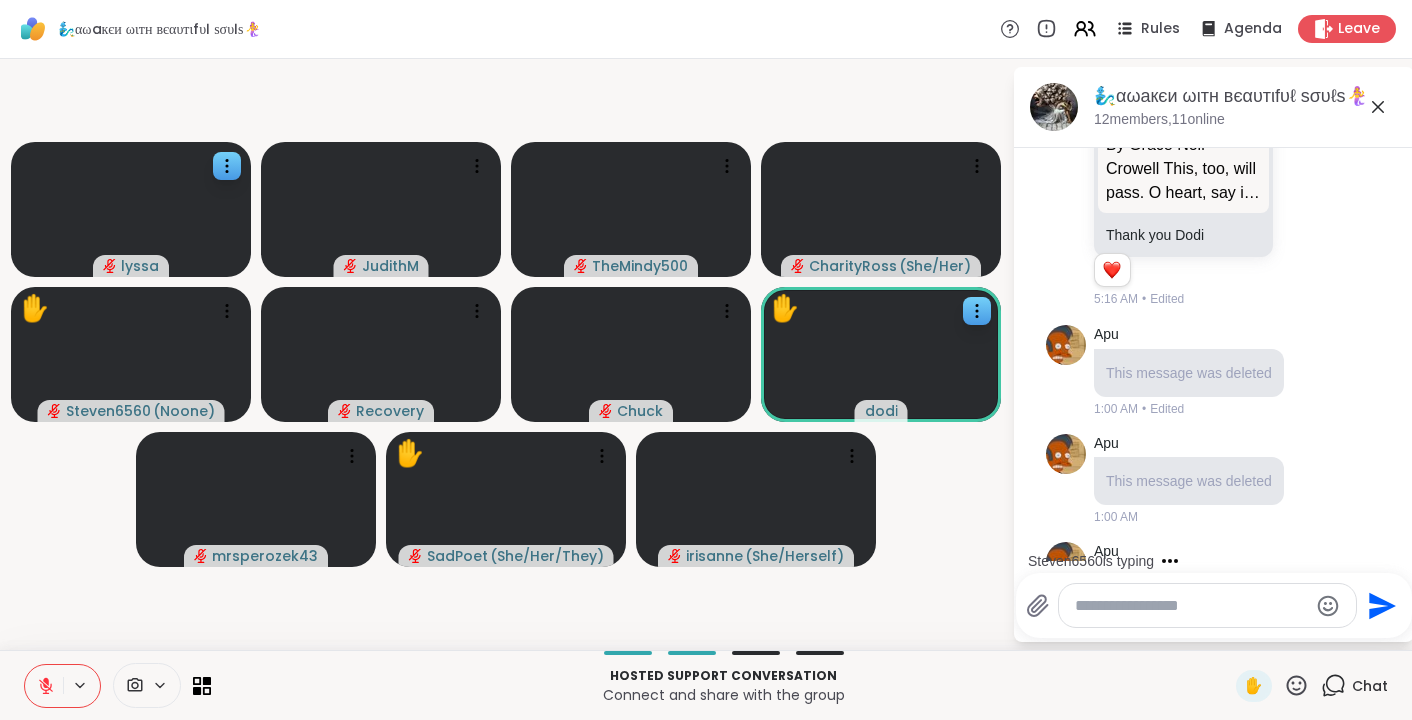scroll, scrollTop: 1248, scrollLeft: 0, axis: vertical 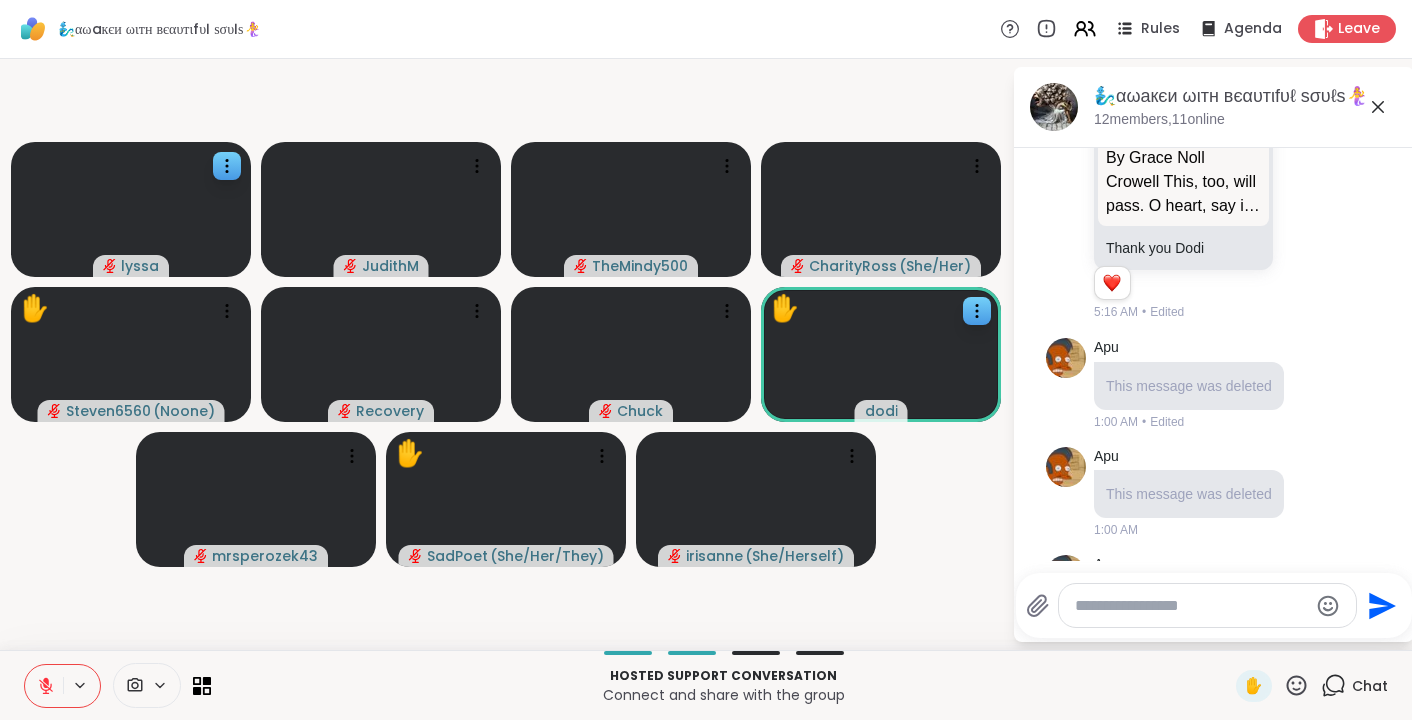 click 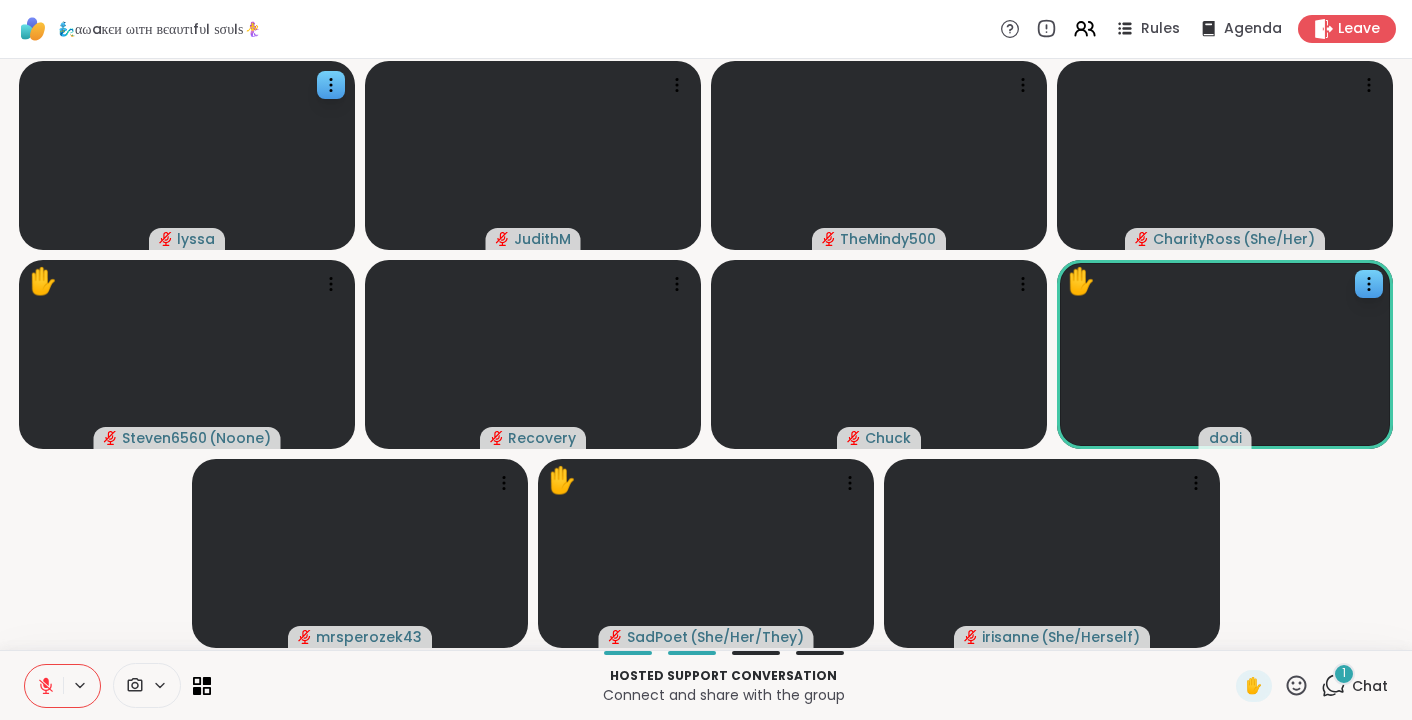 click on "1" at bounding box center (1344, 674) 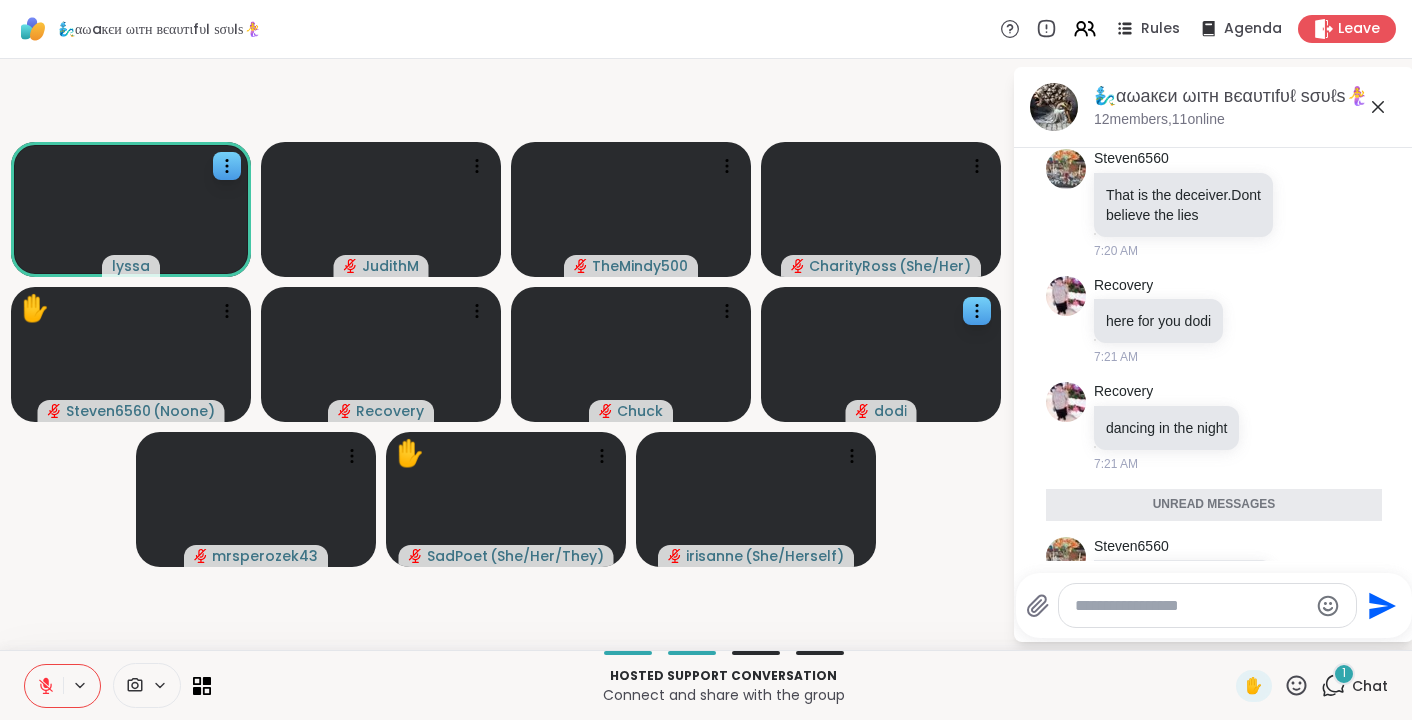 scroll, scrollTop: 6920, scrollLeft: 0, axis: vertical 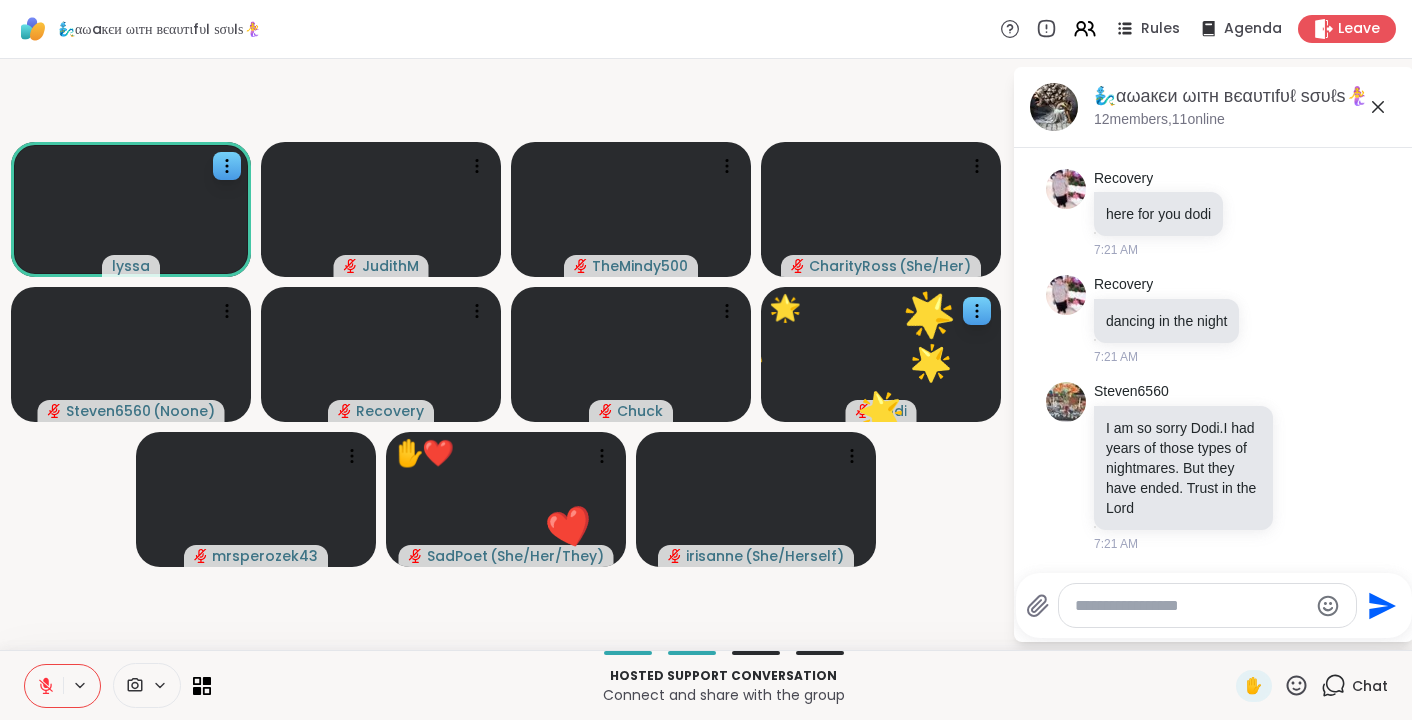 click at bounding box center [1191, 606] 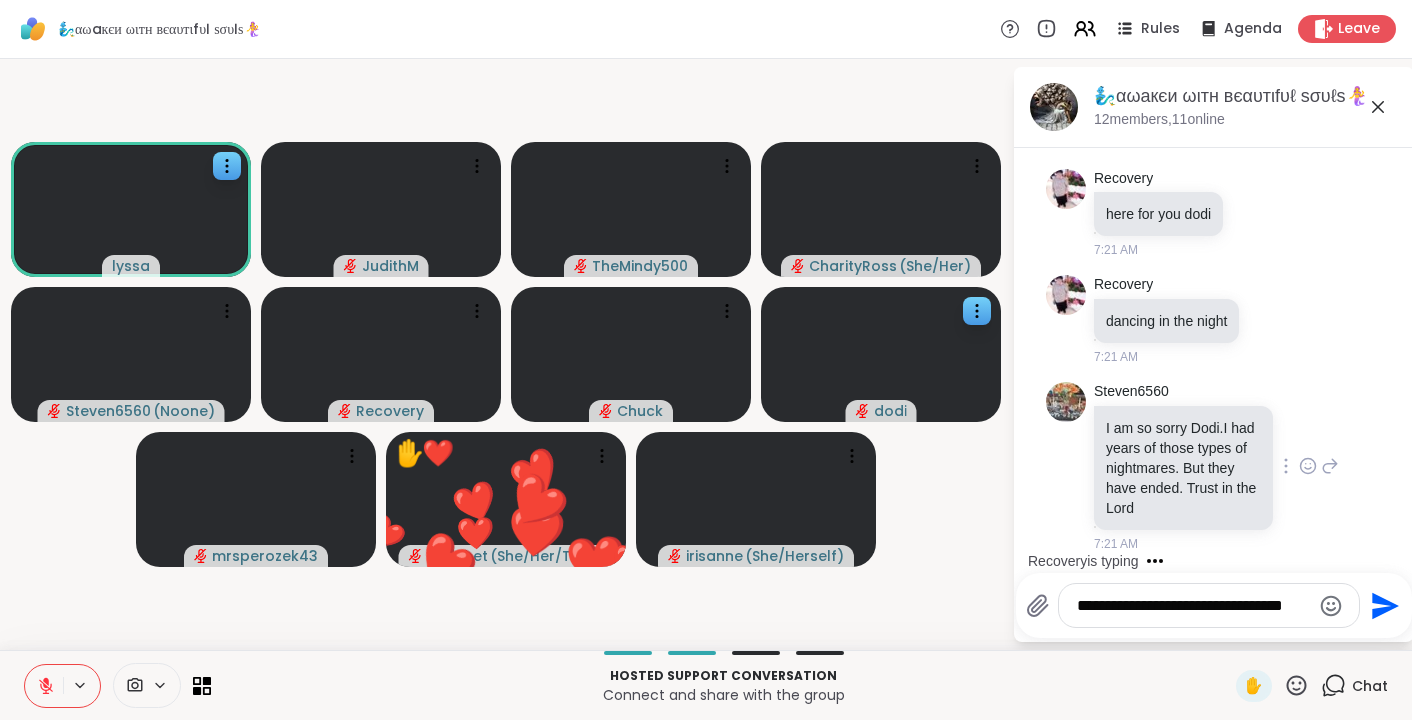 scroll, scrollTop: 6933, scrollLeft: 0, axis: vertical 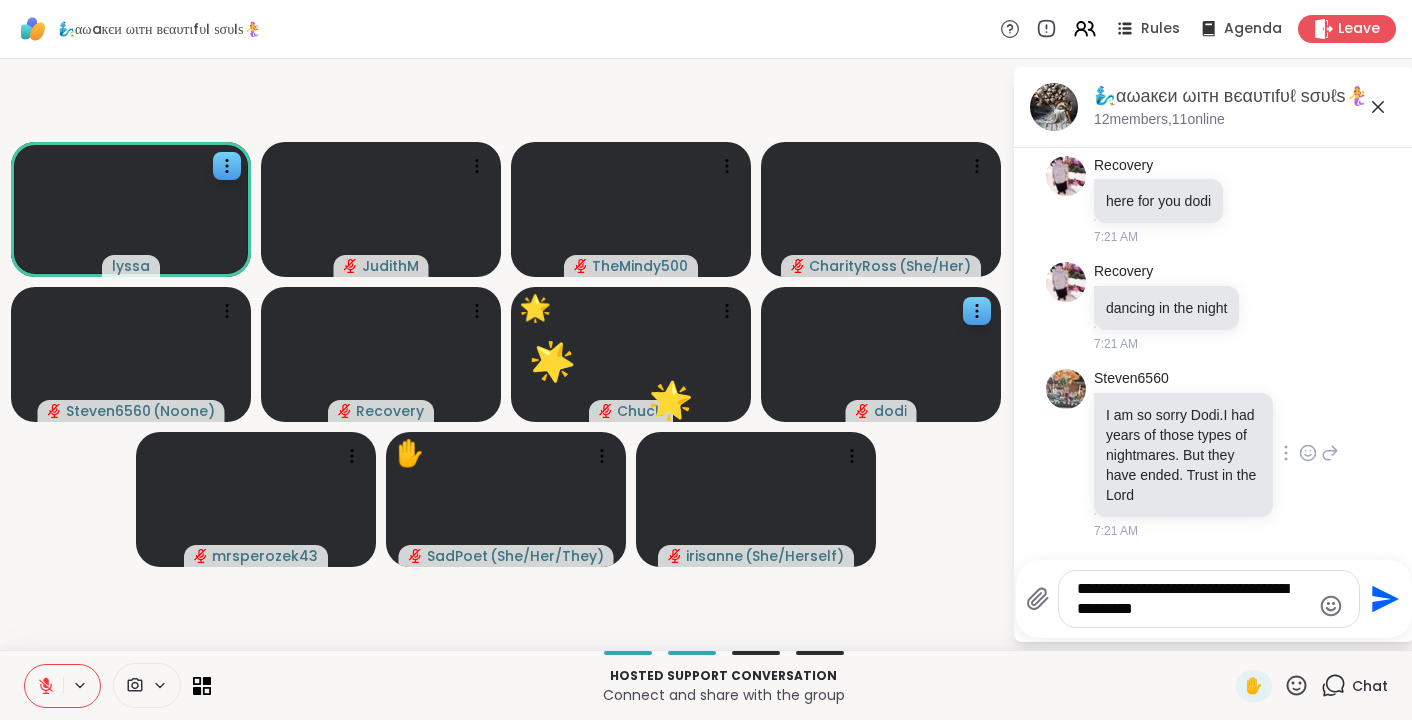type on "**********" 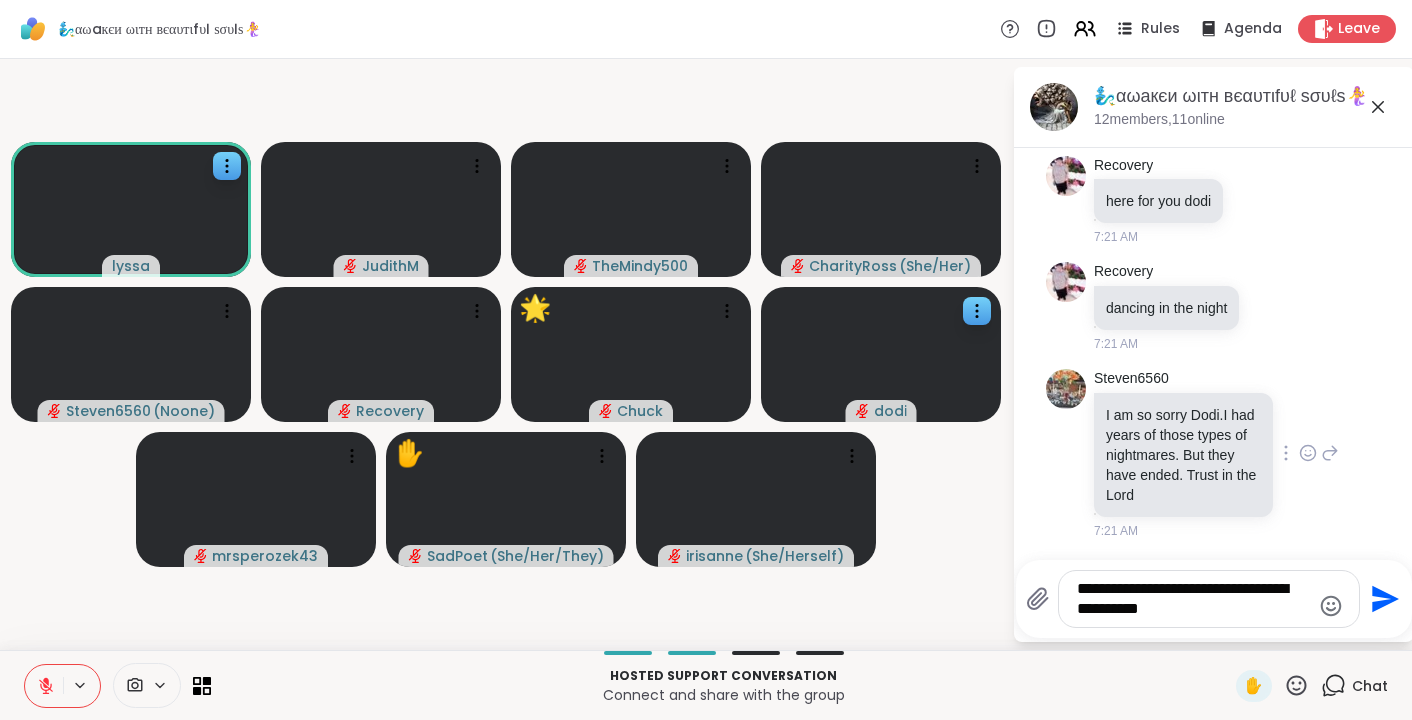 type 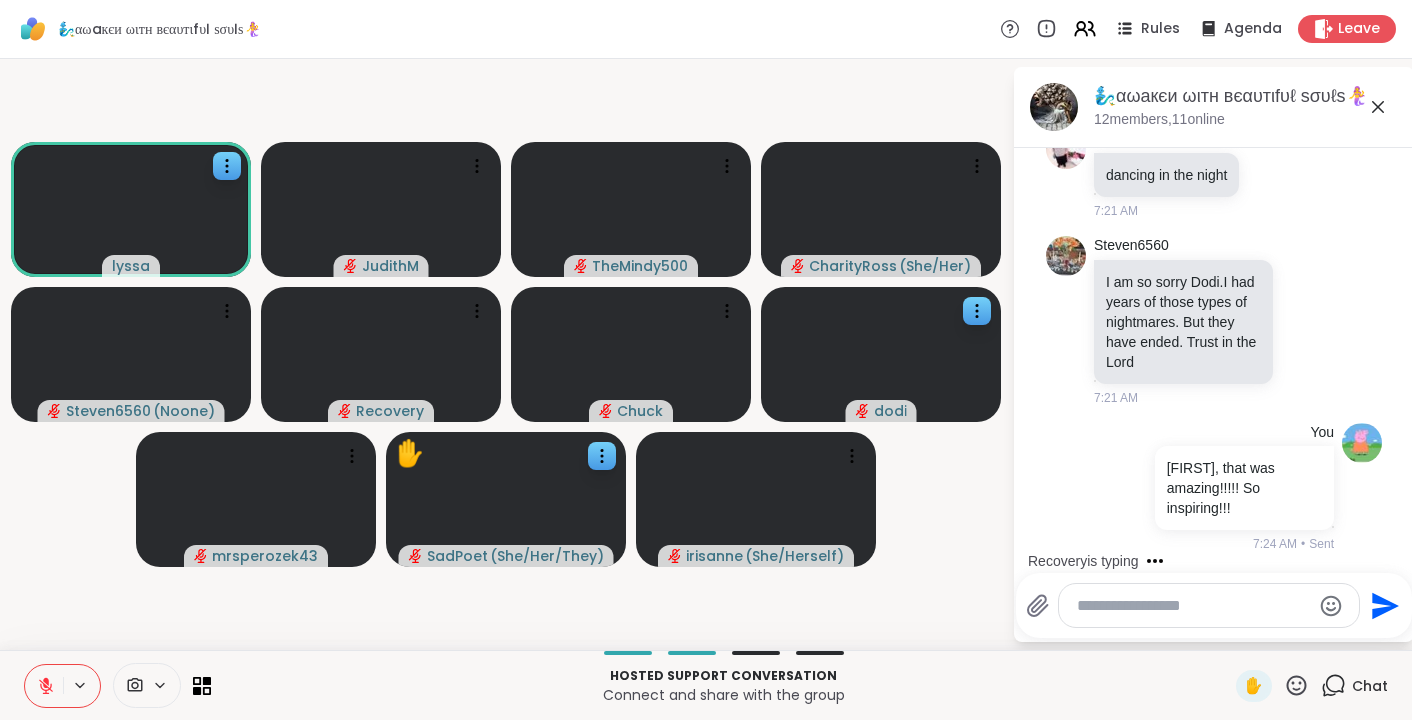 scroll, scrollTop: 7393, scrollLeft: 0, axis: vertical 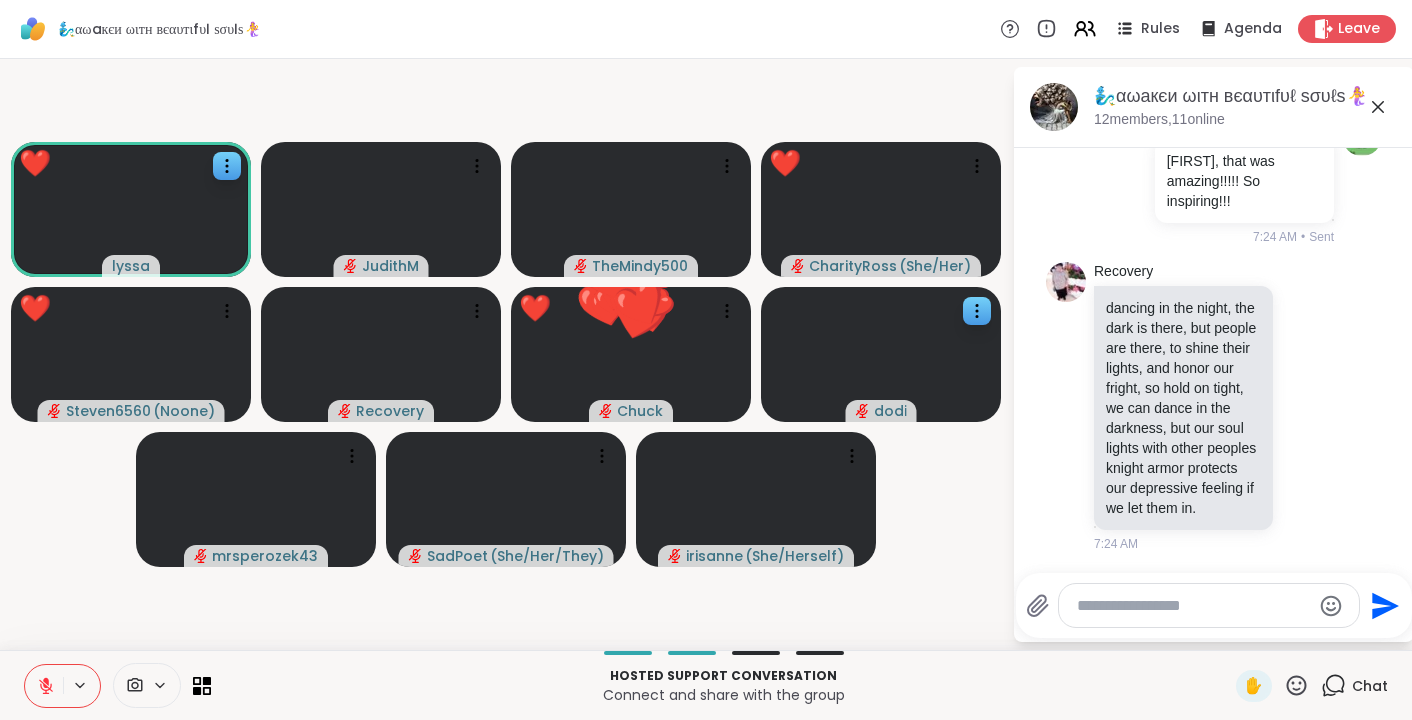 click 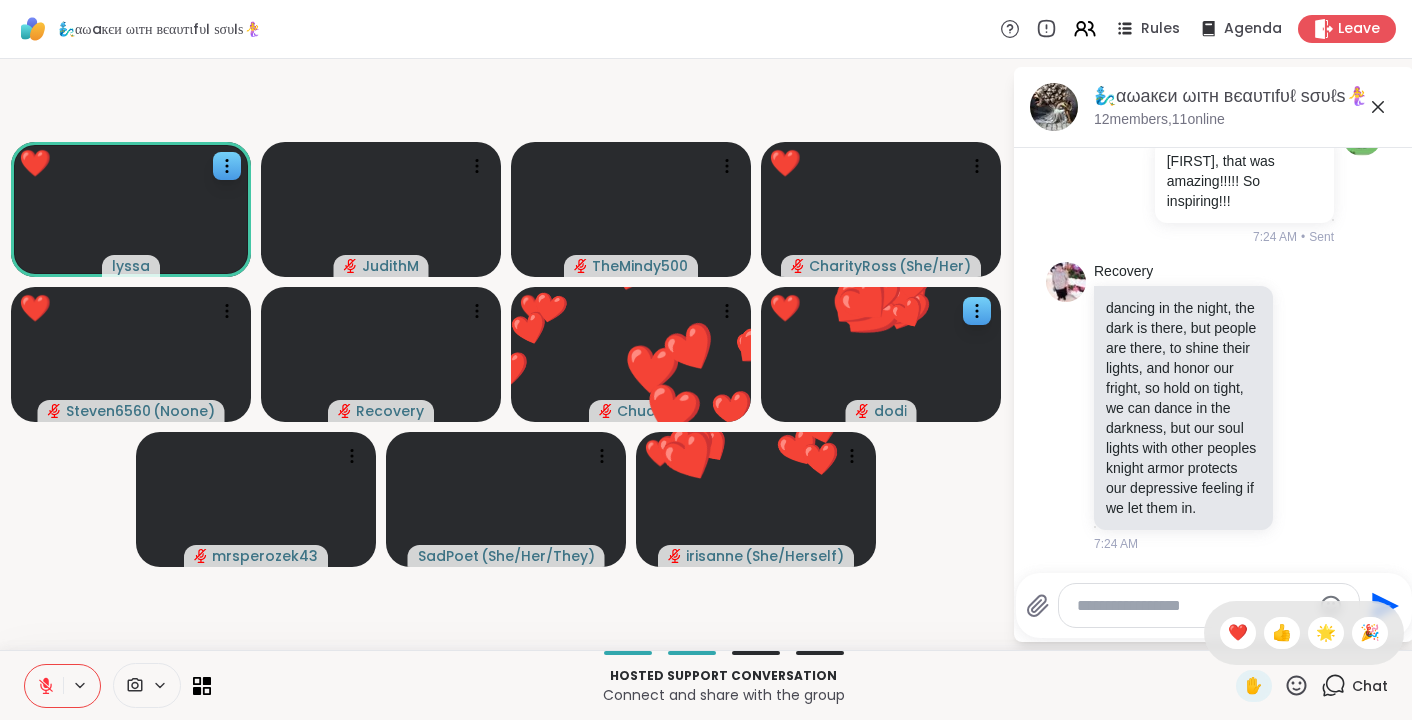 click on "✋ ❤️ 👍 🌟 🎉" at bounding box center [1304, 633] 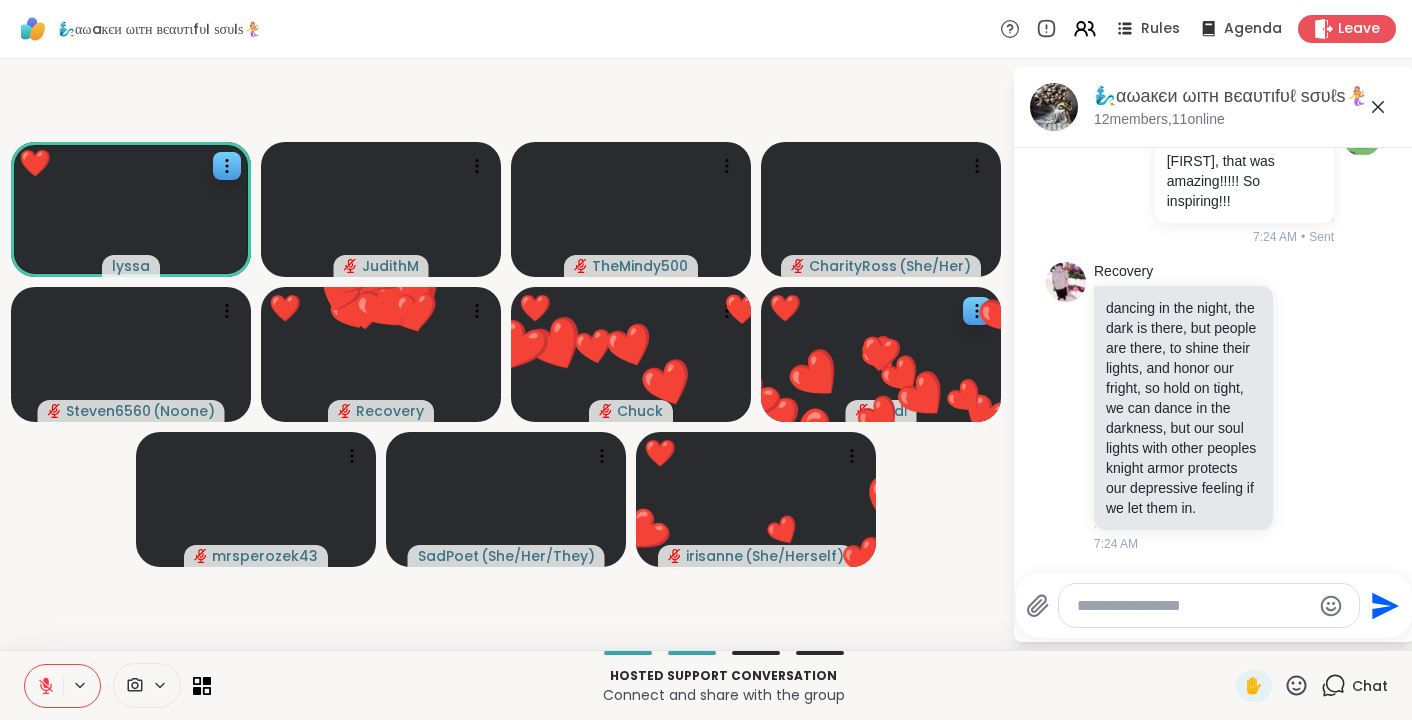 click 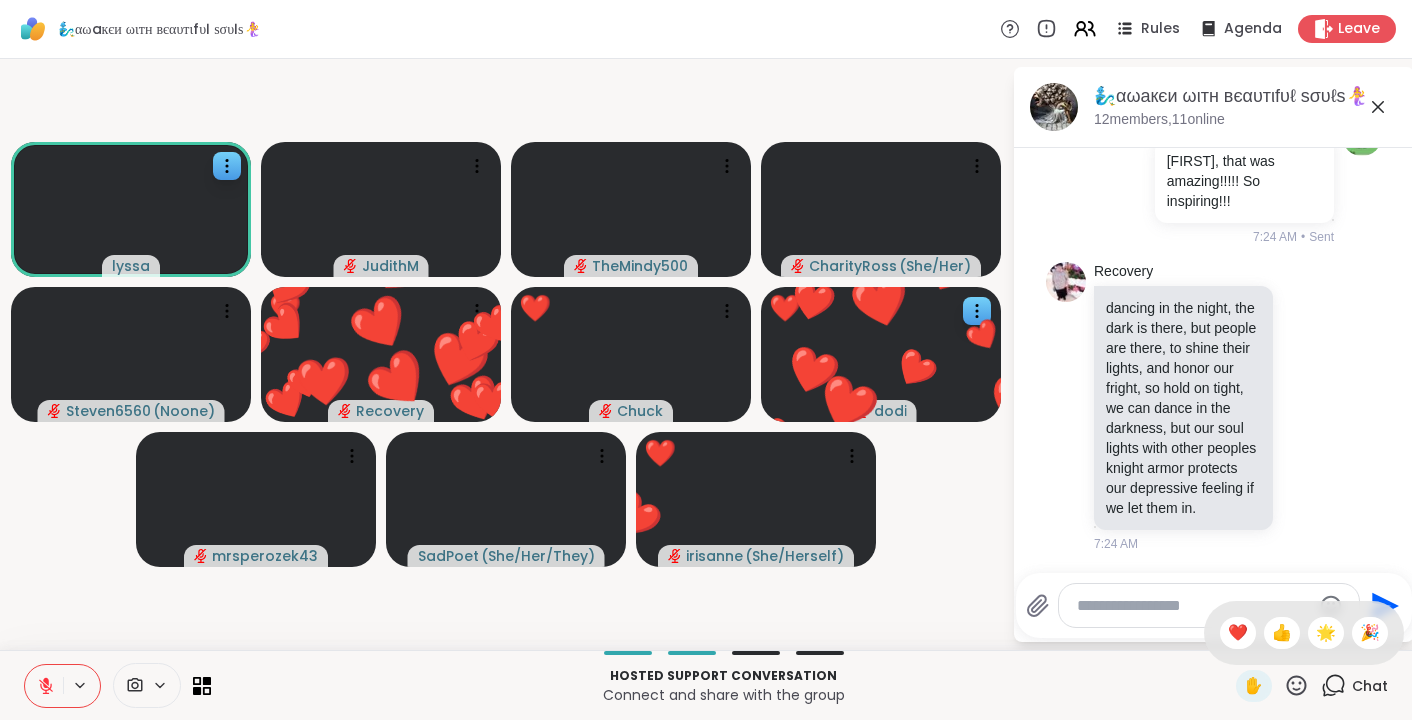 click on "✋ ❤️ 👍 🌟 🎉" at bounding box center [1304, 633] 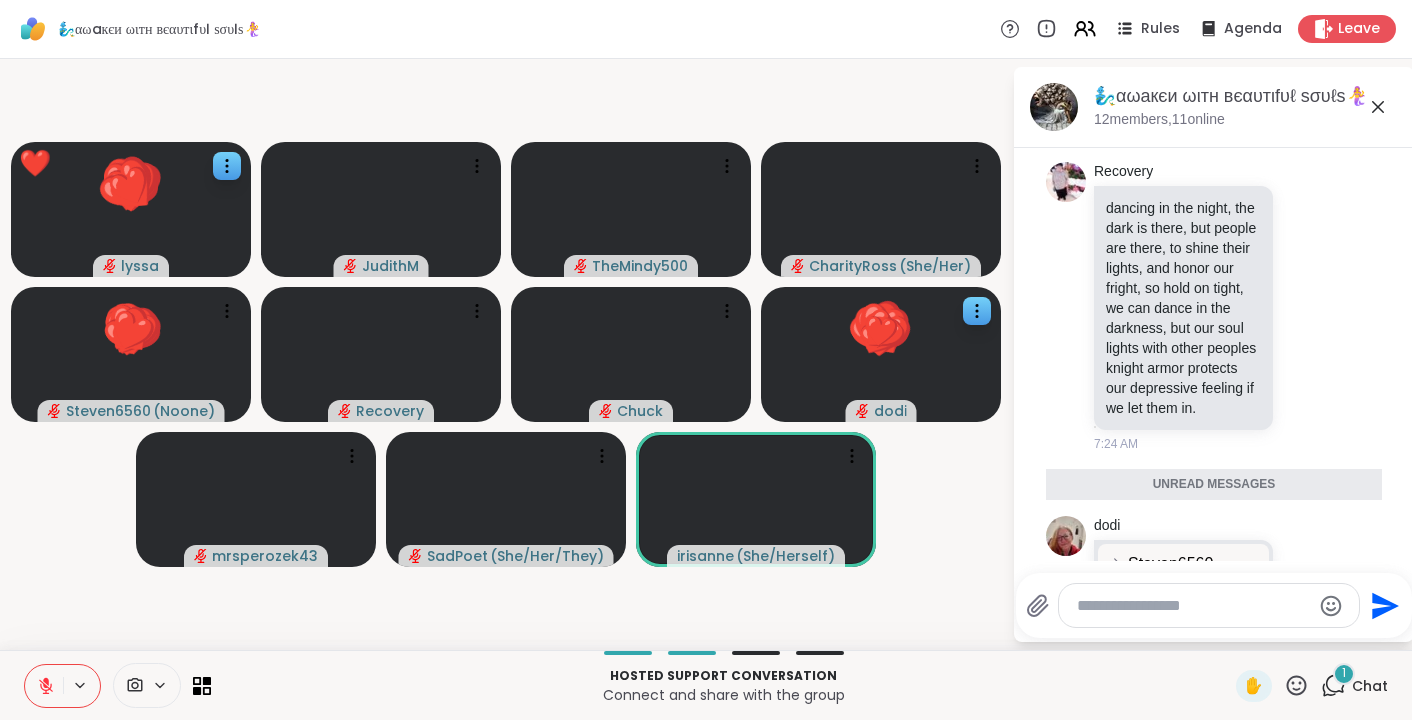 scroll, scrollTop: 7835, scrollLeft: 0, axis: vertical 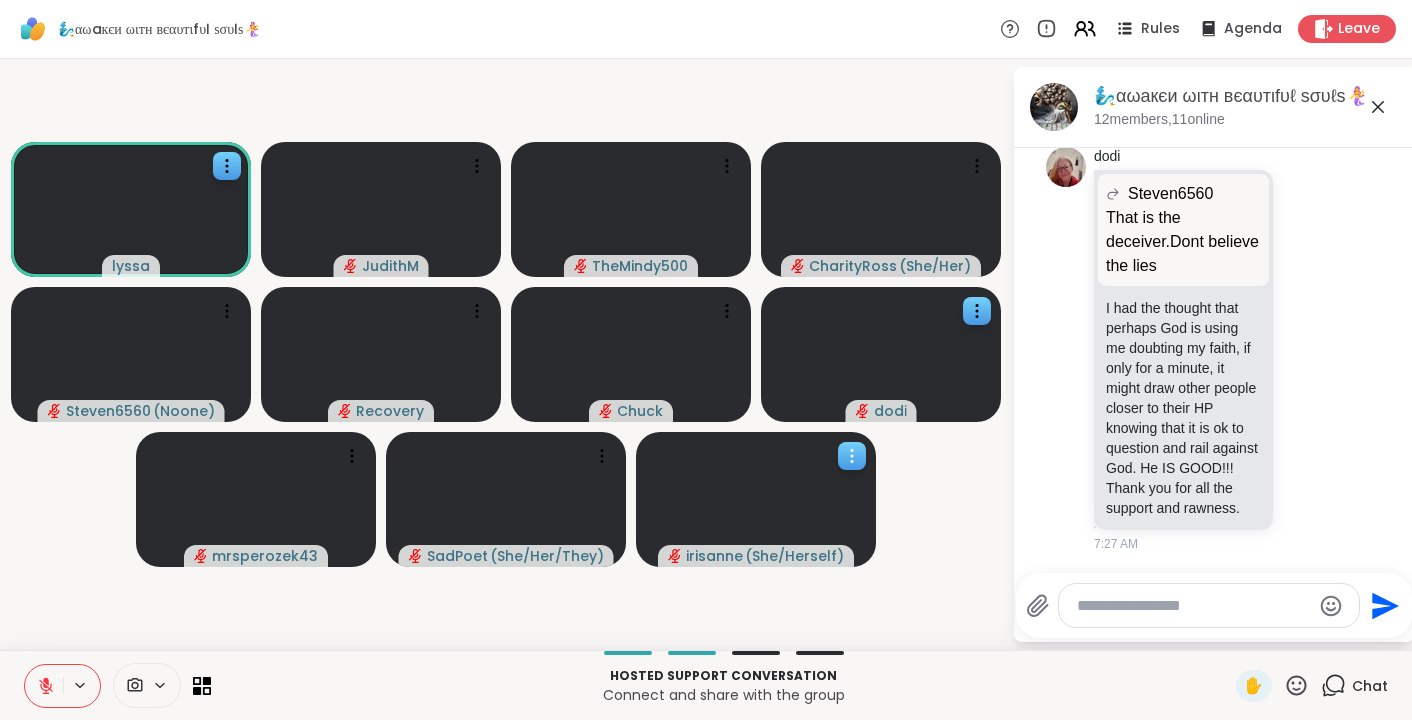 click 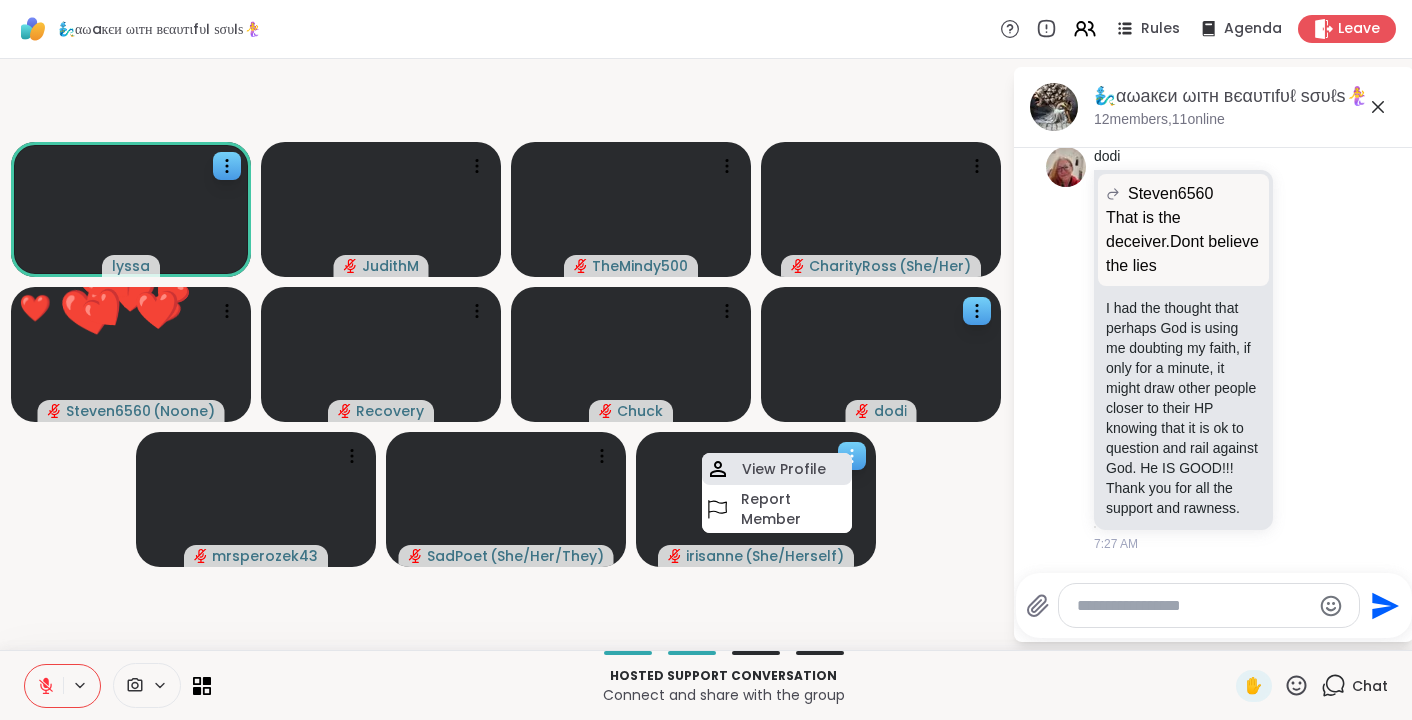 click on "View Profile" at bounding box center [784, 469] 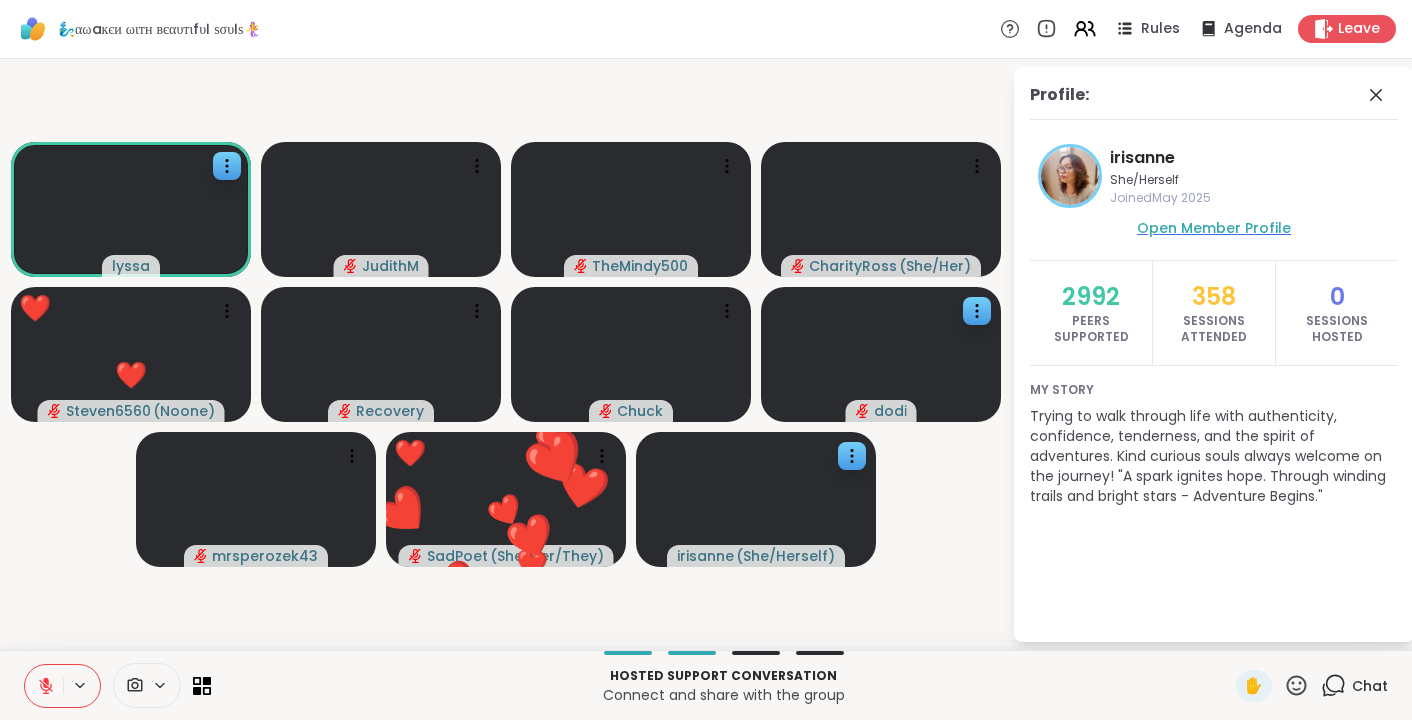 click on "Open Member Profile" at bounding box center (1214, 228) 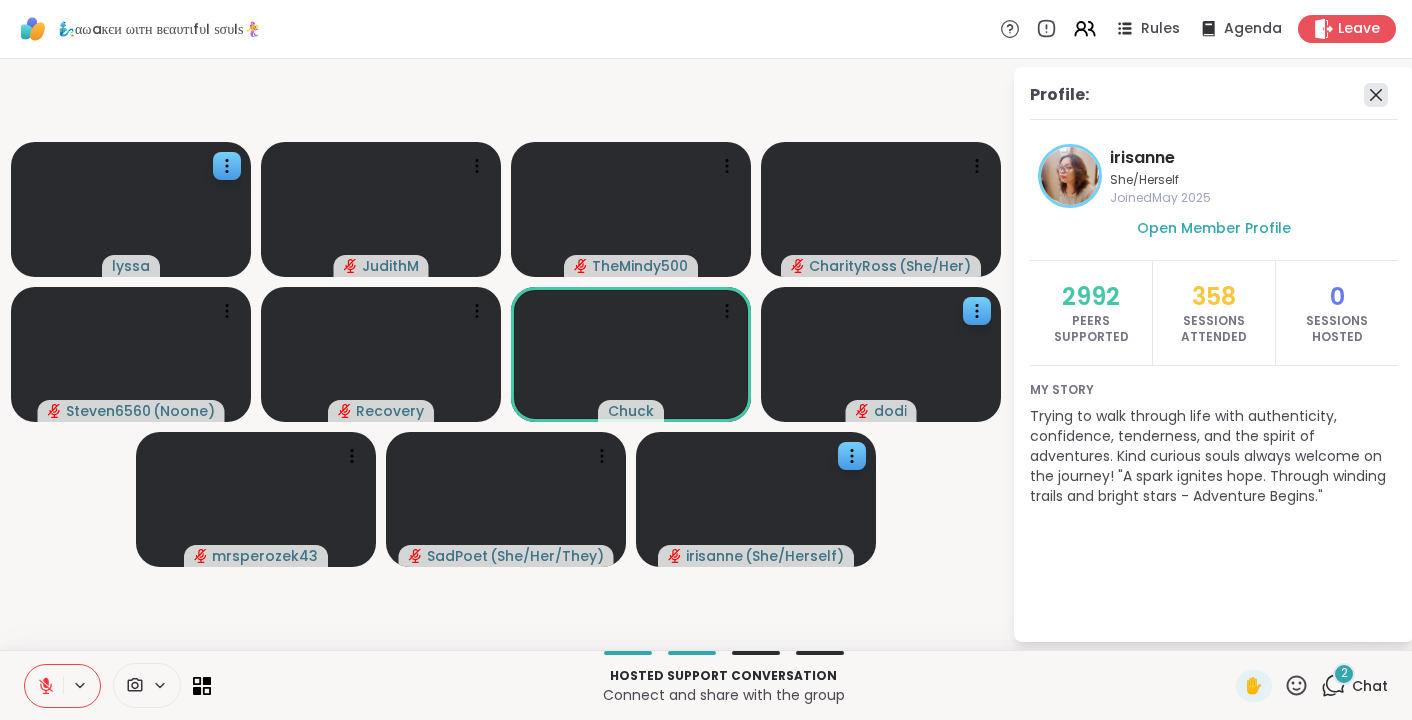 click 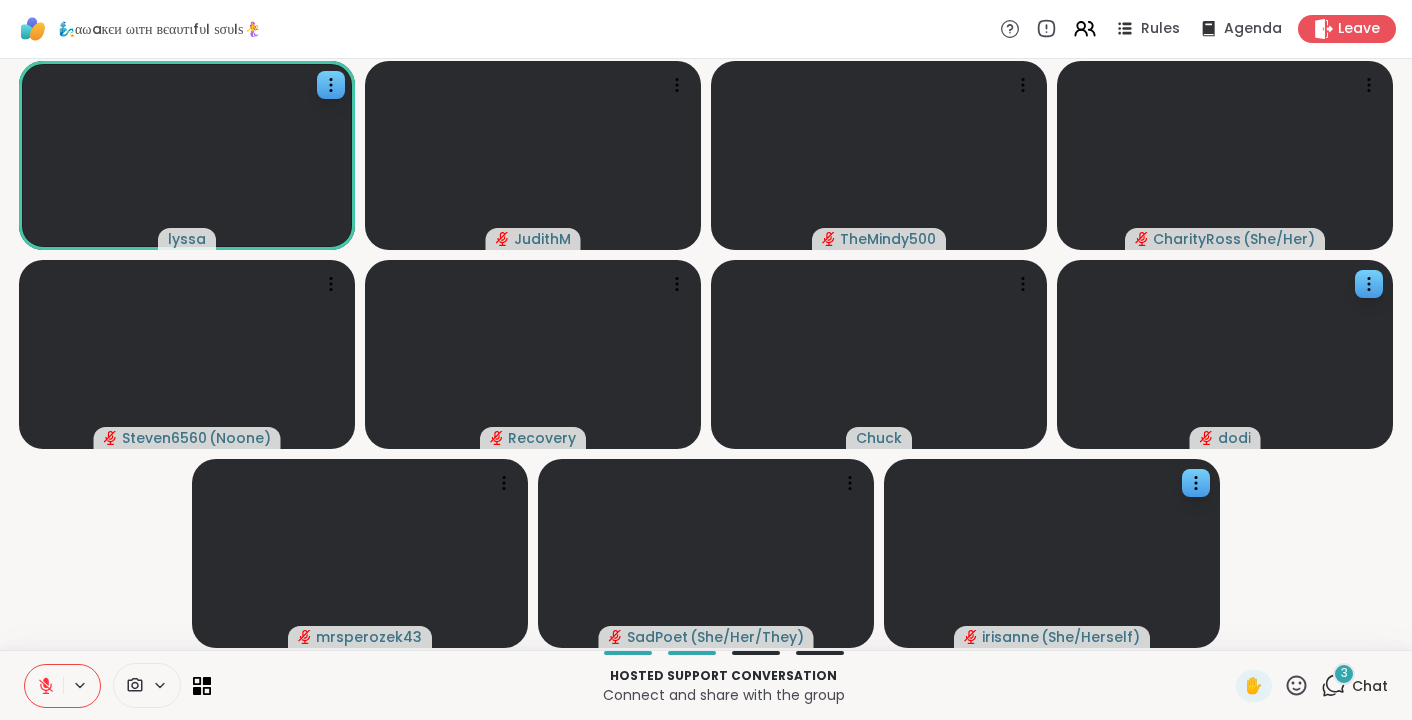 click on "3 Chat" at bounding box center [1354, 686] 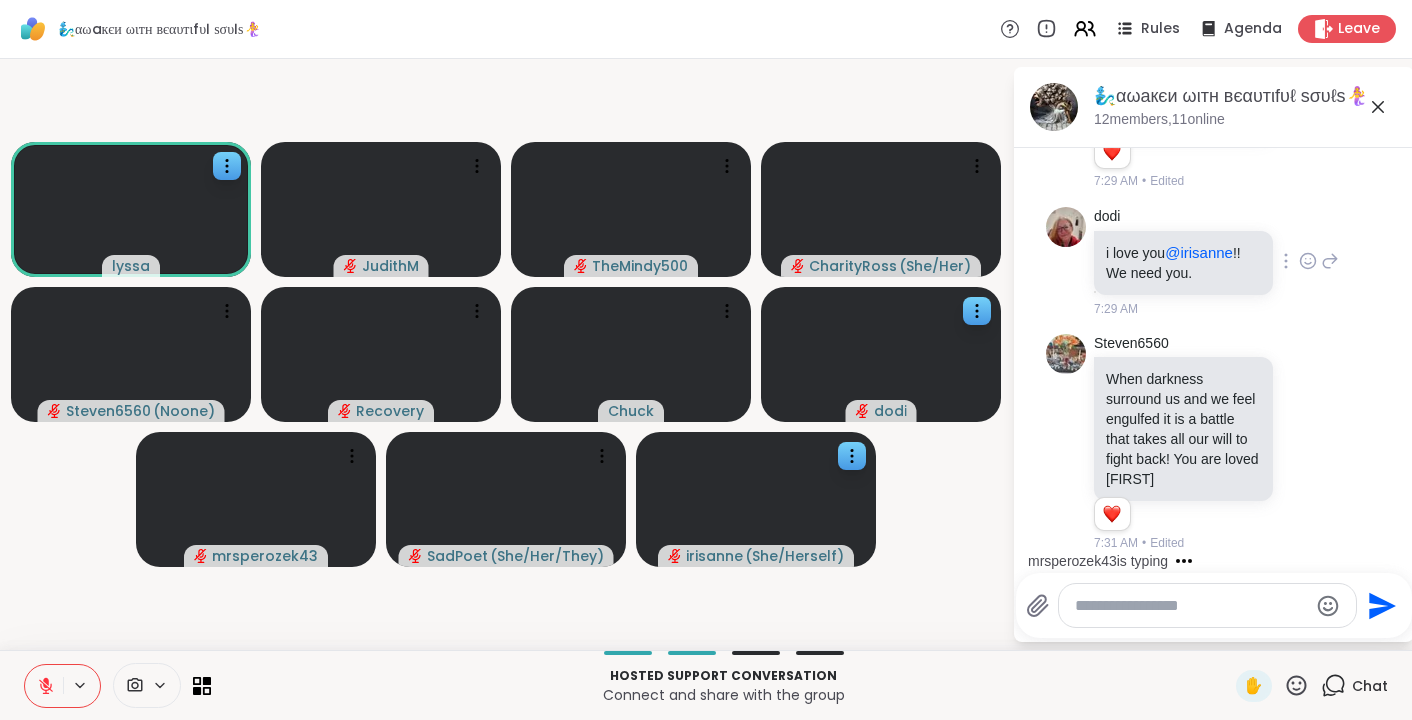 scroll, scrollTop: 8583, scrollLeft: 0, axis: vertical 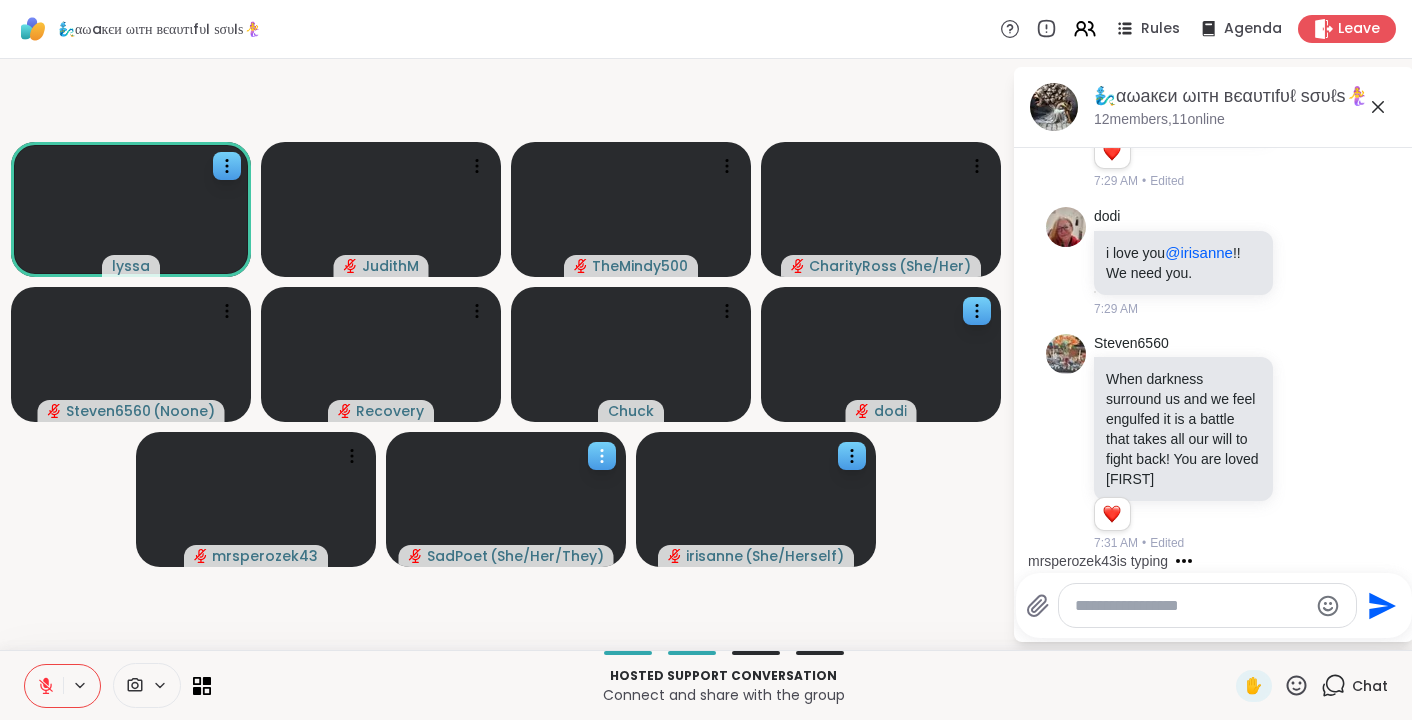 click 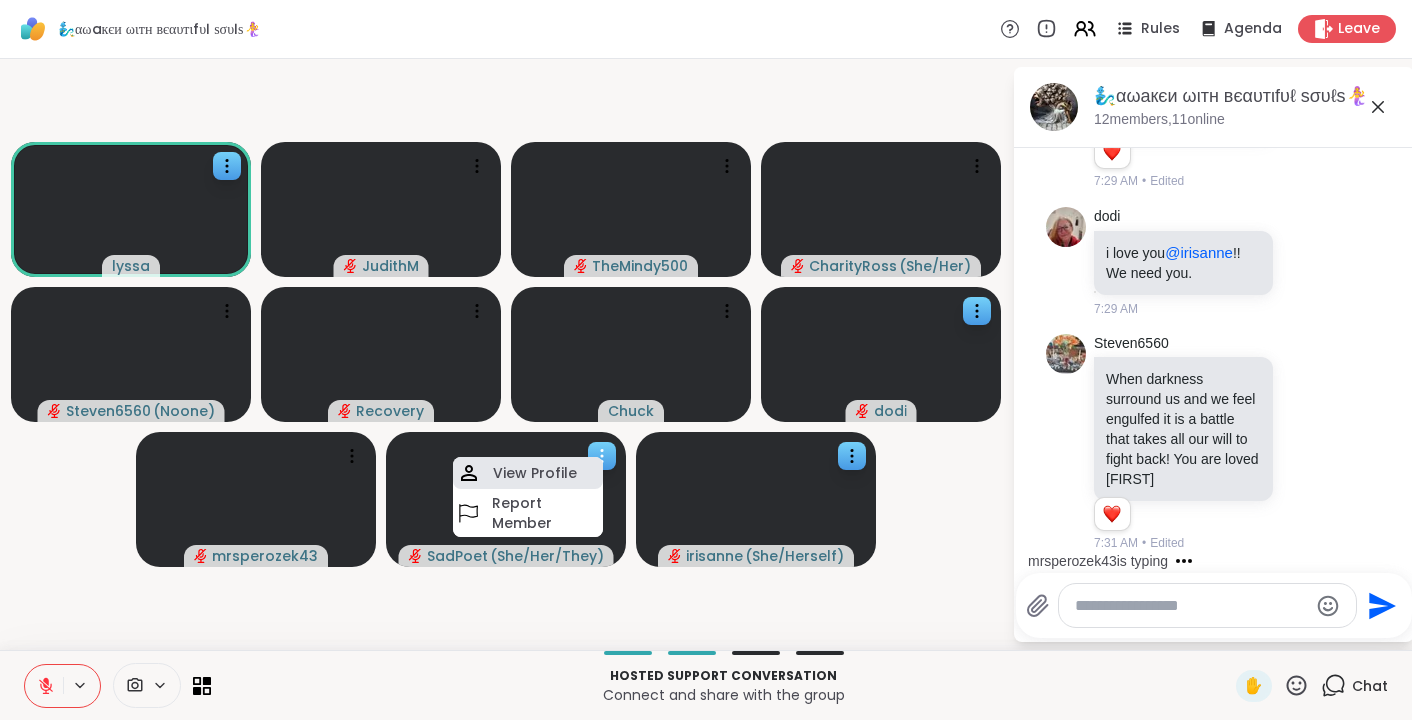 click on "View Profile" at bounding box center (535, 473) 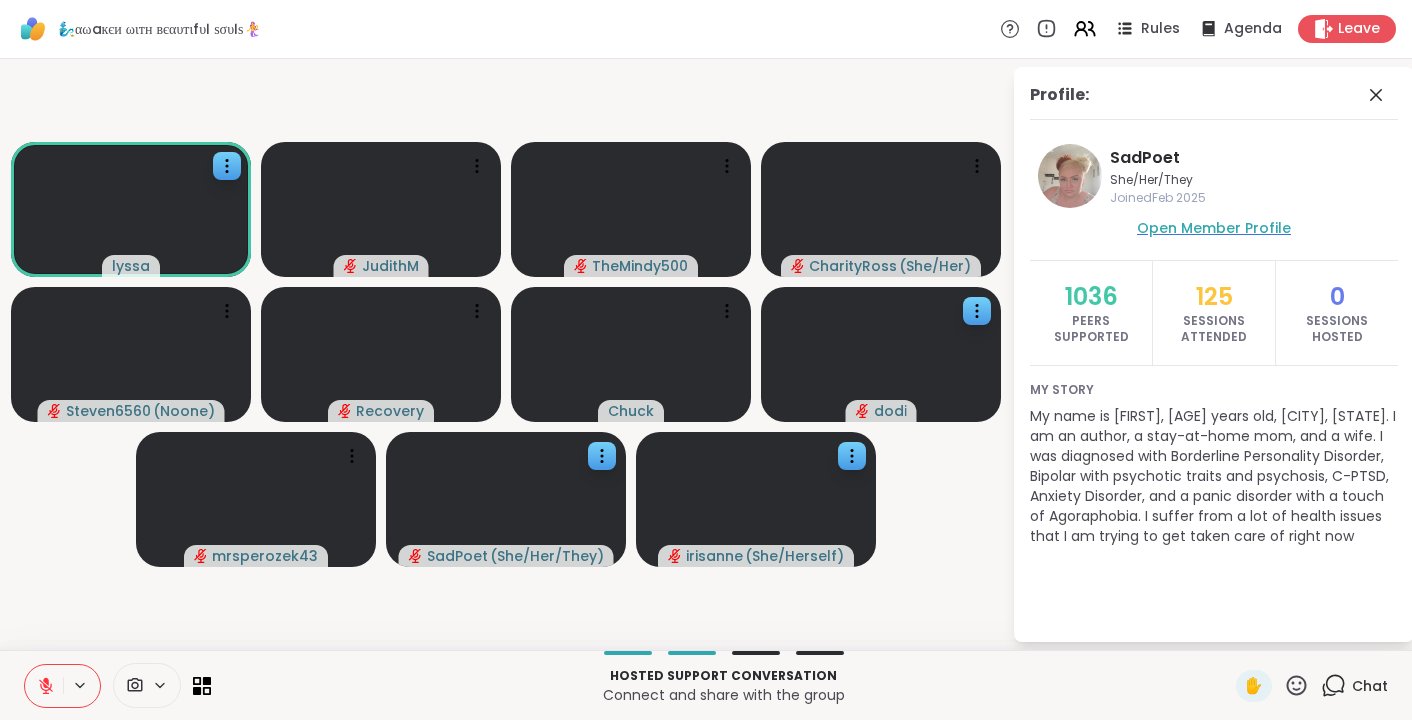 click on "Open Member Profile" at bounding box center (1214, 228) 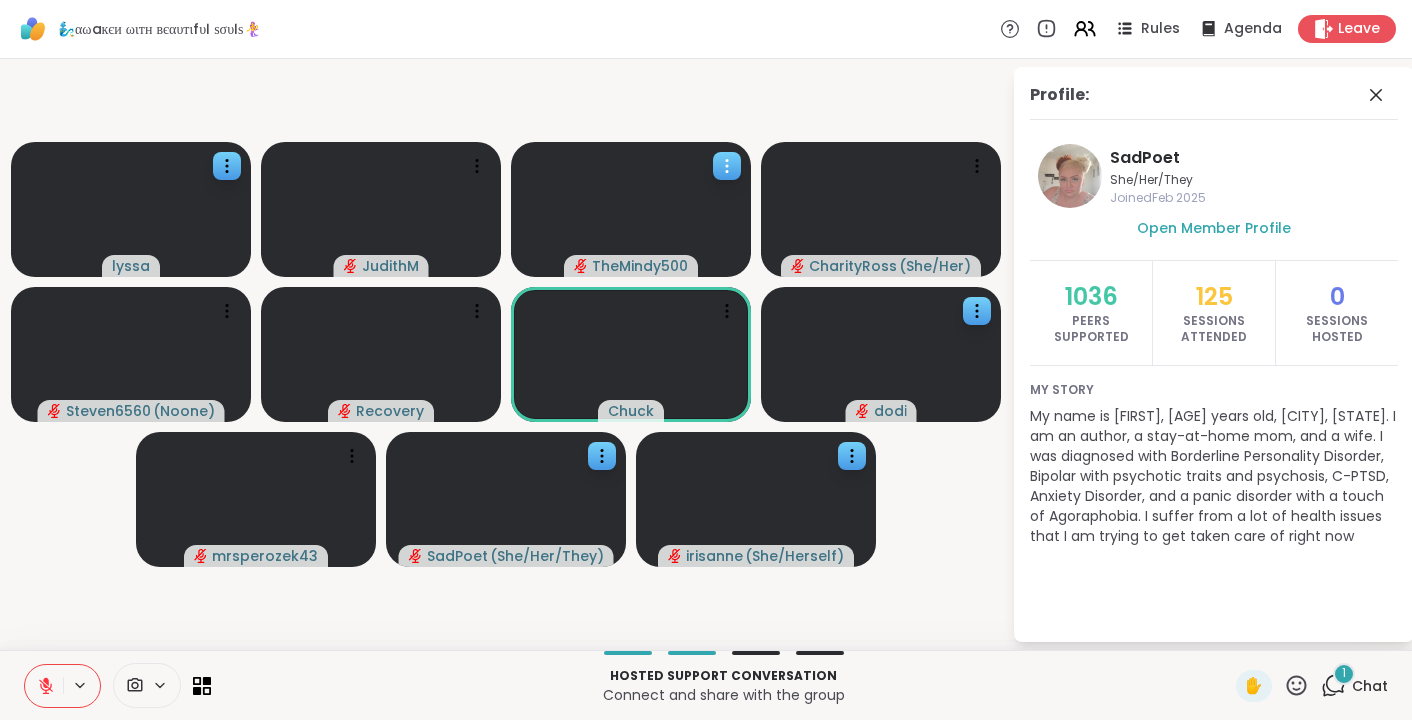 click 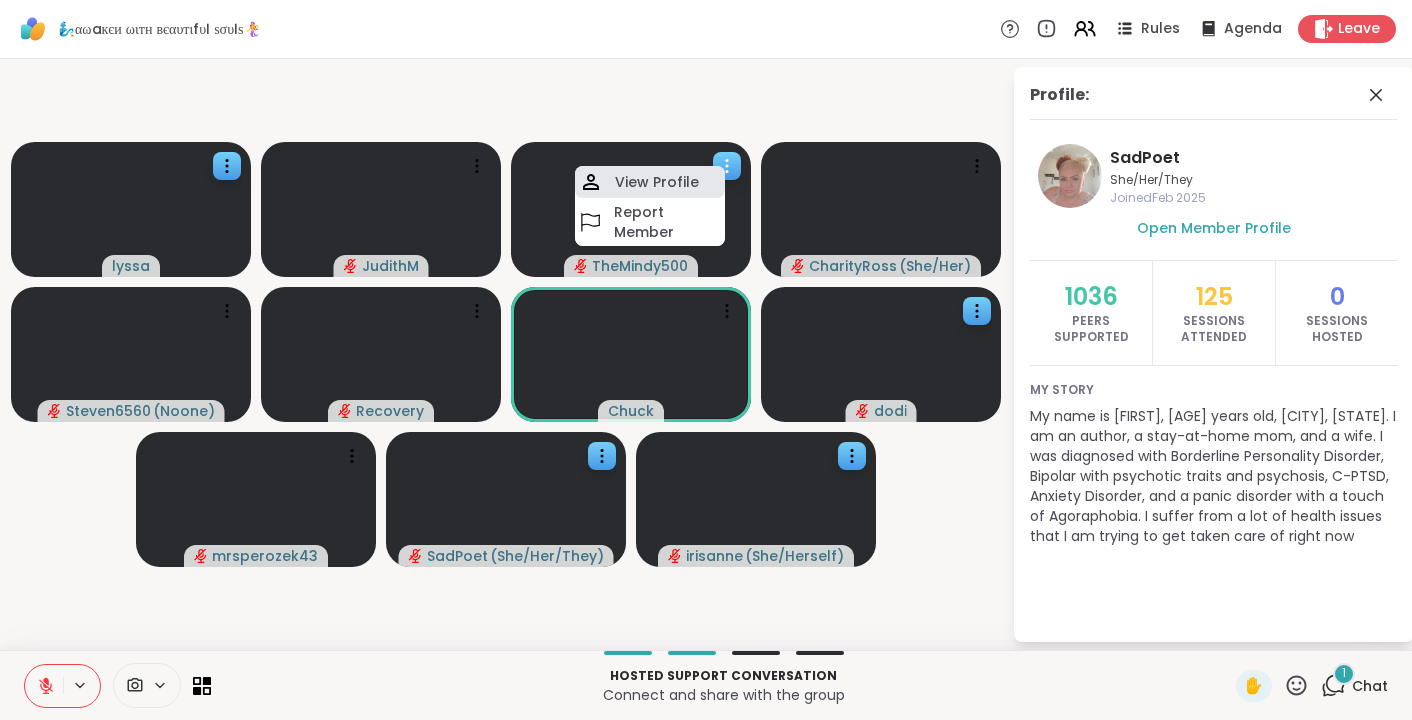 click on "View Profile" at bounding box center [657, 182] 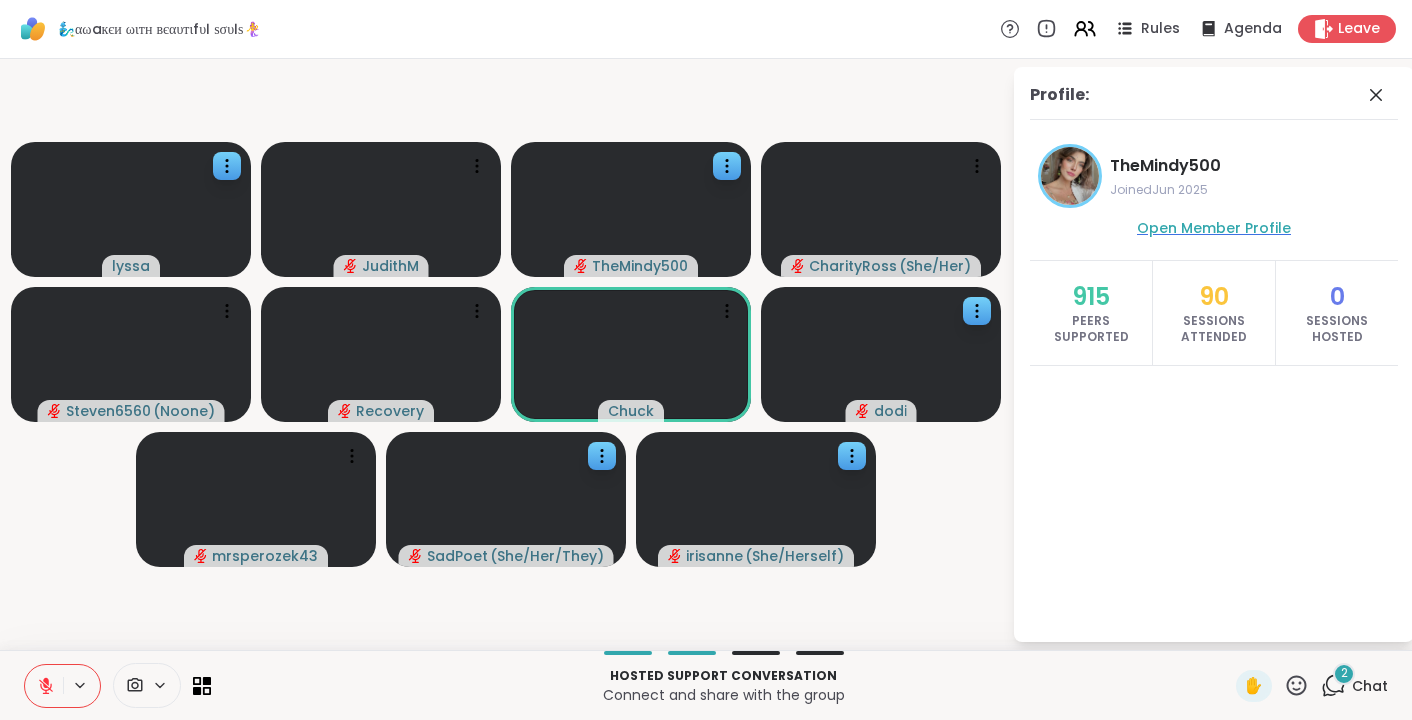 click on "Open Member Profile" at bounding box center (1214, 228) 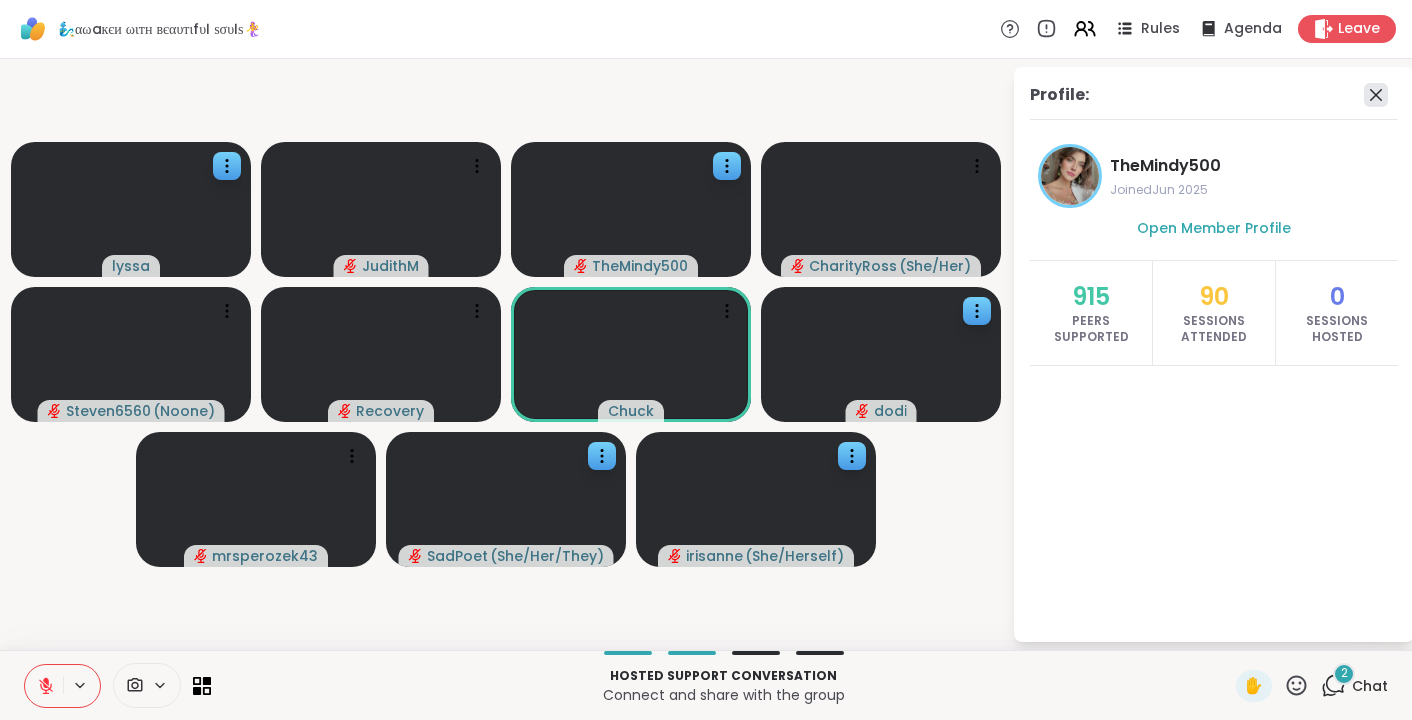 click 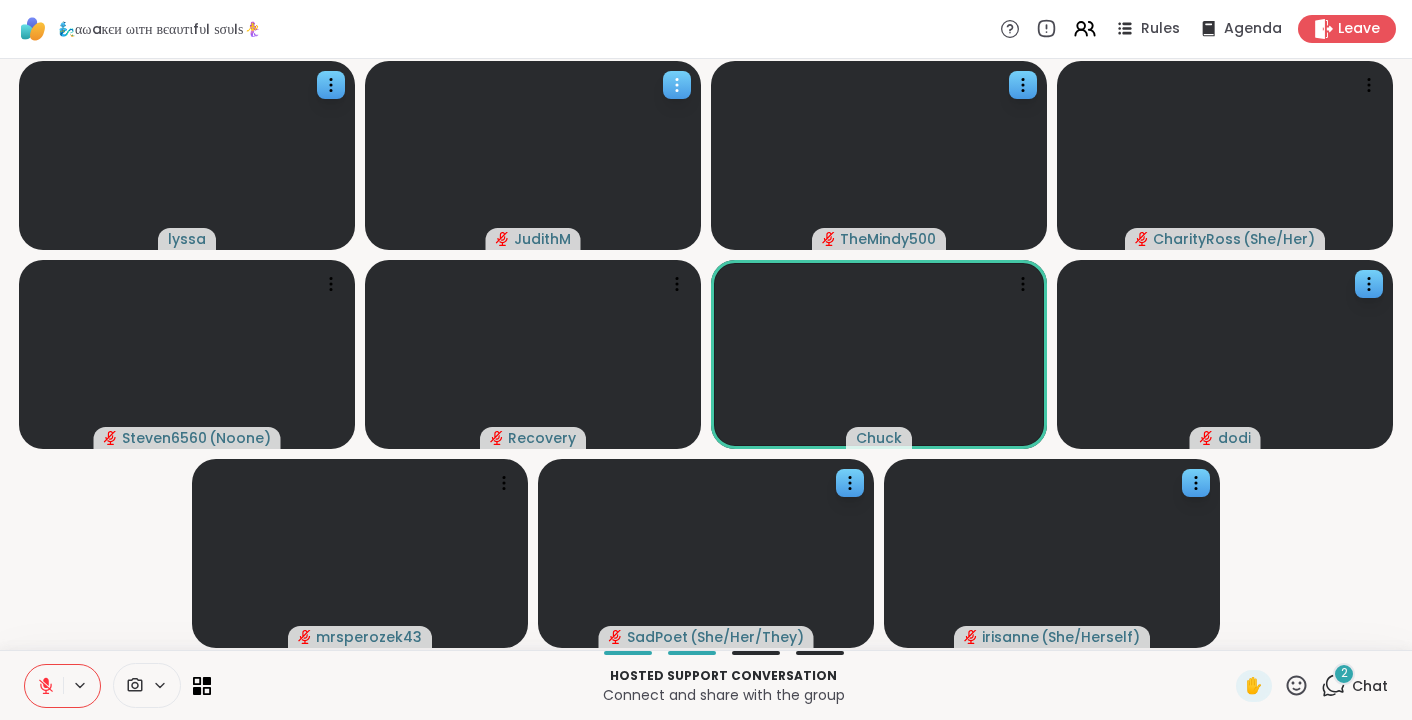 click 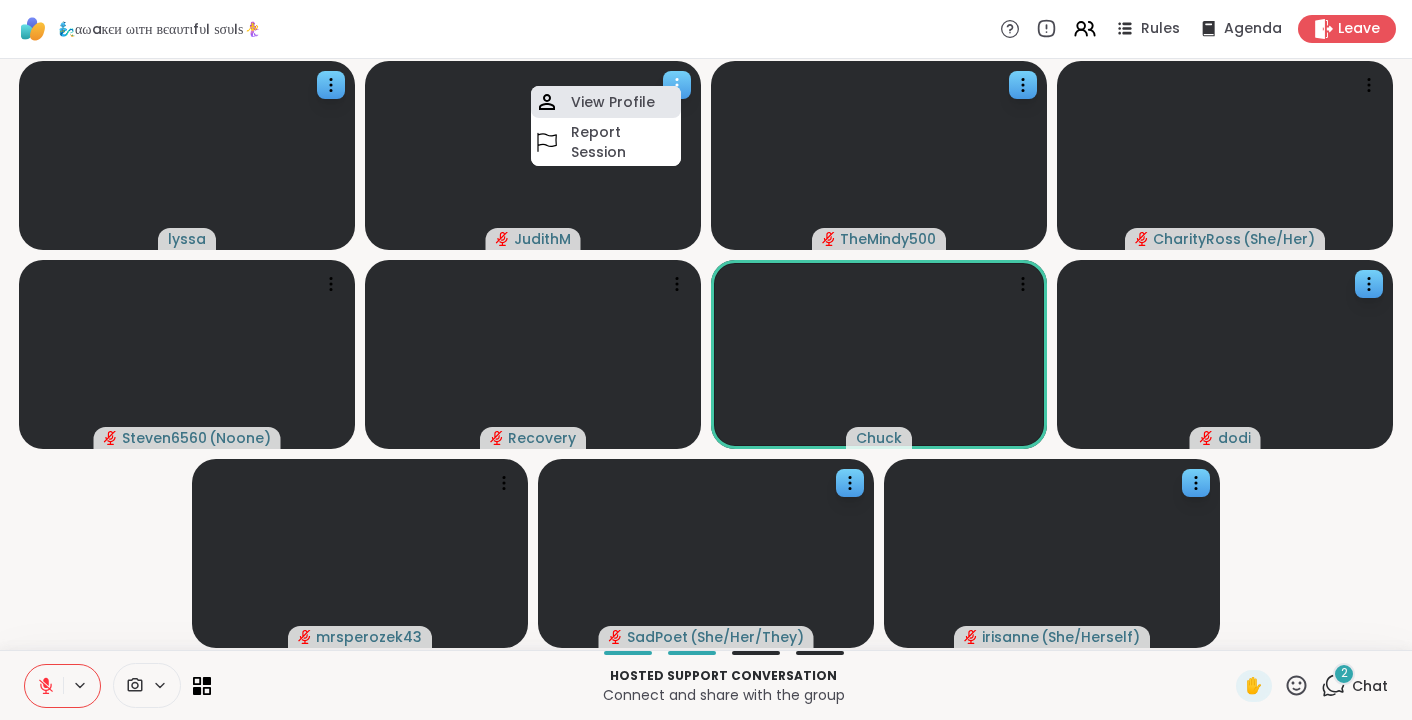 click on "View Profile" at bounding box center (613, 102) 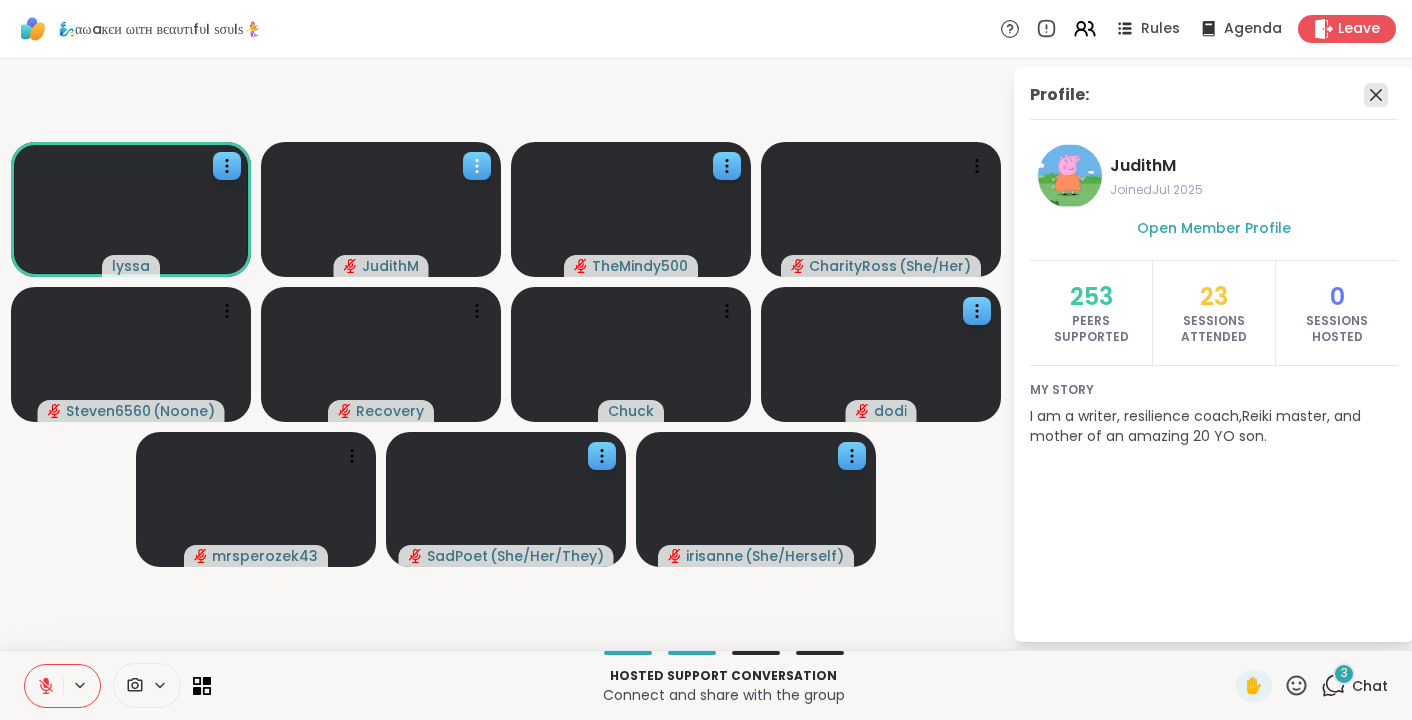 click 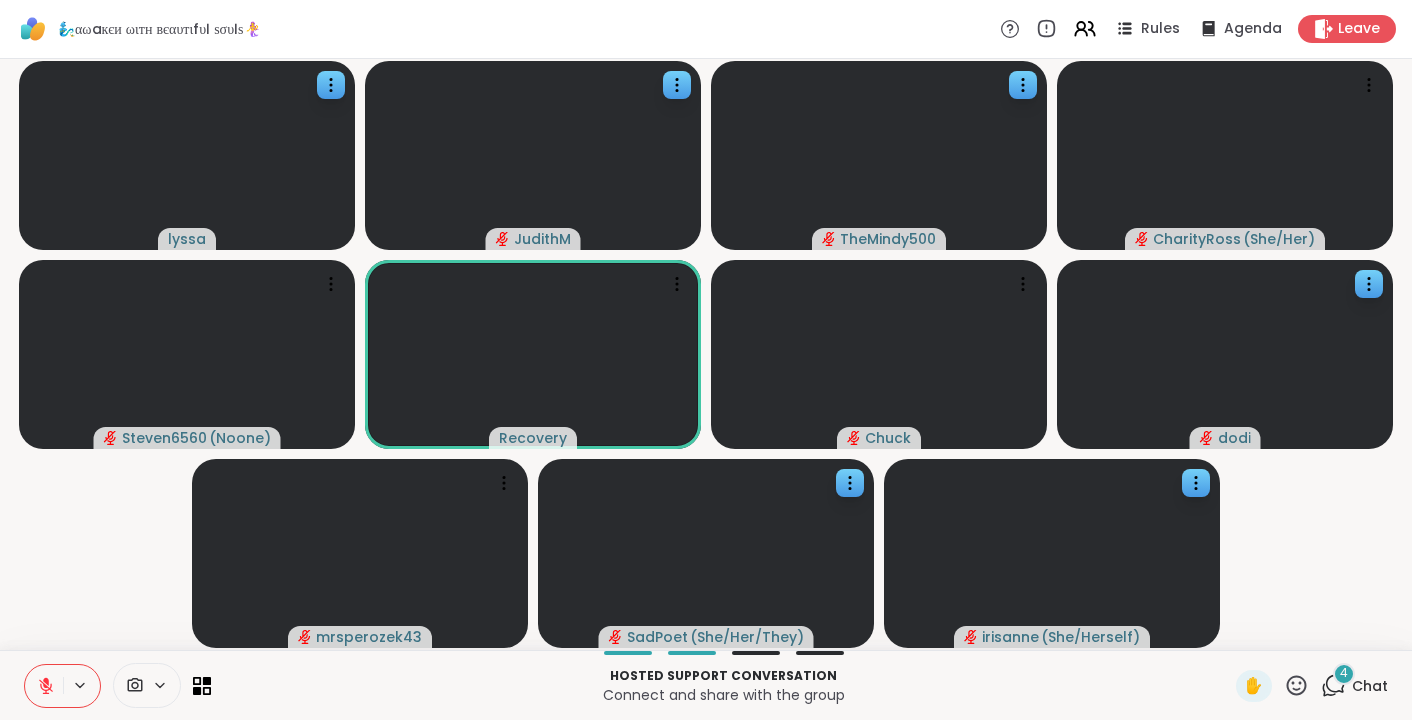 click on "4" at bounding box center (1344, 673) 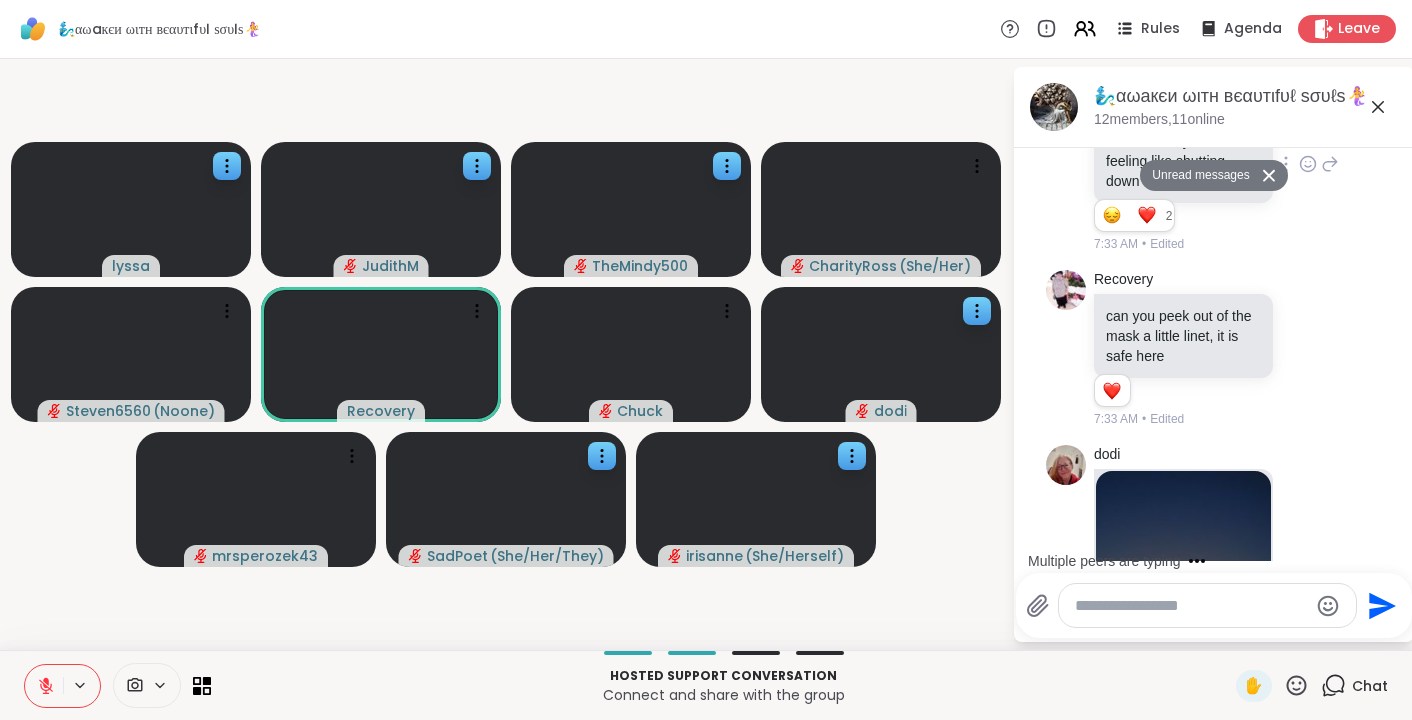 scroll, scrollTop: 9786, scrollLeft: 0, axis: vertical 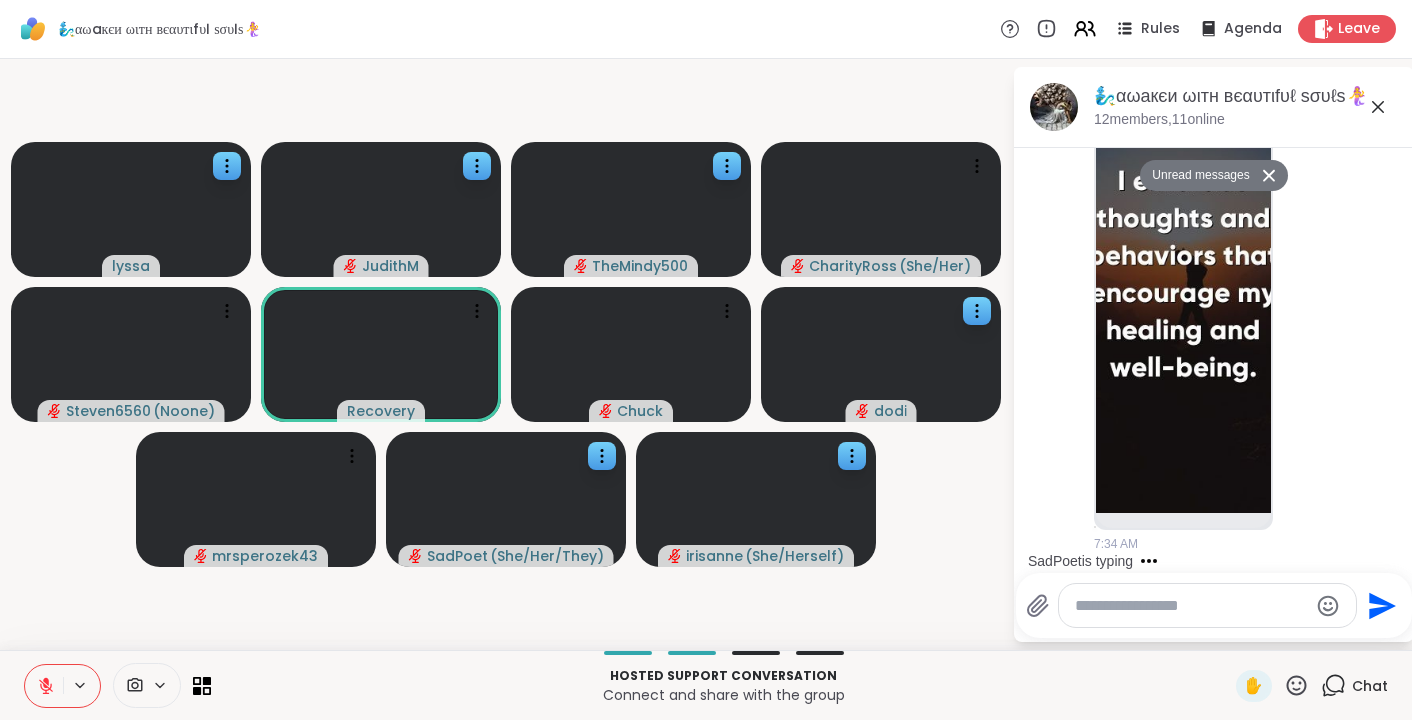 click at bounding box center (1191, 606) 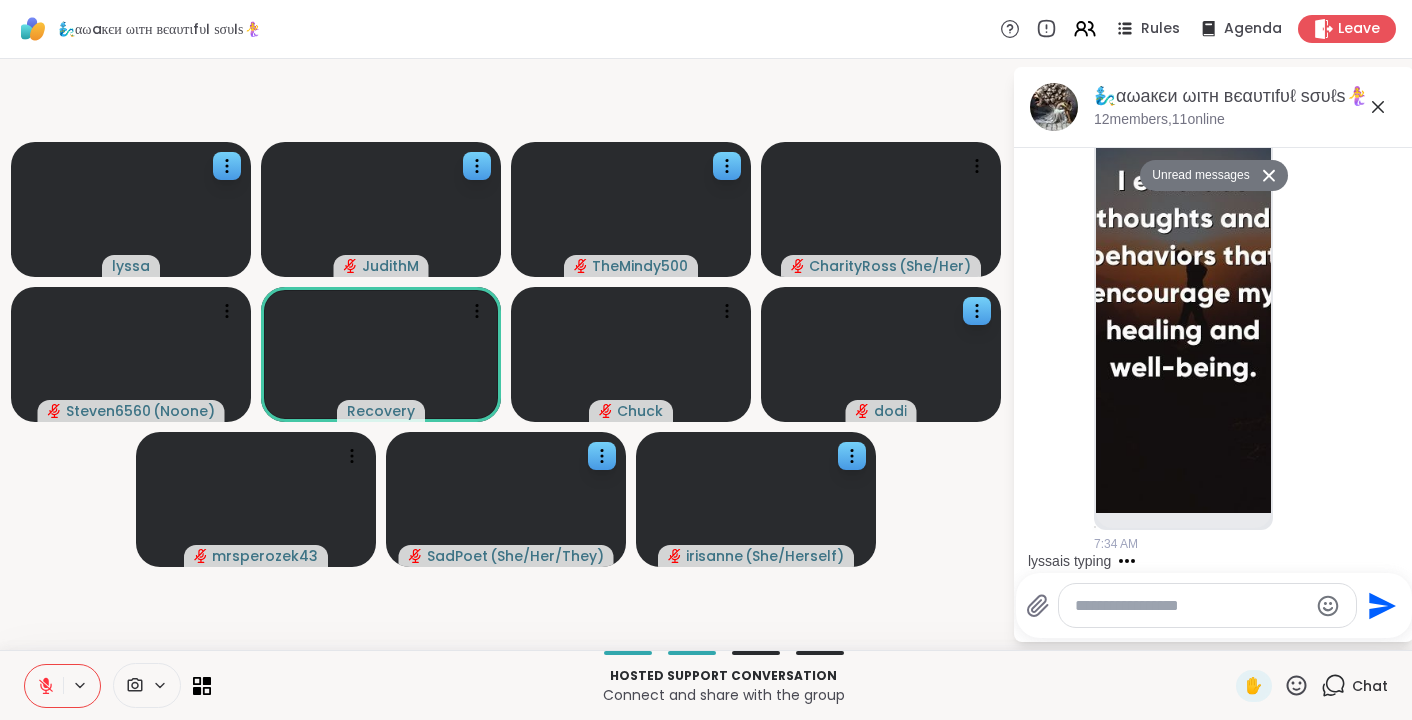click 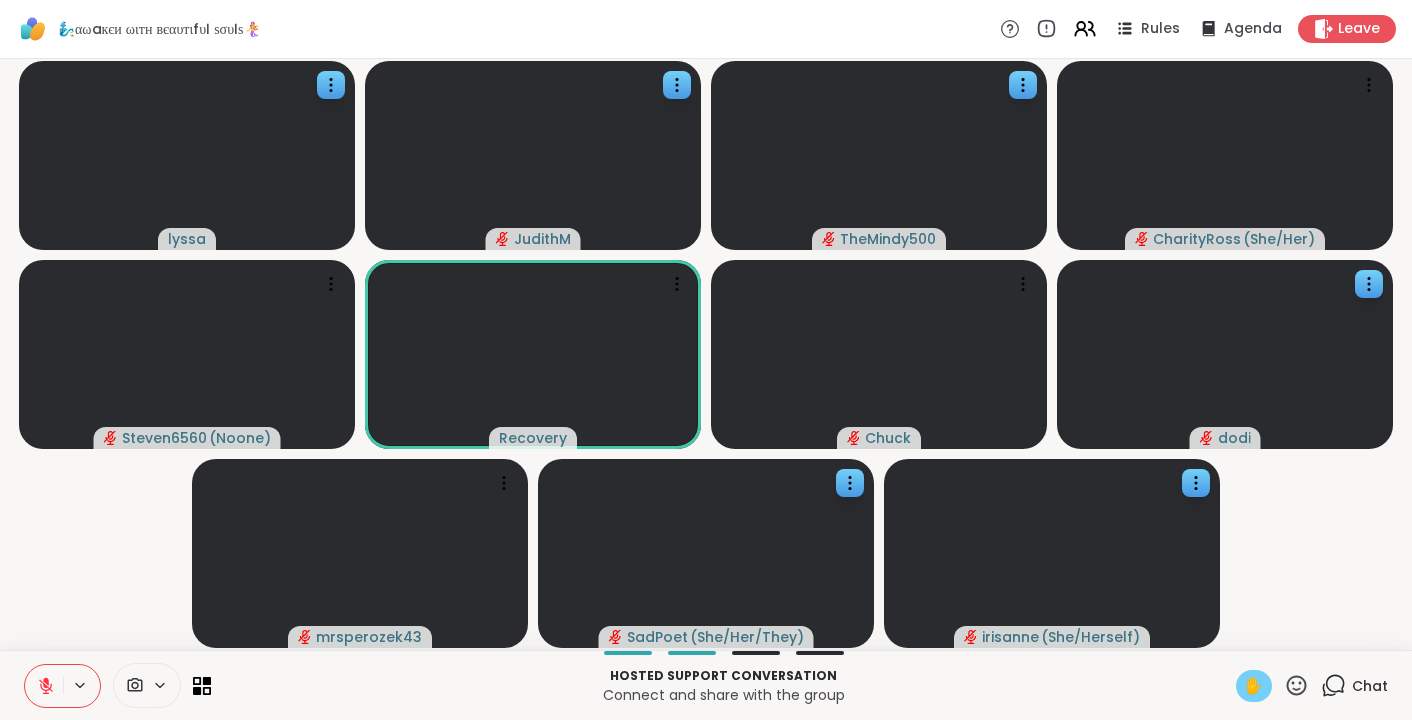 click on "✋" at bounding box center [1254, 686] 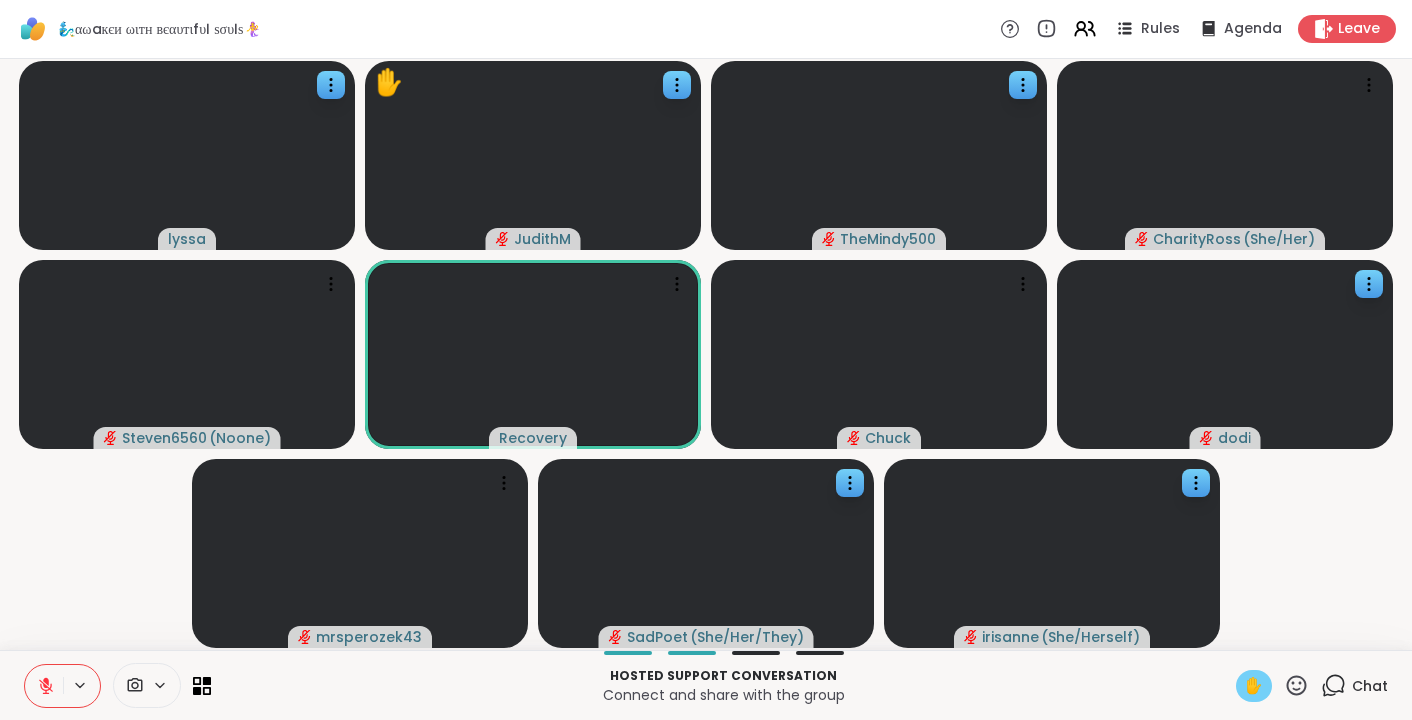 click on "✋" at bounding box center [1254, 686] 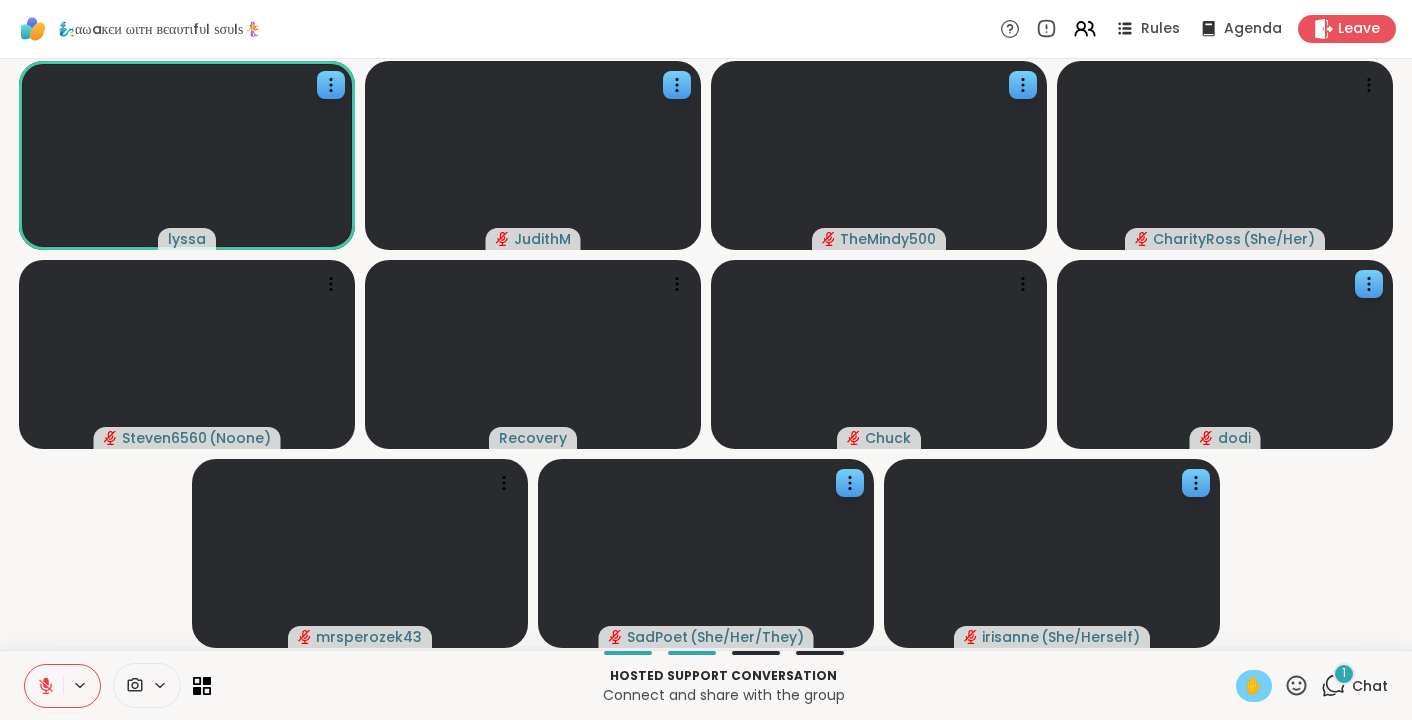 click on "✋" at bounding box center (1254, 686) 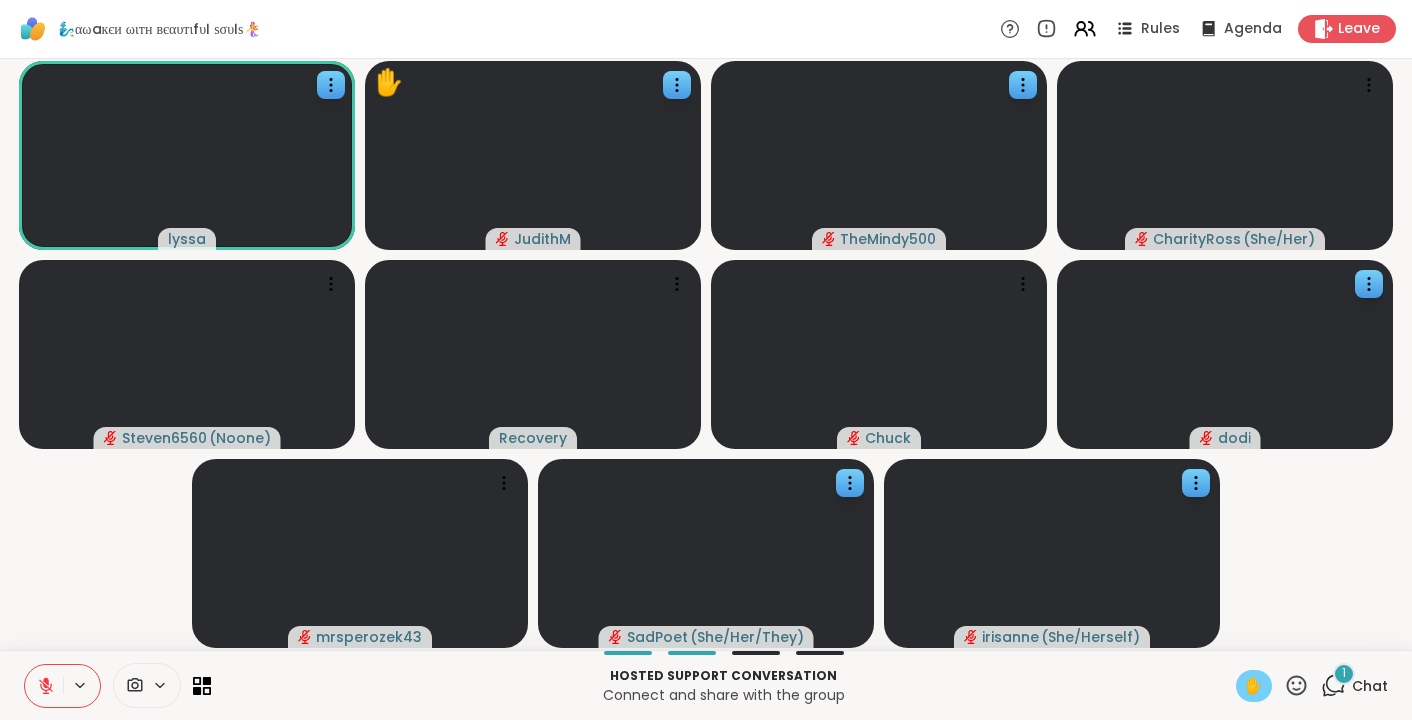 click on "✋" at bounding box center (1254, 686) 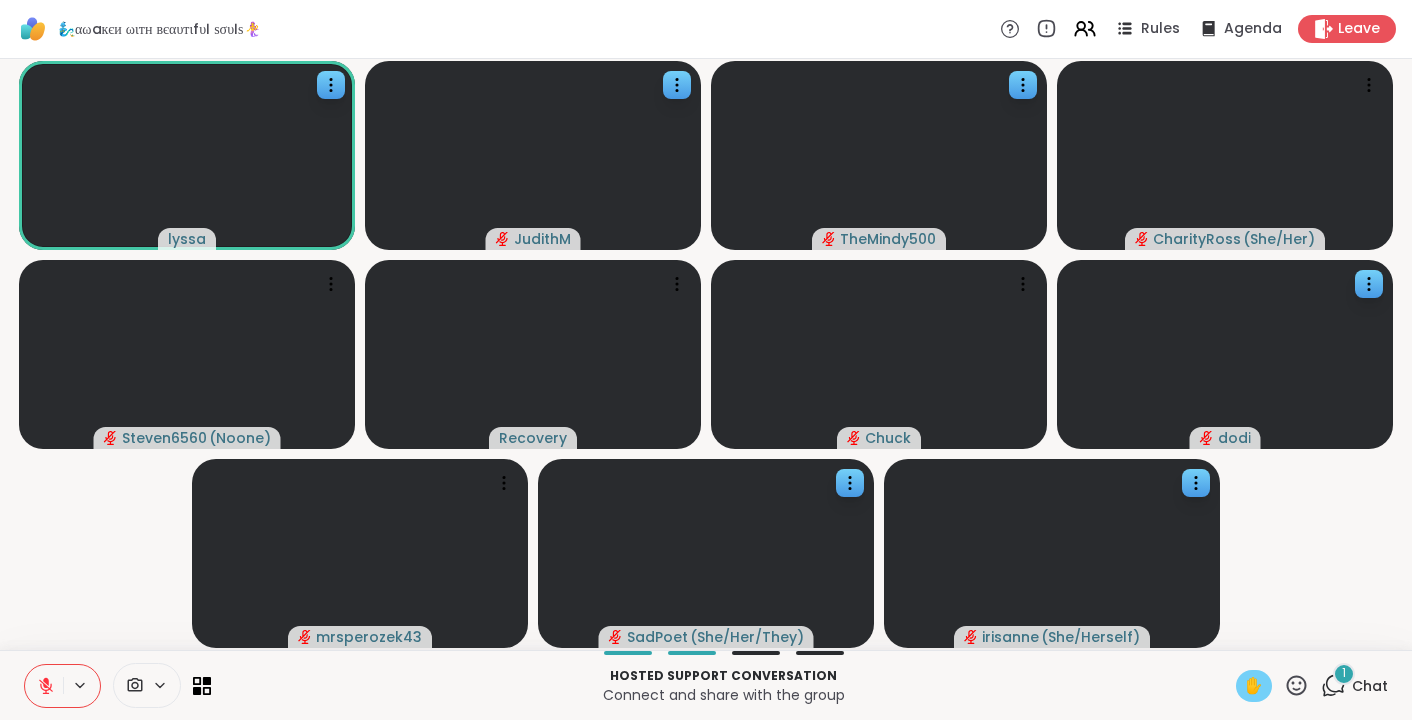 click on "✋" at bounding box center [1254, 686] 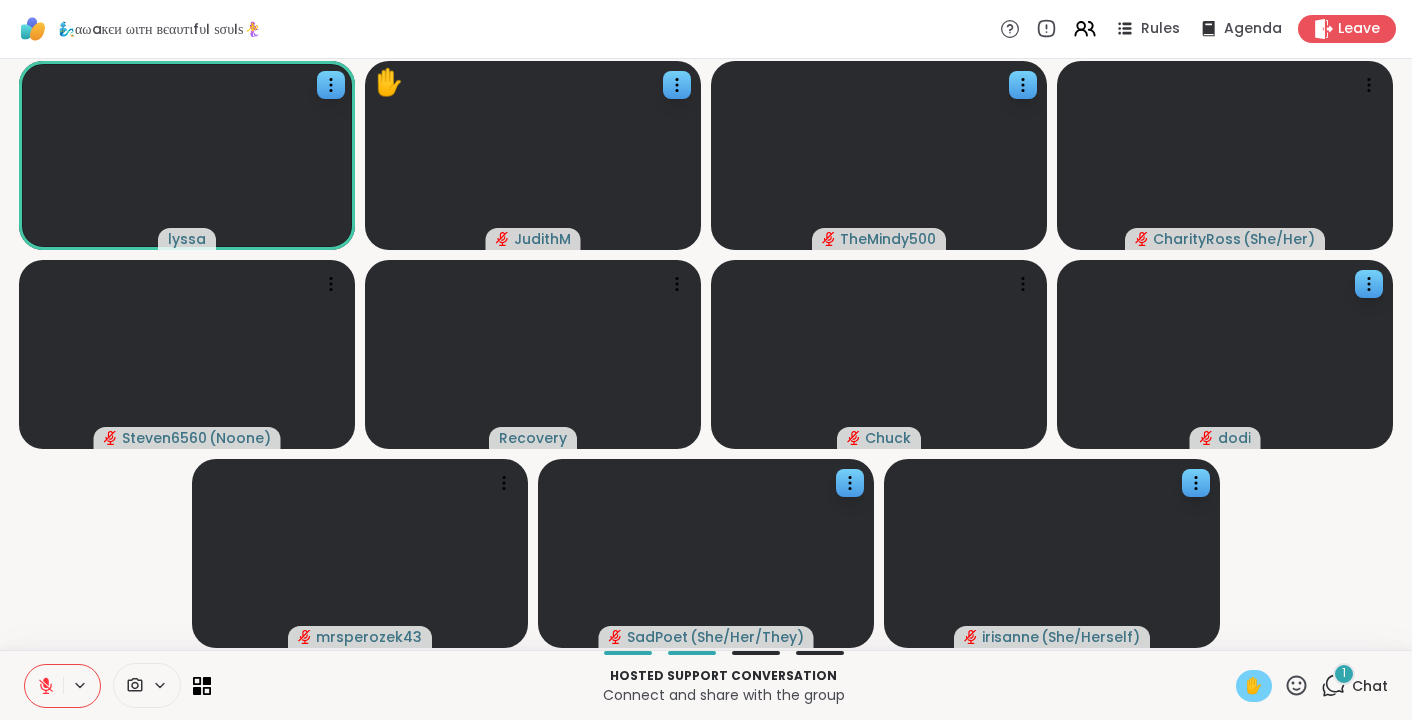 click on "✋" at bounding box center (1254, 686) 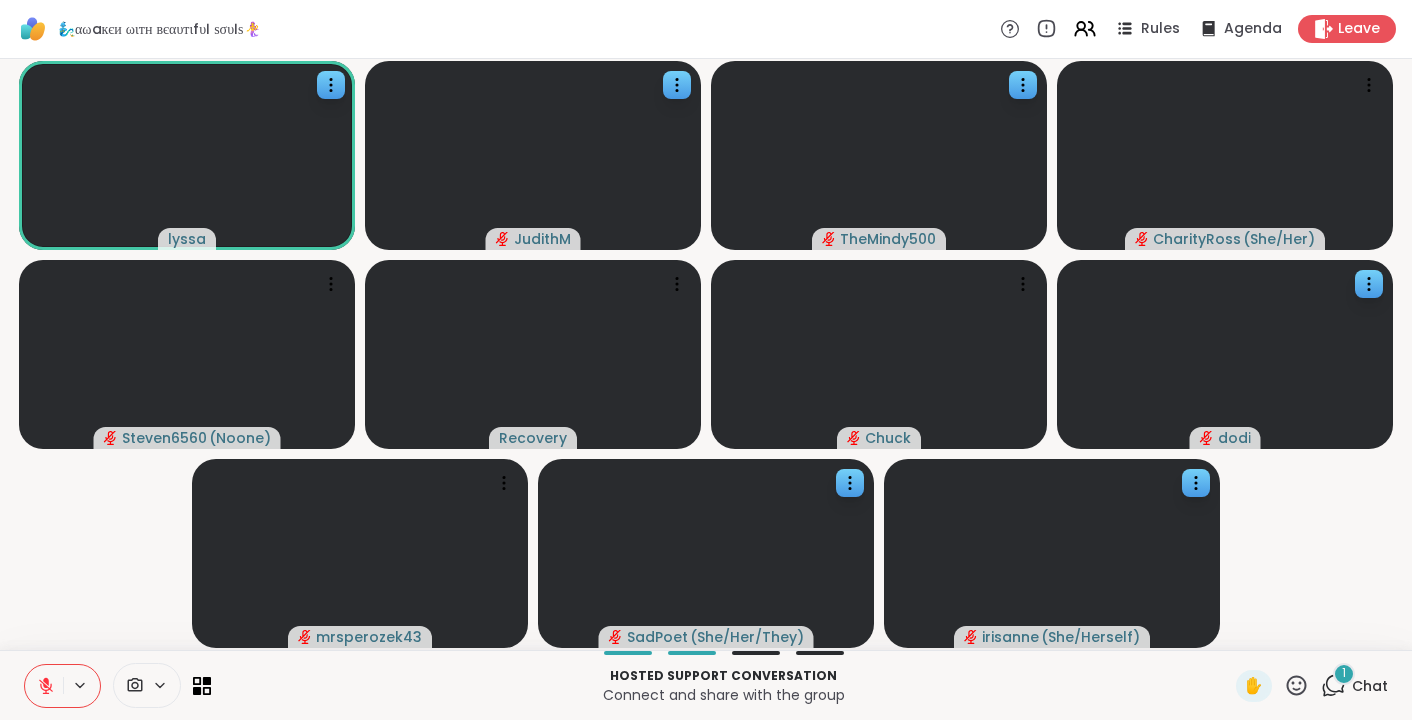 click on "1" at bounding box center [1344, 674] 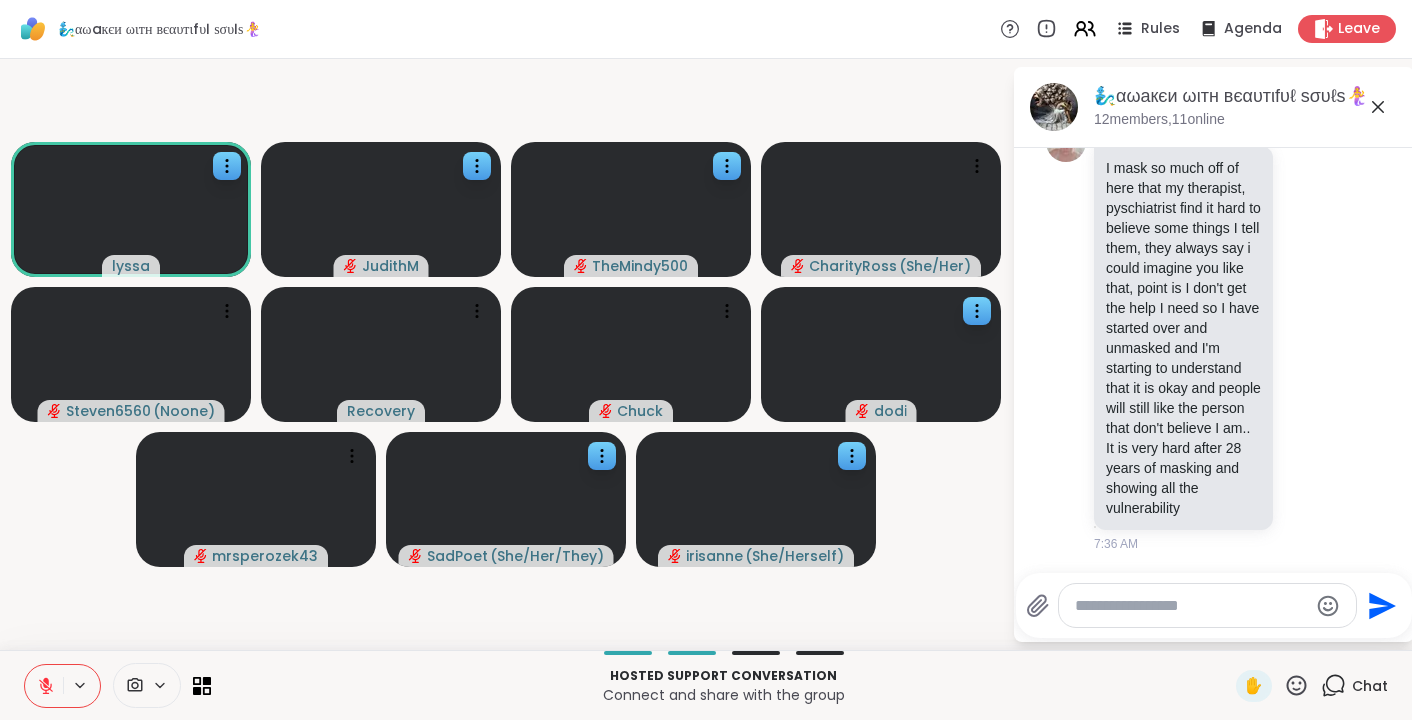scroll, scrollTop: 10512, scrollLeft: 0, axis: vertical 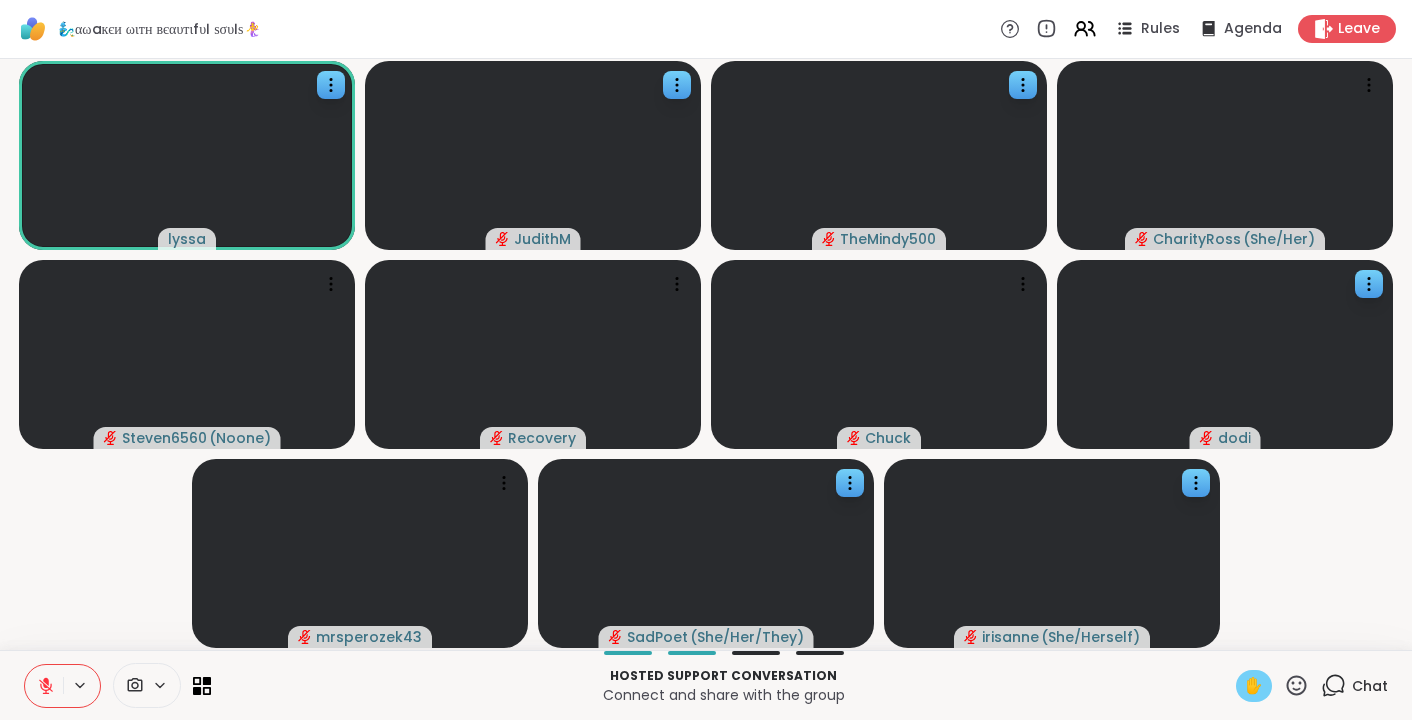 click on "✋" at bounding box center (1254, 686) 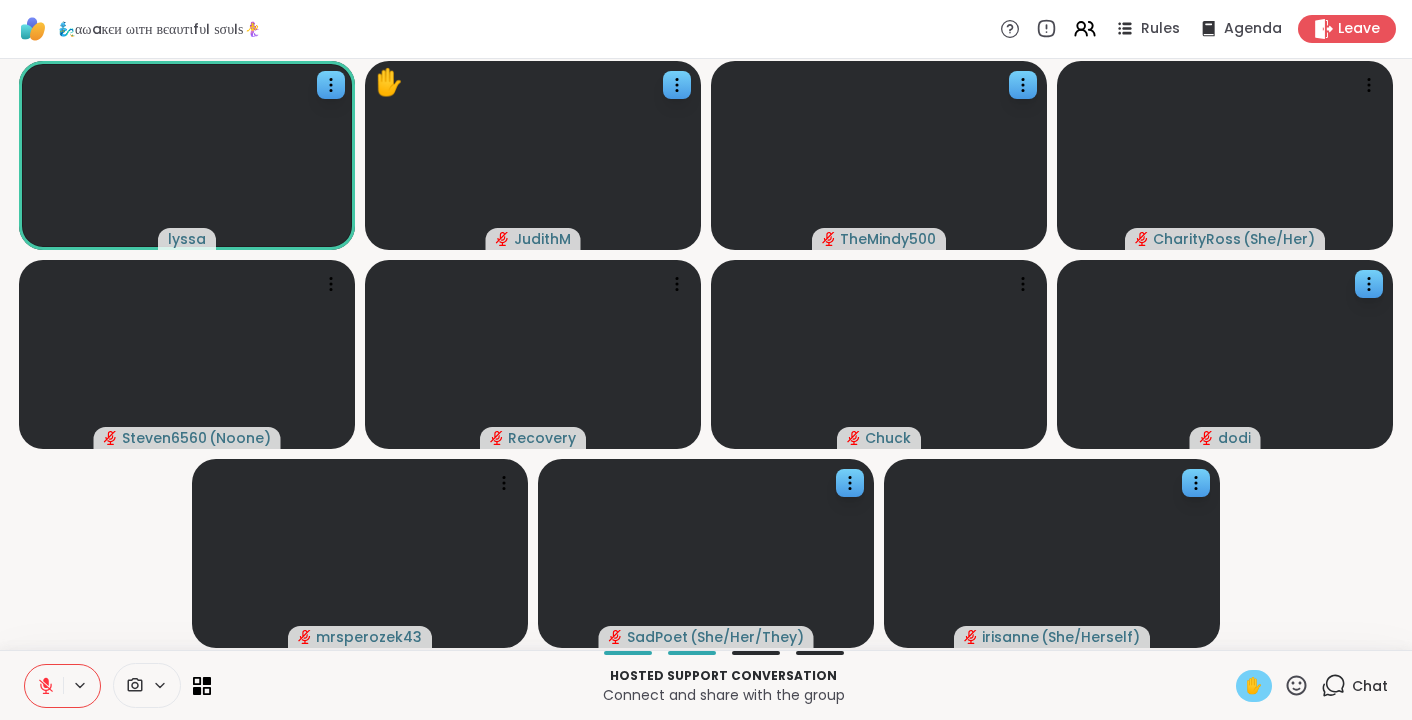 click on "✋" at bounding box center [1254, 686] 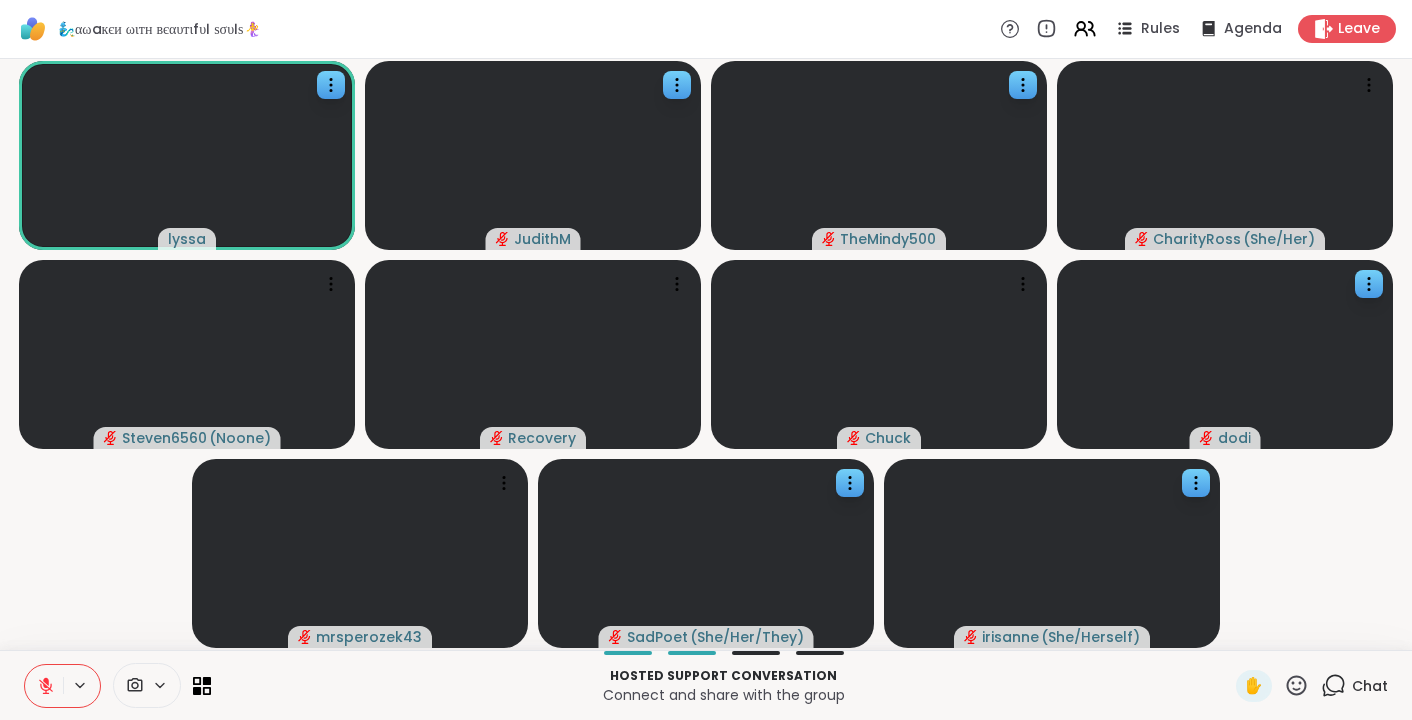 click 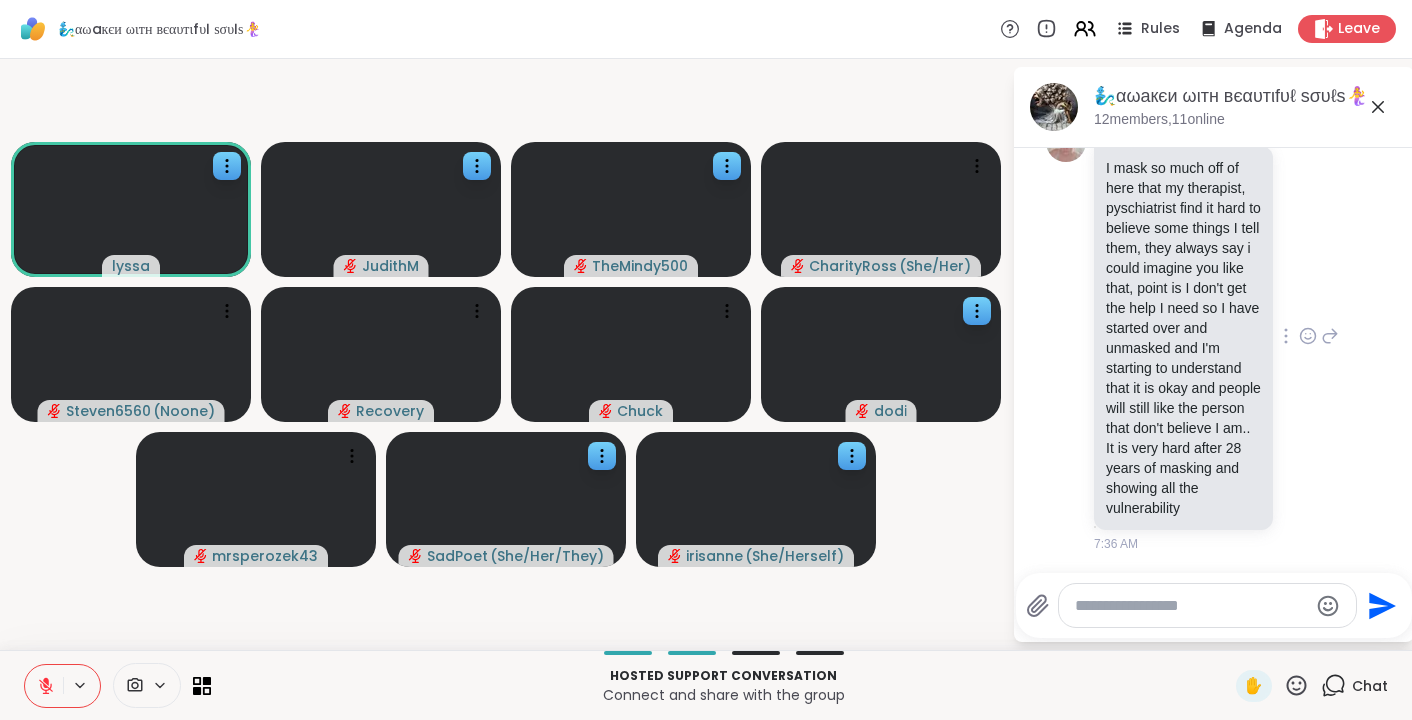scroll, scrollTop: 10492, scrollLeft: 0, axis: vertical 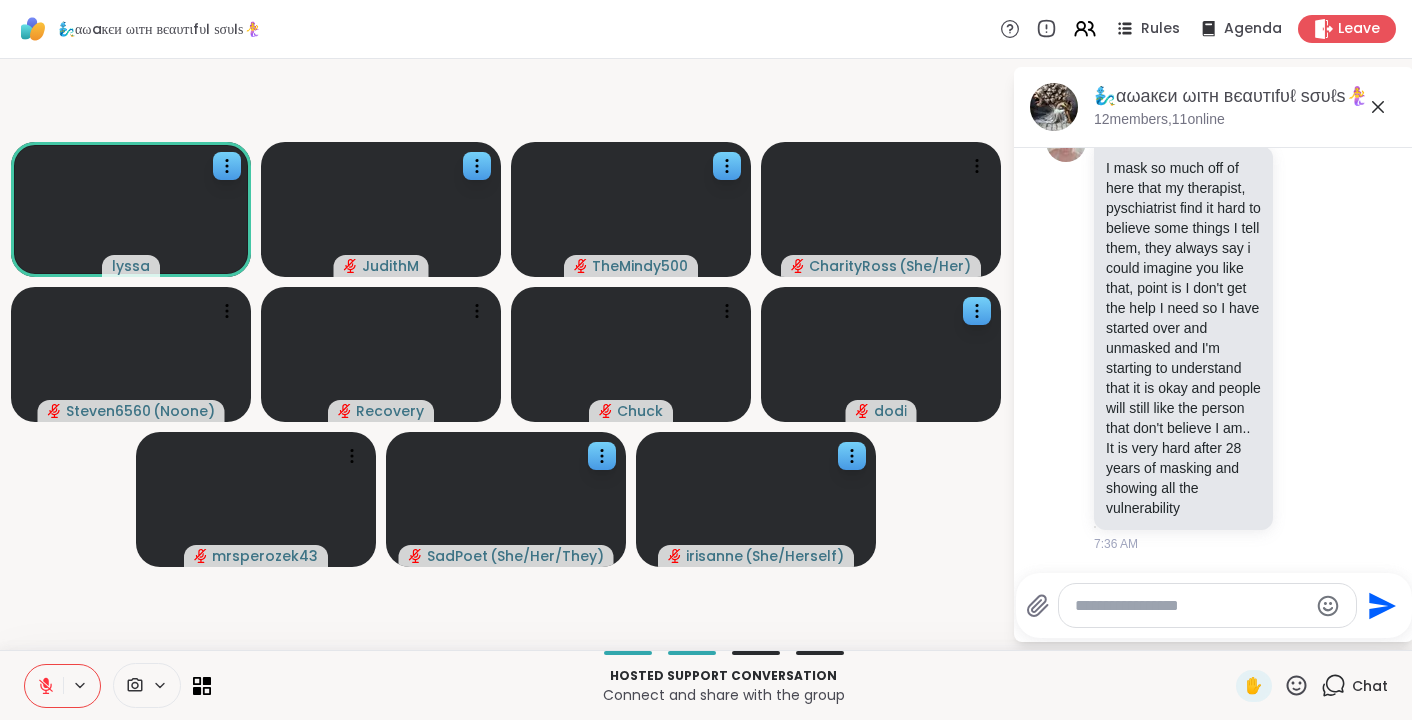 click on "lyssa JudithM TheMindy500 CharityRoss ( She/Her ) Steven6560 ( Noone ) Recovery Chuck dodi mrsperozek43 SadPoet ( She/Her/They ) irisanne ( She/Herself )" at bounding box center [506, 354] 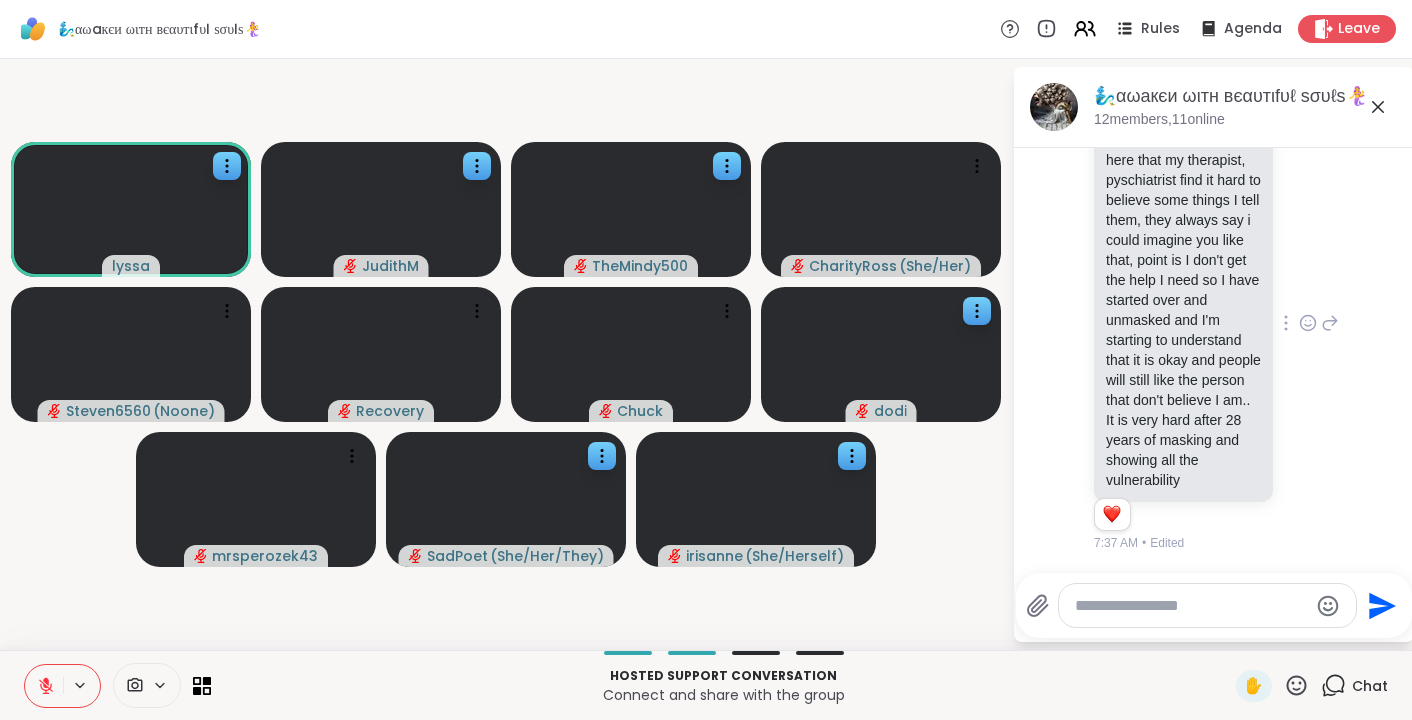 scroll, scrollTop: 10520, scrollLeft: 0, axis: vertical 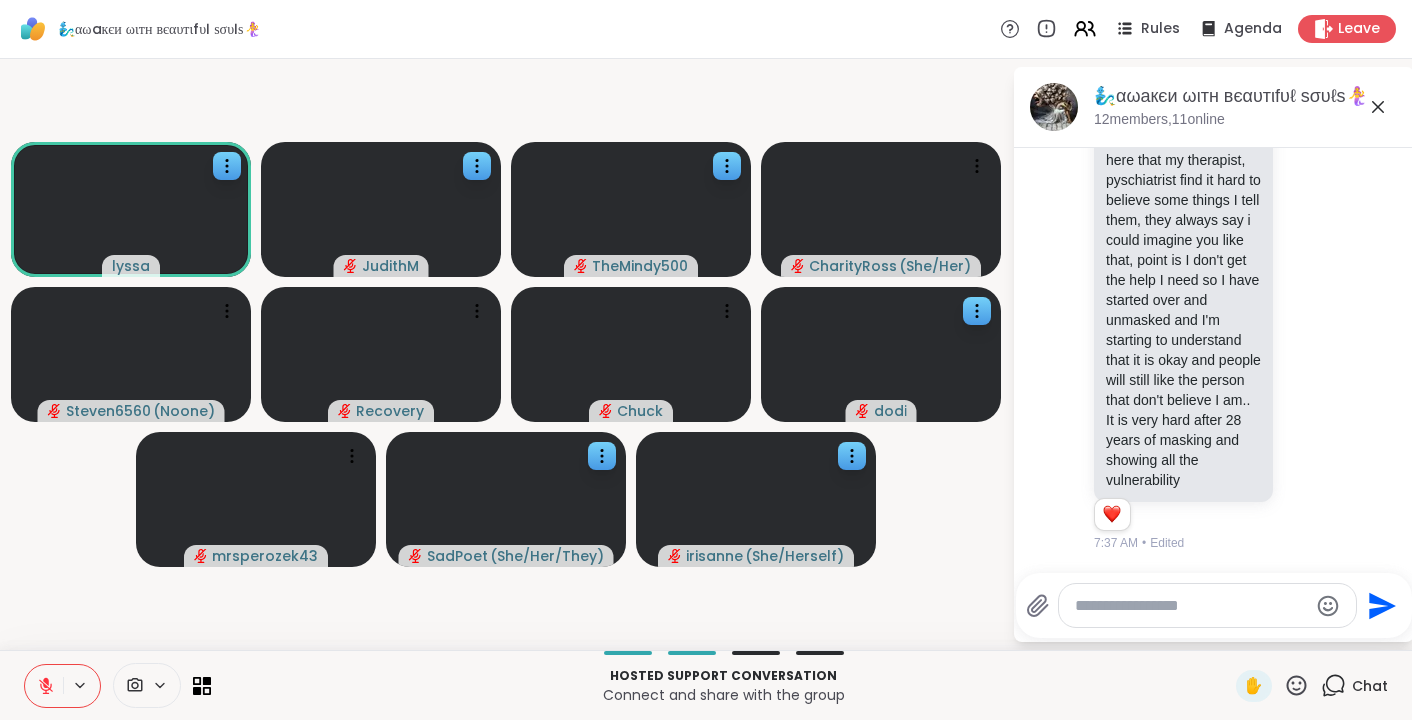 click 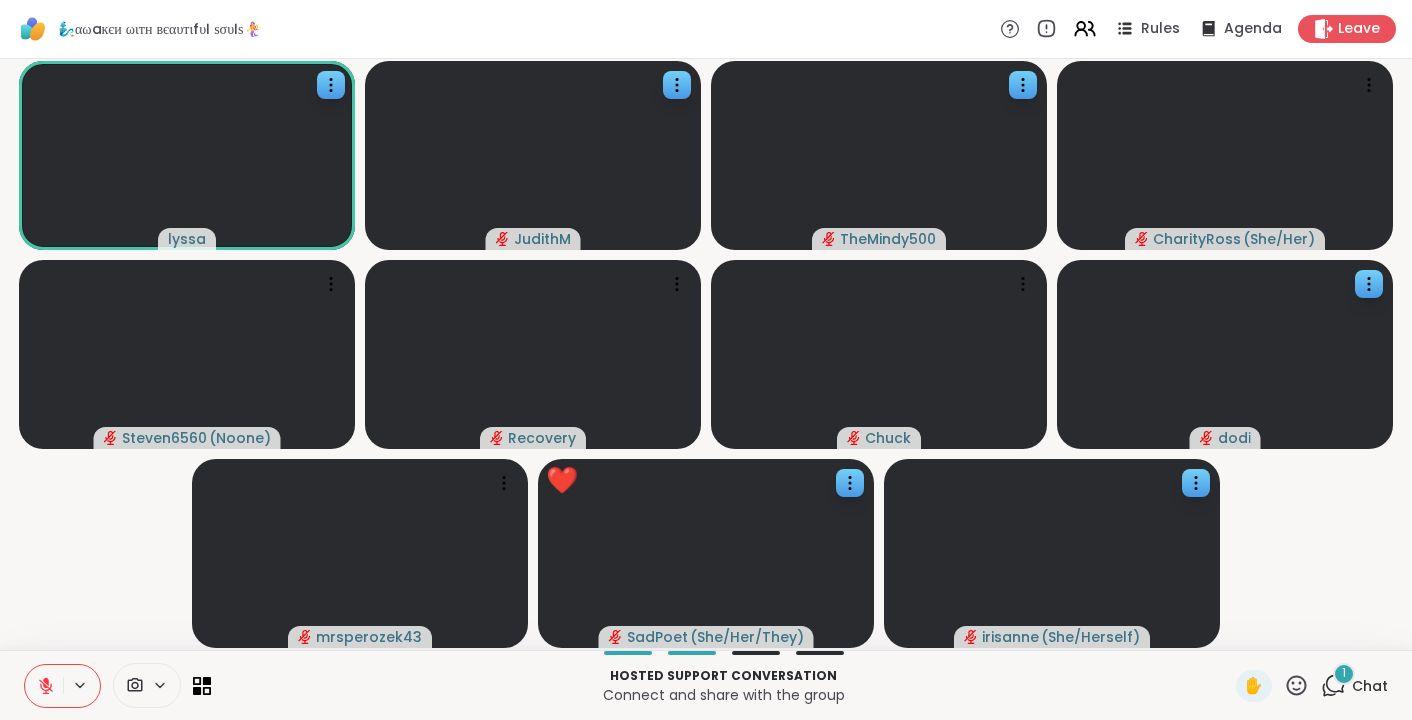 click 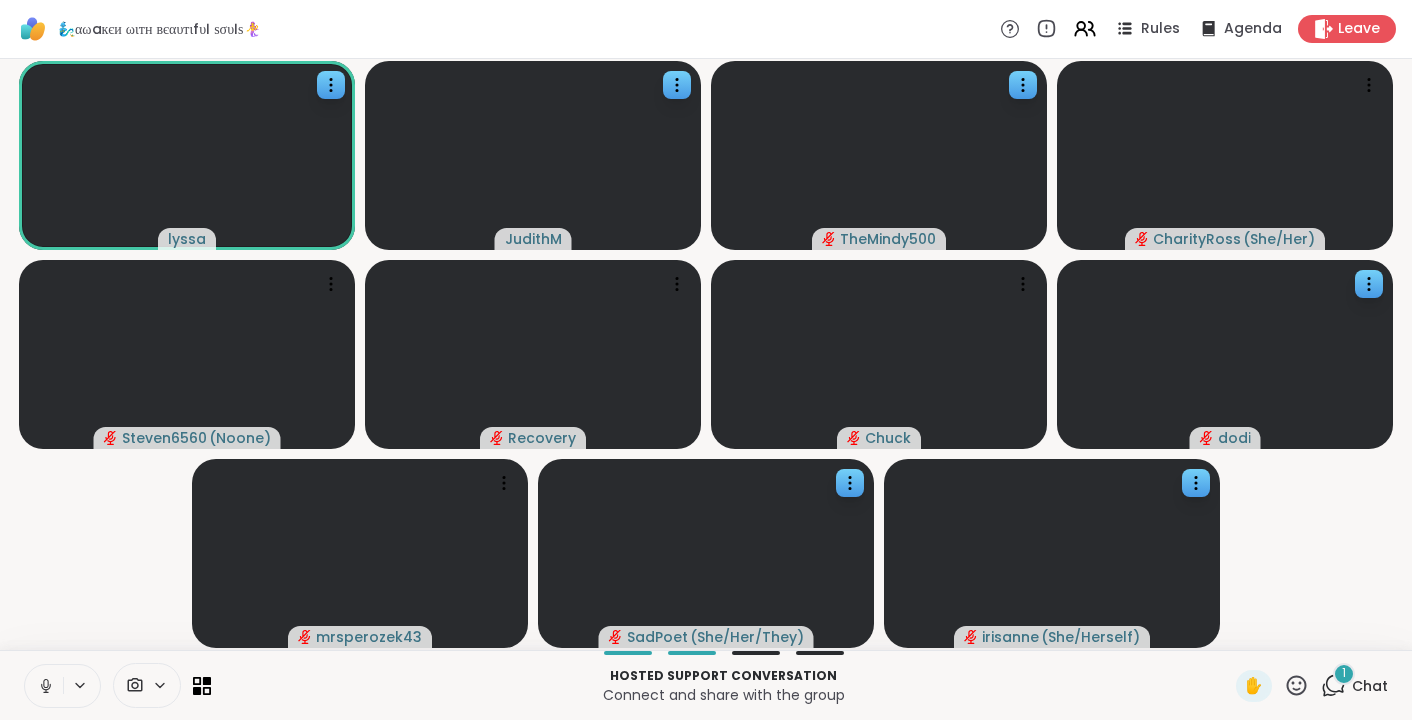 click at bounding box center (44, 686) 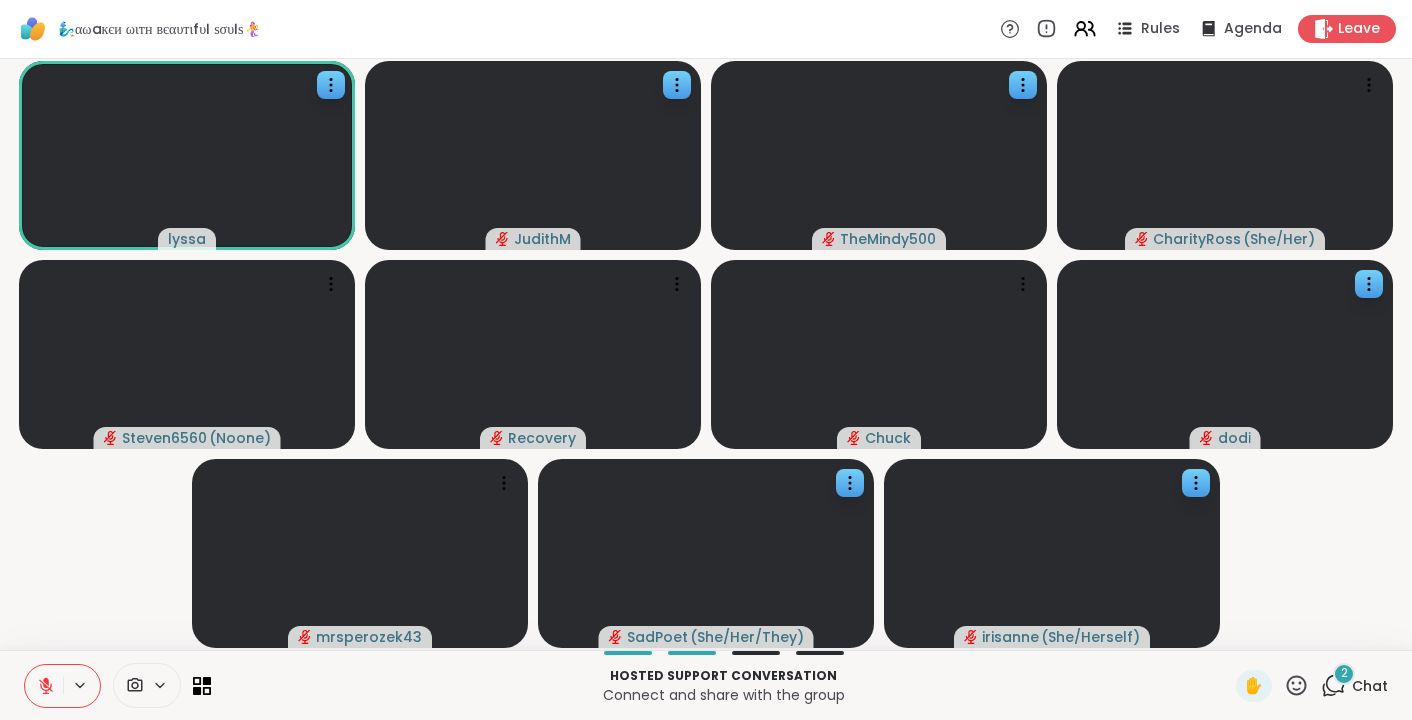 click on "2" at bounding box center [1344, 674] 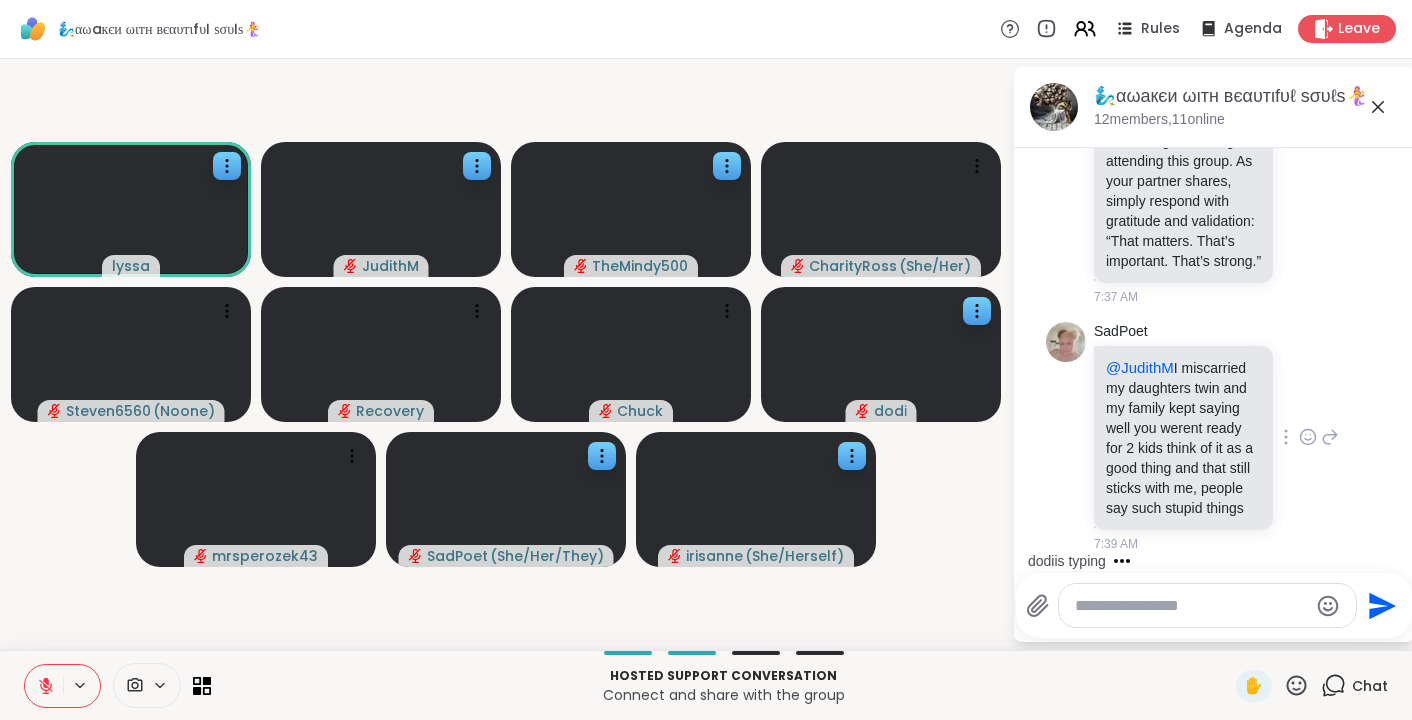 scroll, scrollTop: 11281, scrollLeft: 0, axis: vertical 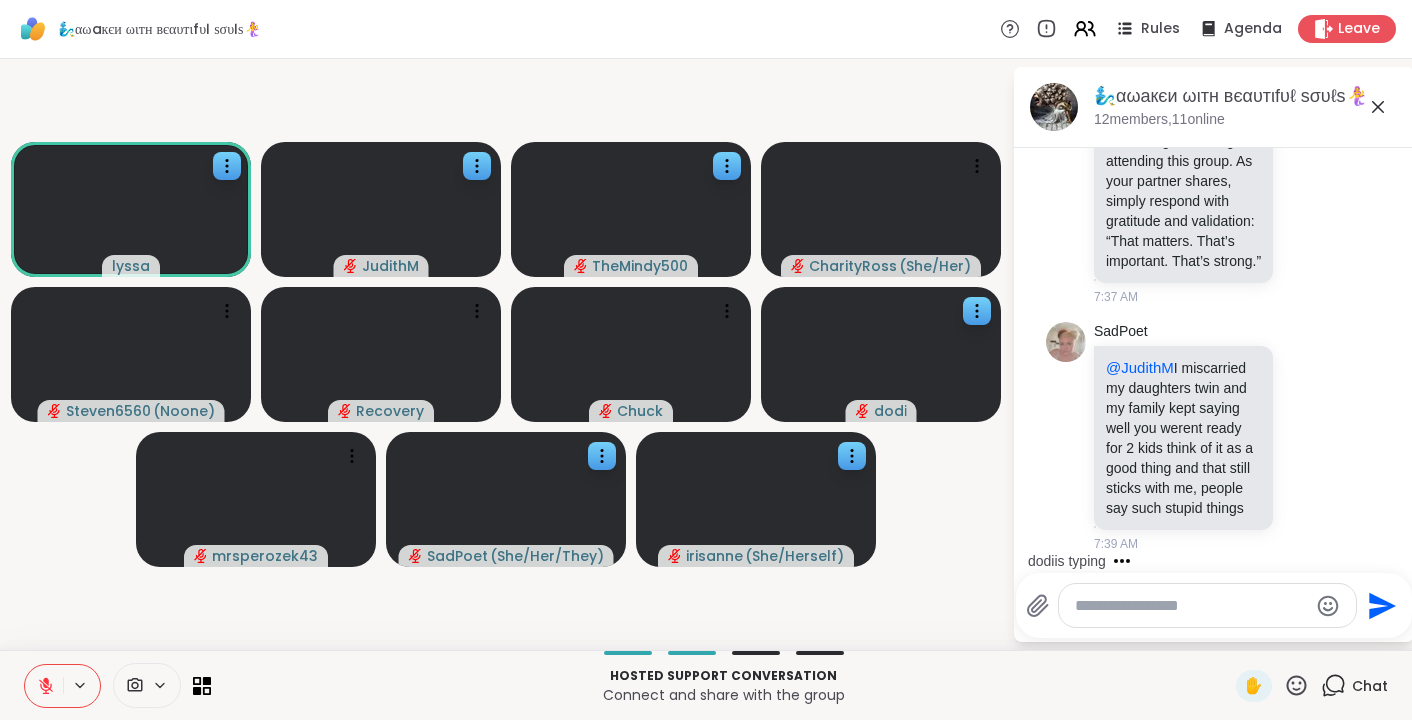 click 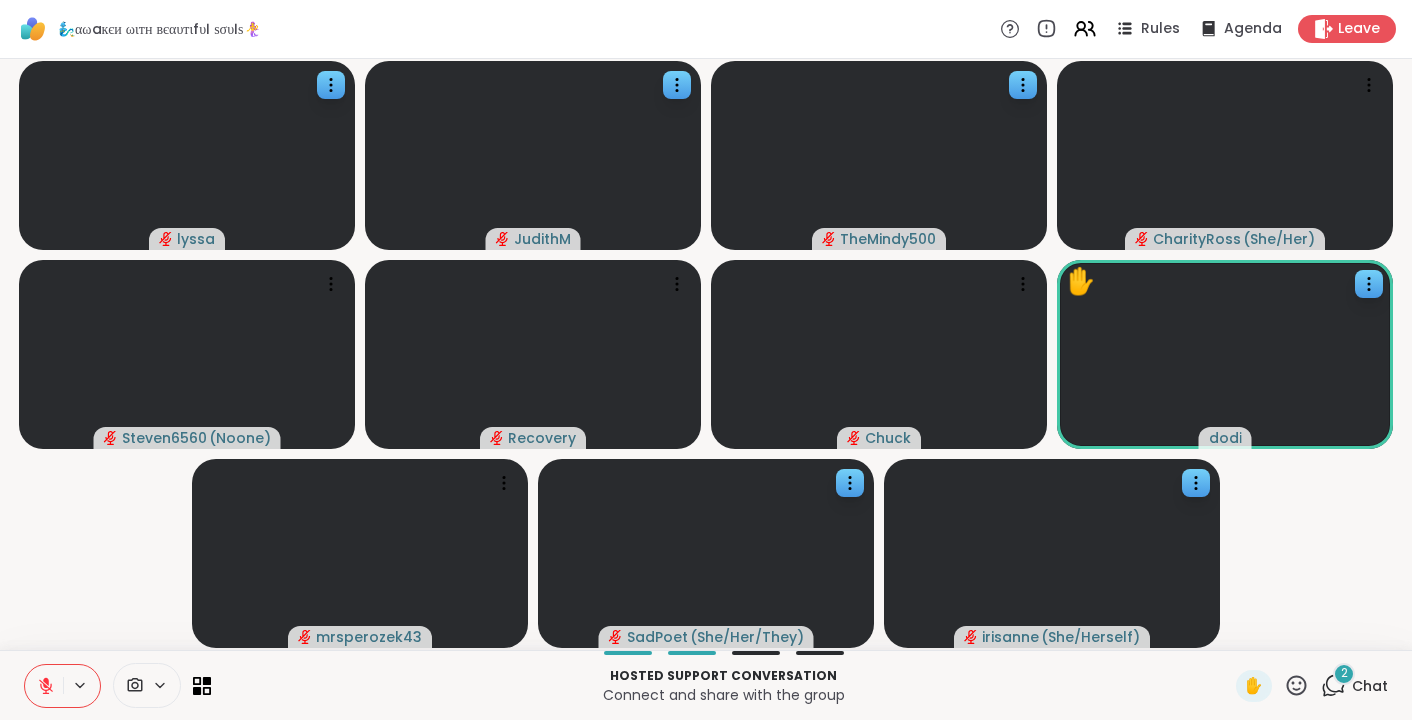 click on "2" at bounding box center (1344, 674) 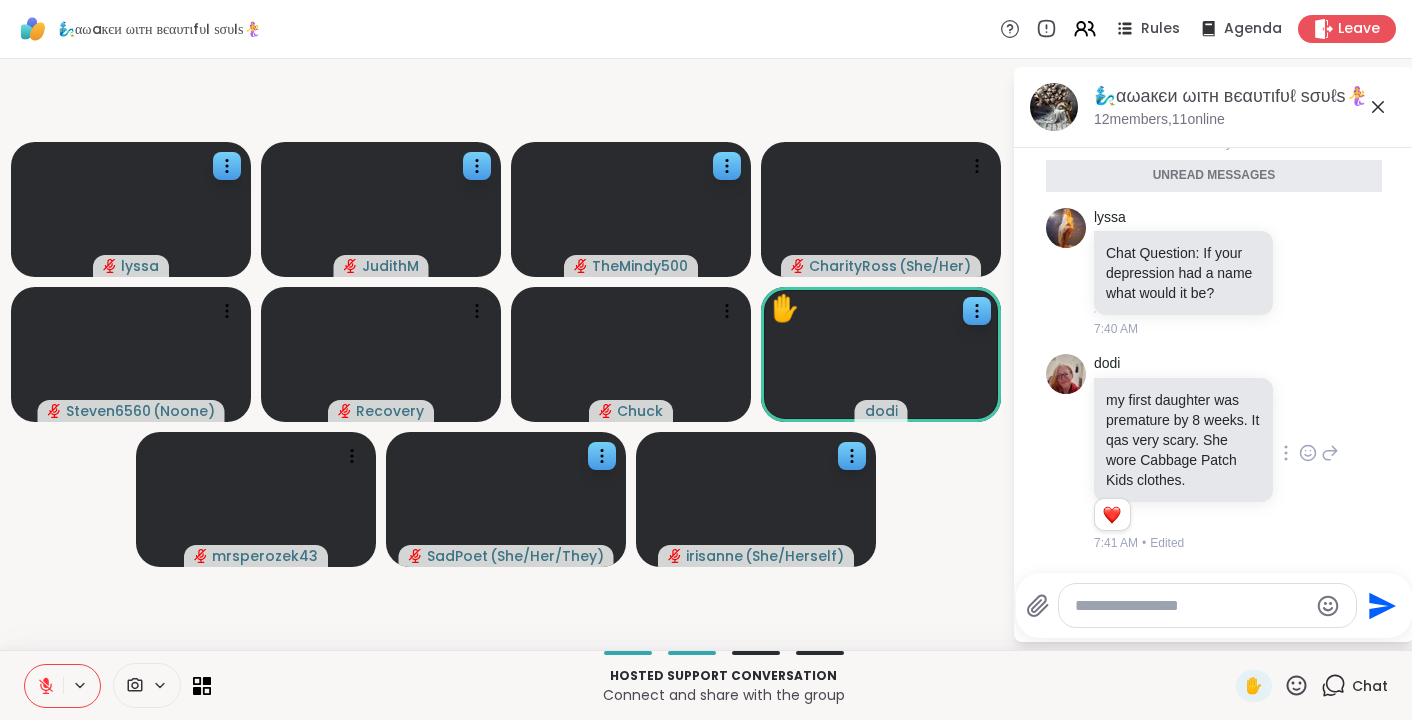 scroll, scrollTop: 11671, scrollLeft: 0, axis: vertical 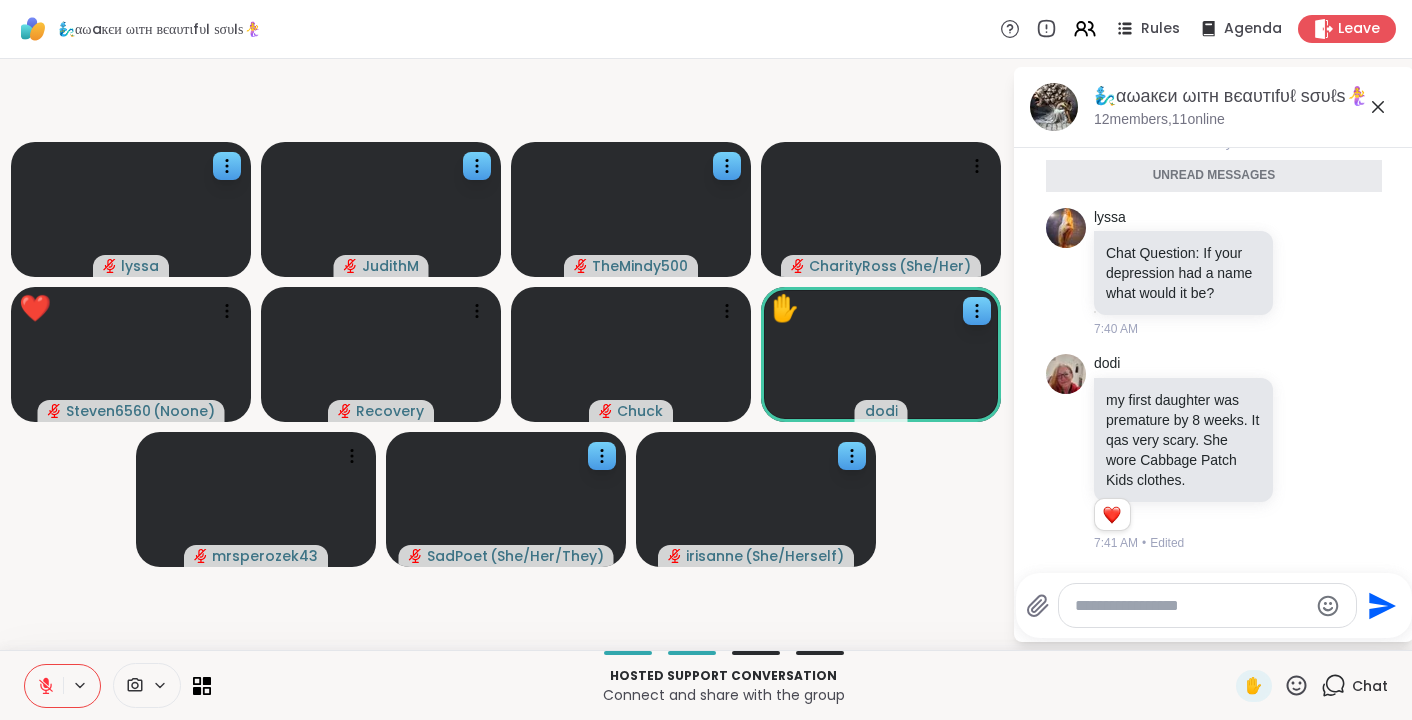click 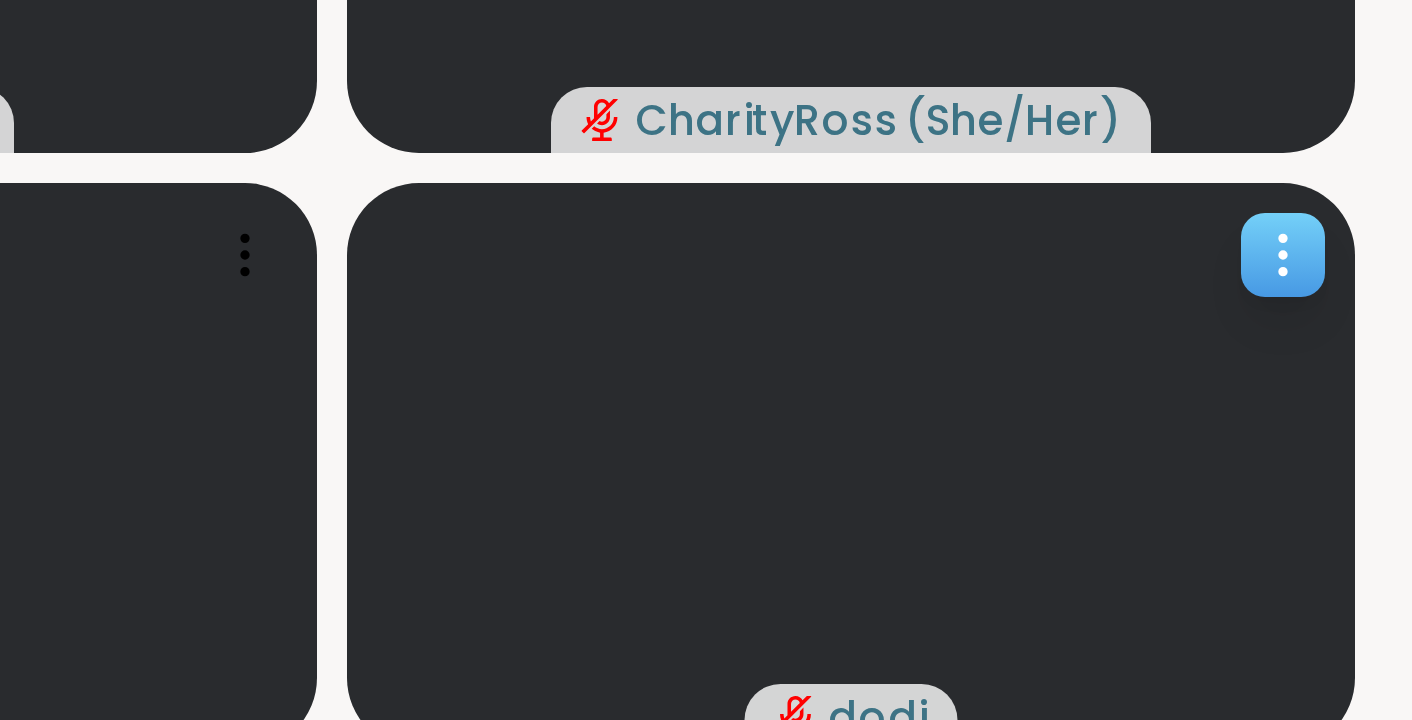 scroll, scrollTop: 0, scrollLeft: 0, axis: both 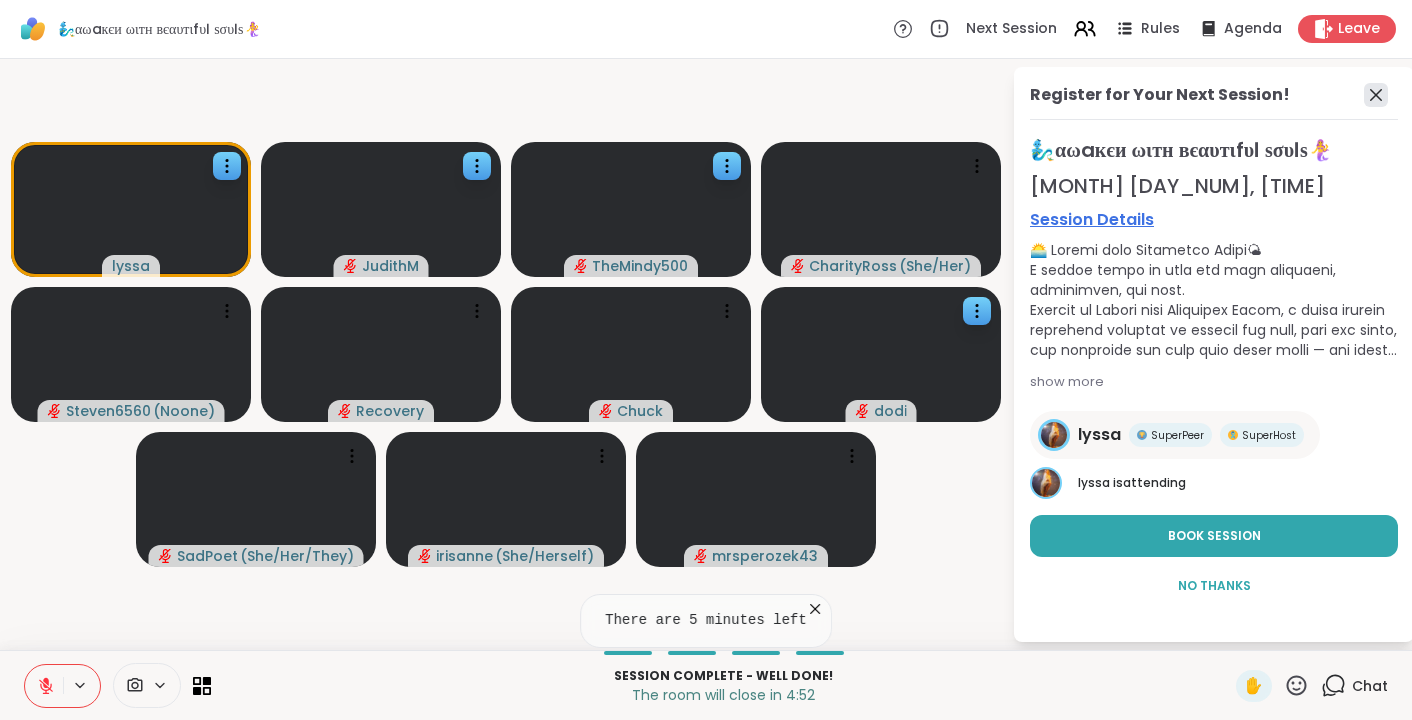 click 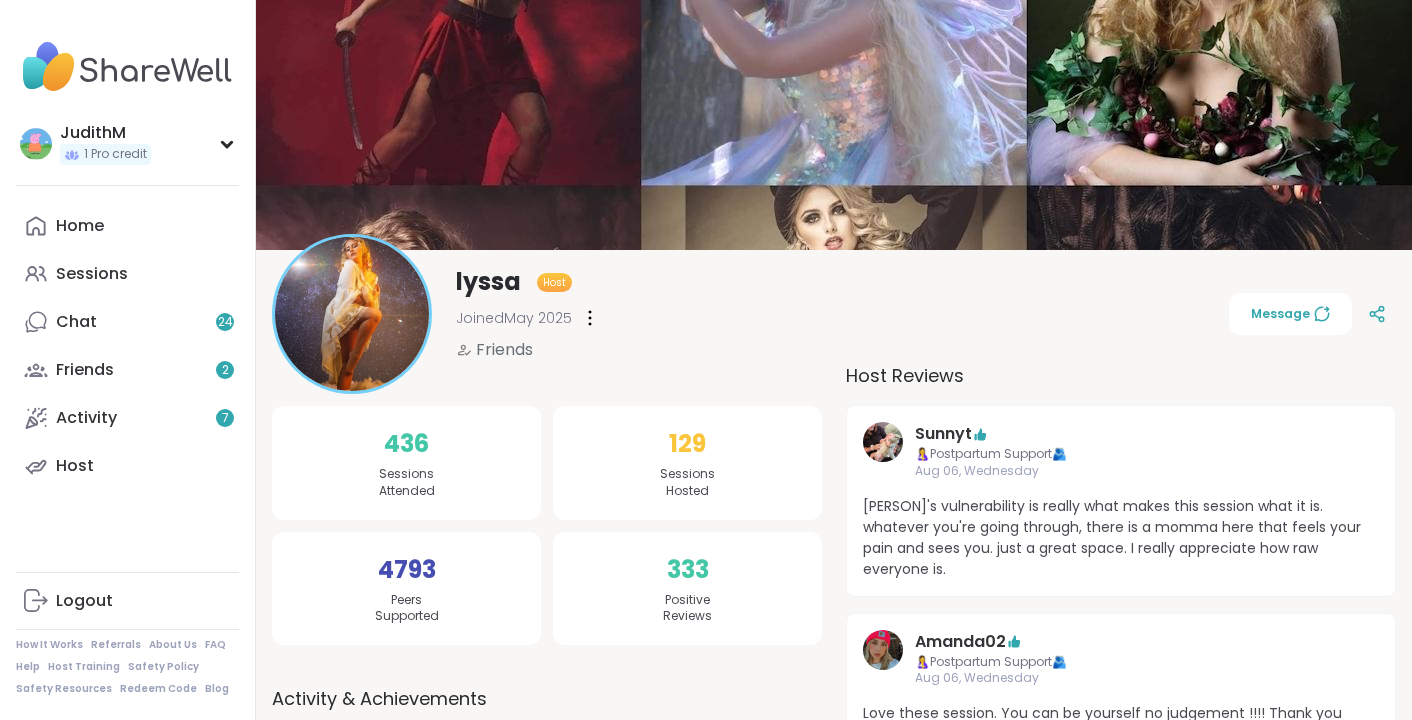 scroll, scrollTop: 0, scrollLeft: 0, axis: both 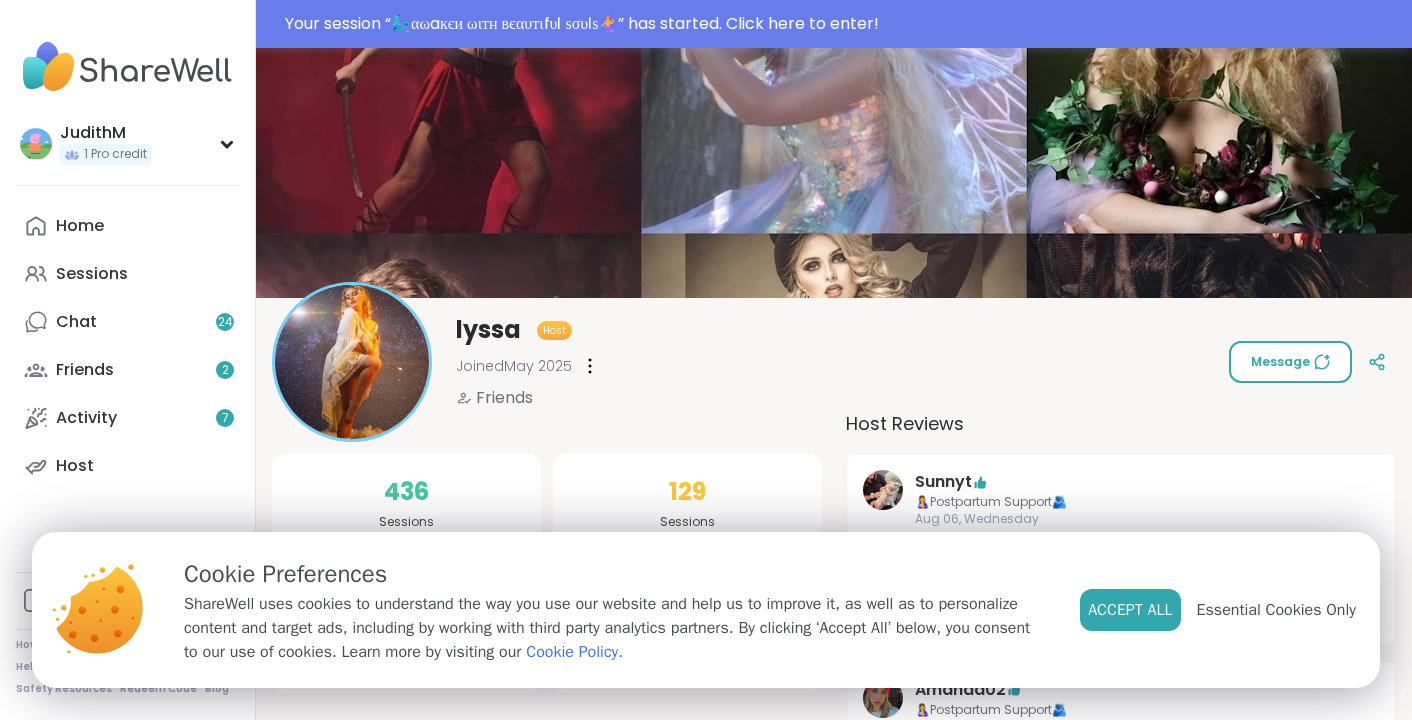 click on "Message" at bounding box center (1290, 362) 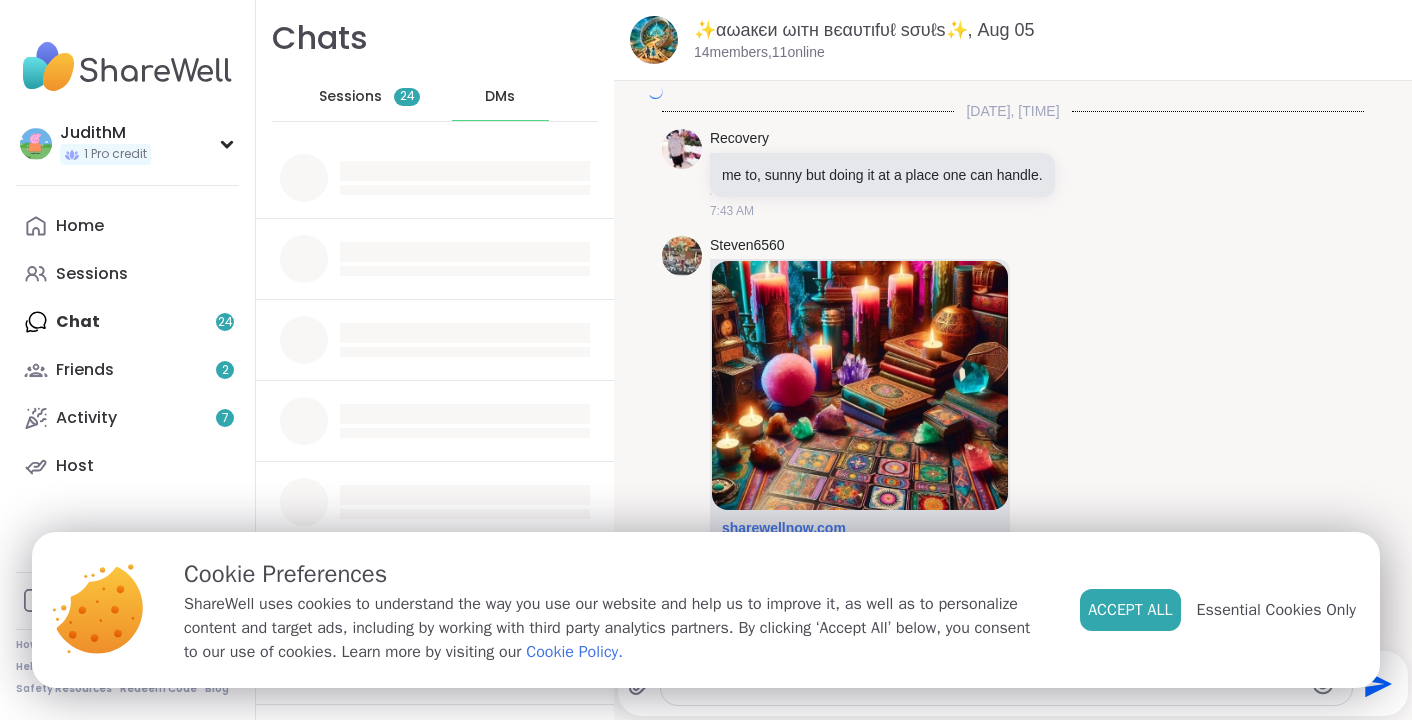 scroll, scrollTop: 8474, scrollLeft: 0, axis: vertical 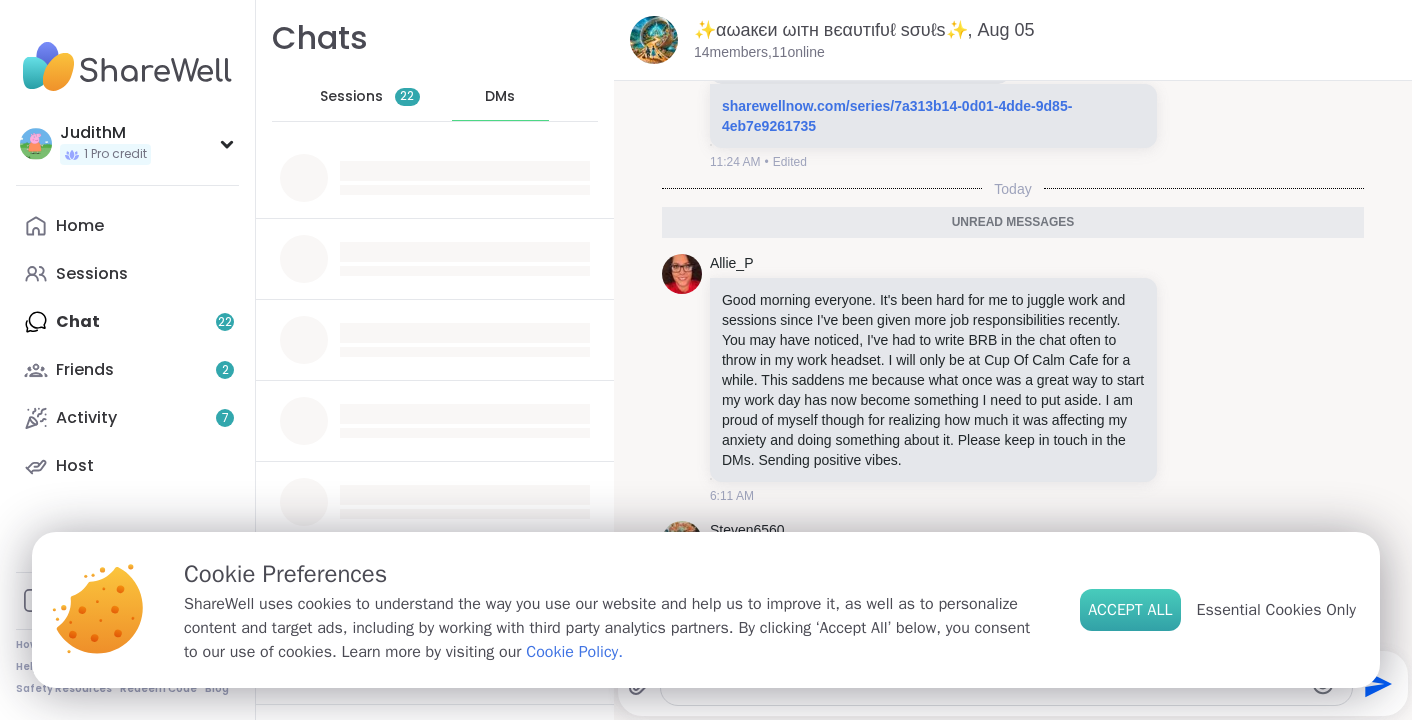 click on "Accept All" at bounding box center (1130, 610) 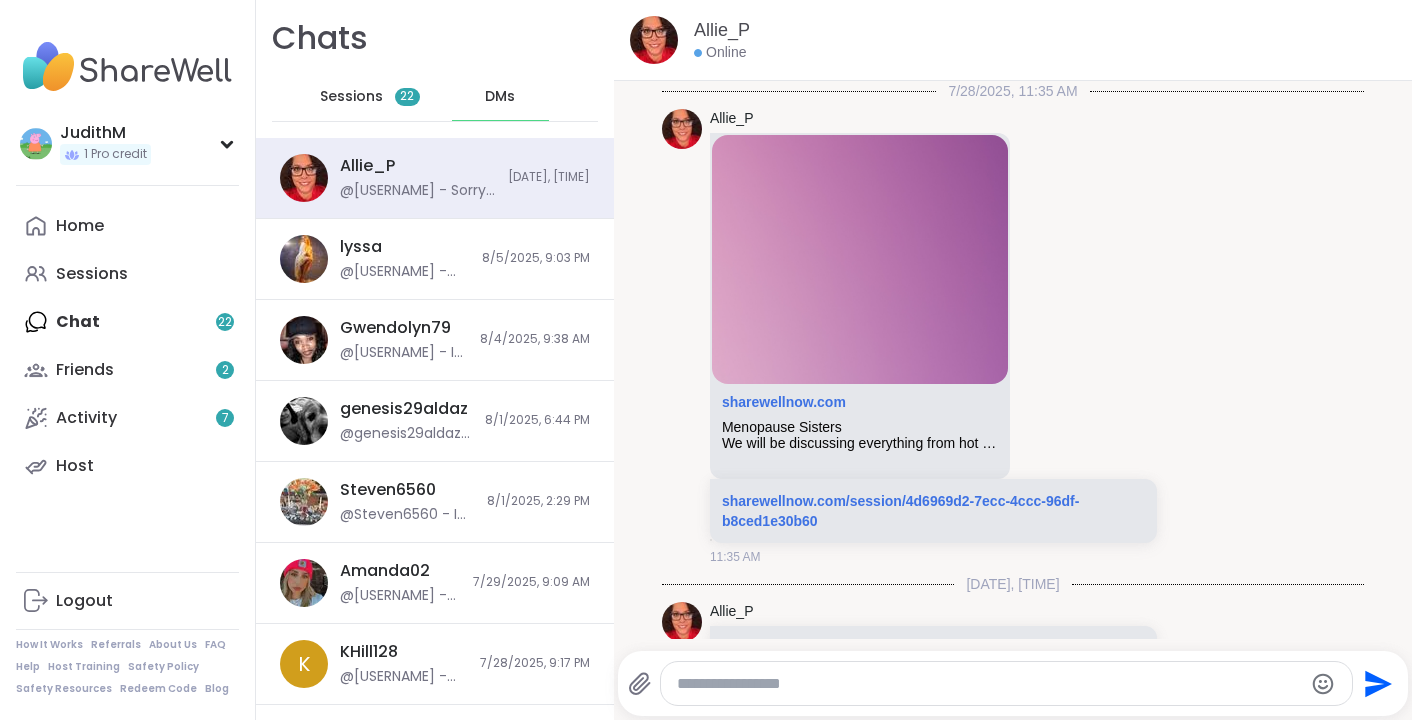 scroll, scrollTop: 475, scrollLeft: 0, axis: vertical 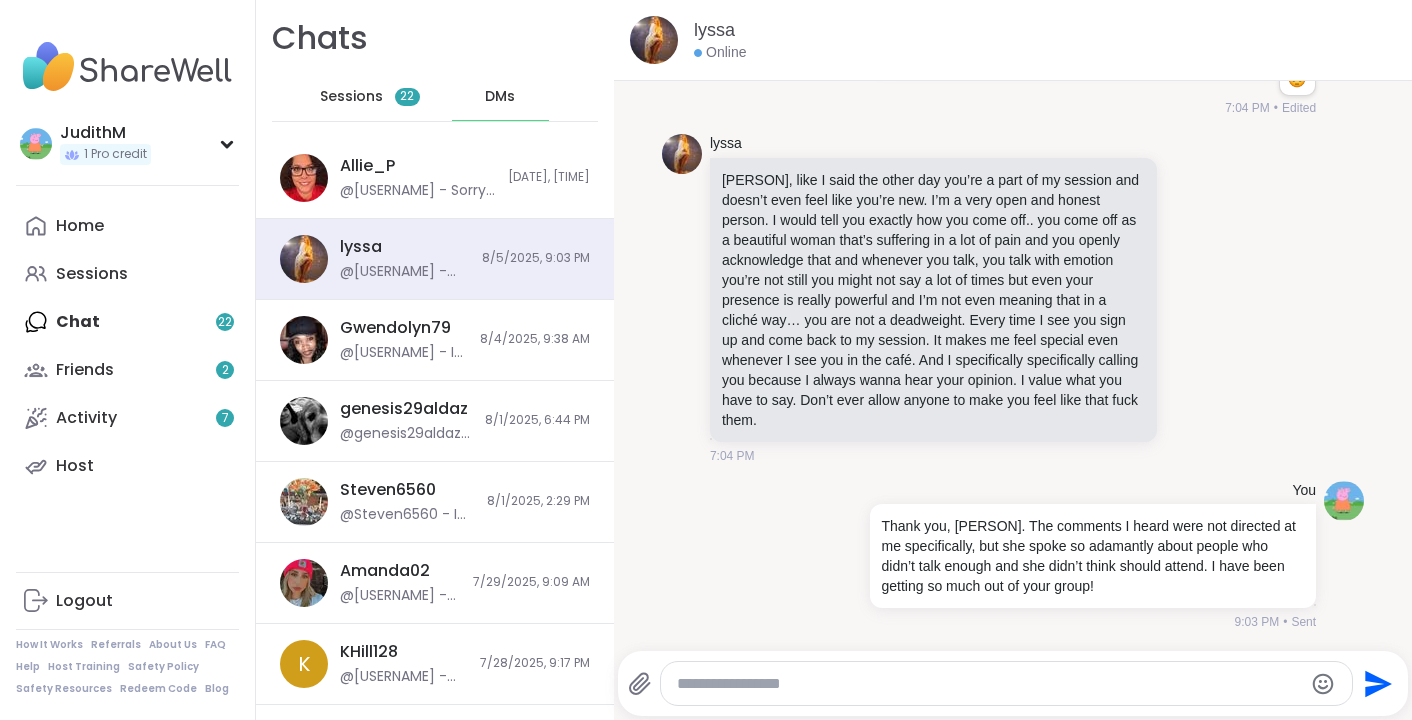 click at bounding box center (989, 684) 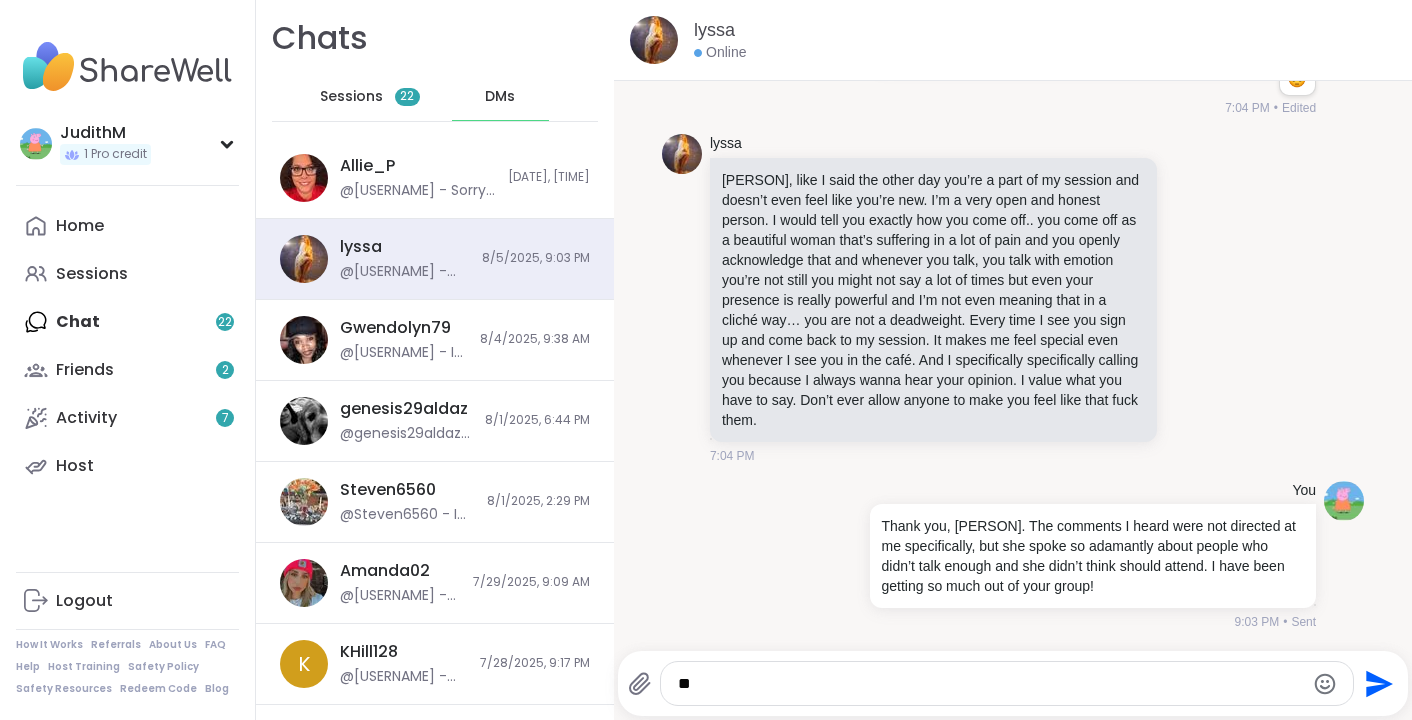 type on "*" 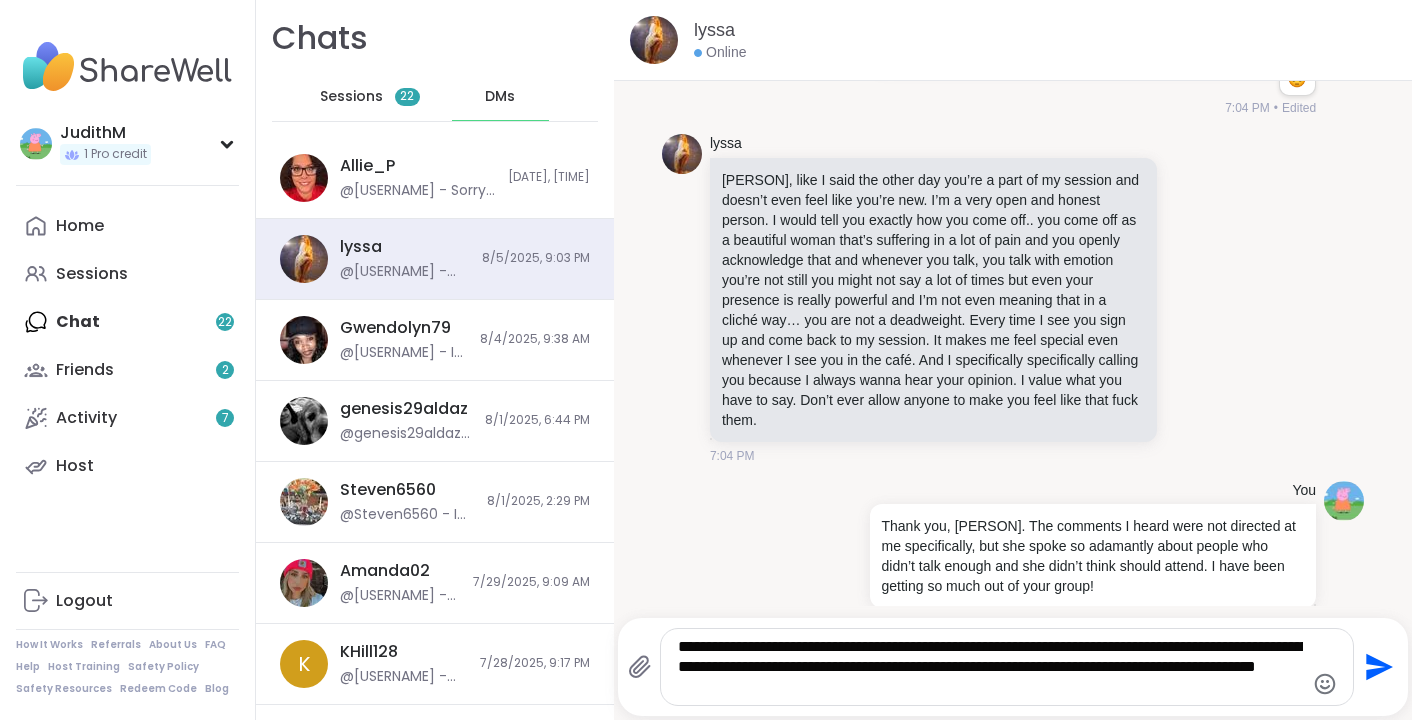 type on "**********" 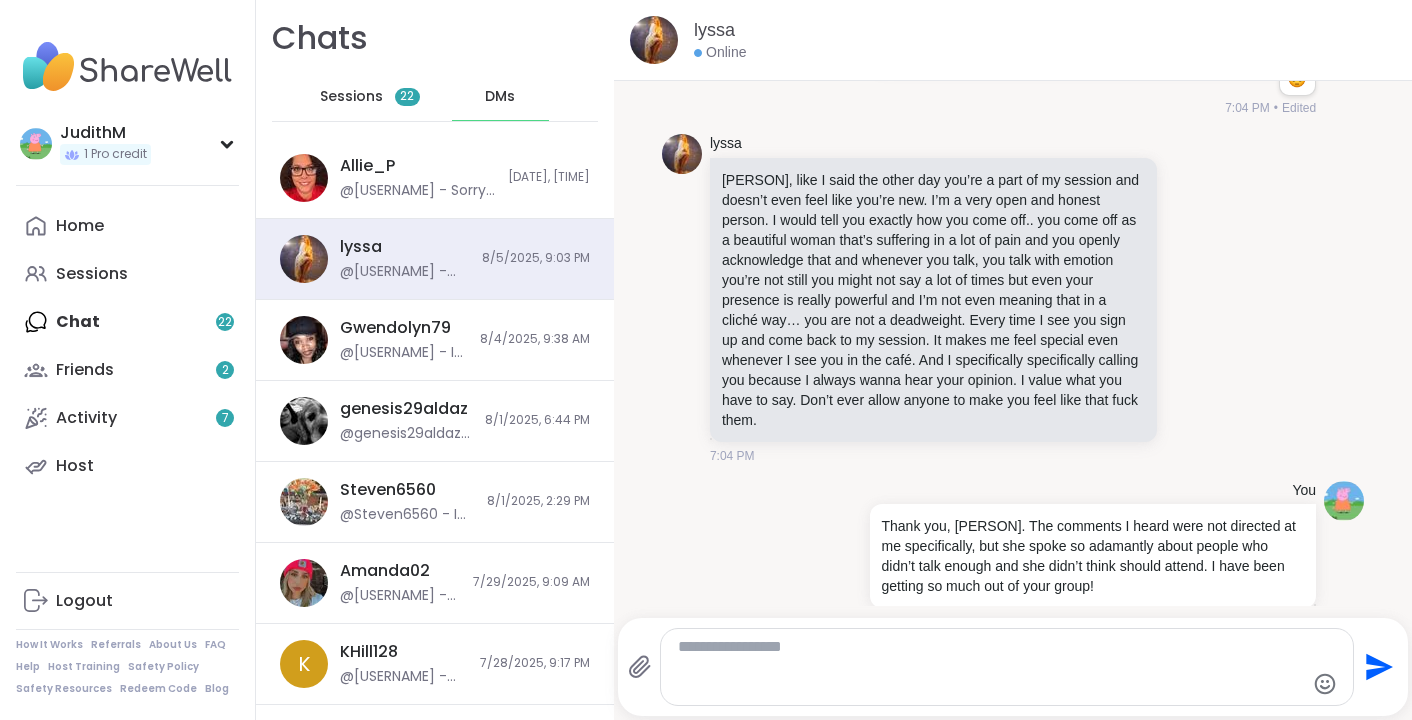 scroll, scrollTop: 437, scrollLeft: 0, axis: vertical 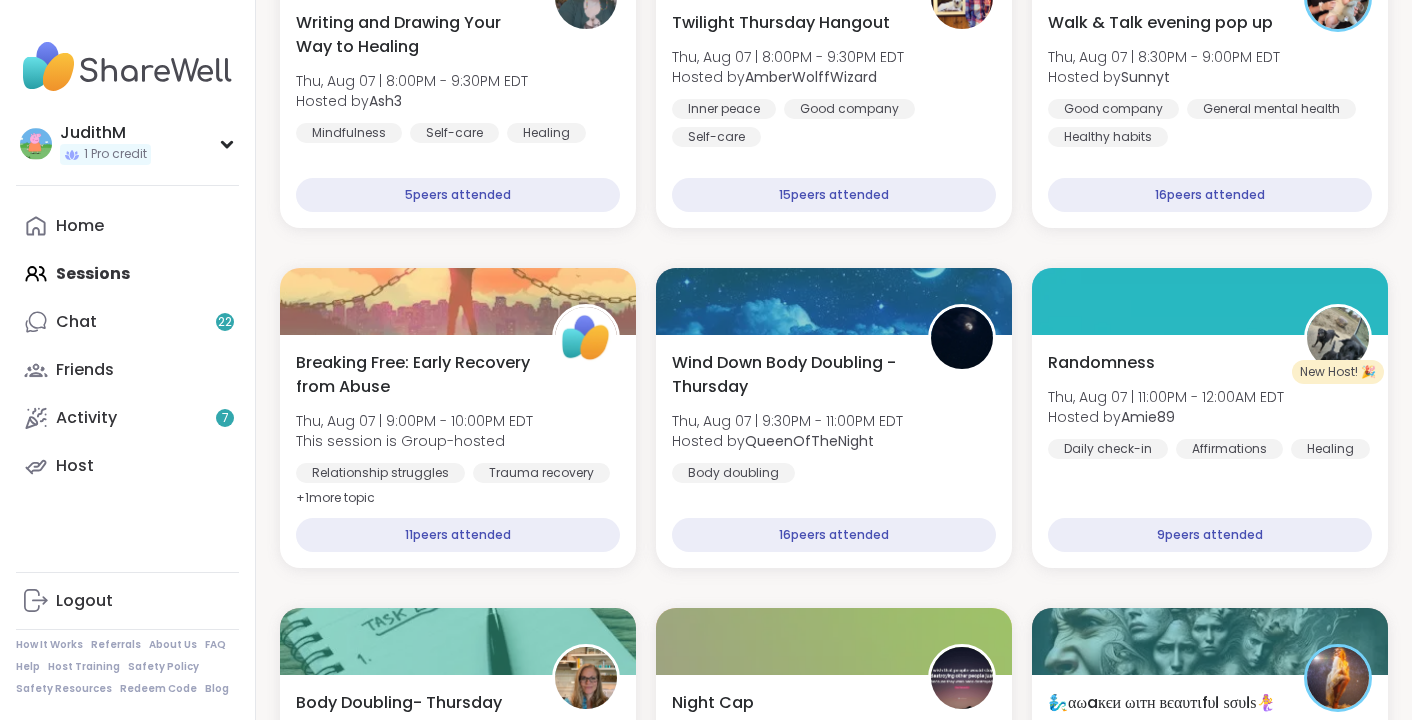 click on "Home Sessions Chat 22 Friends Activity 7 Host" at bounding box center [127, 346] 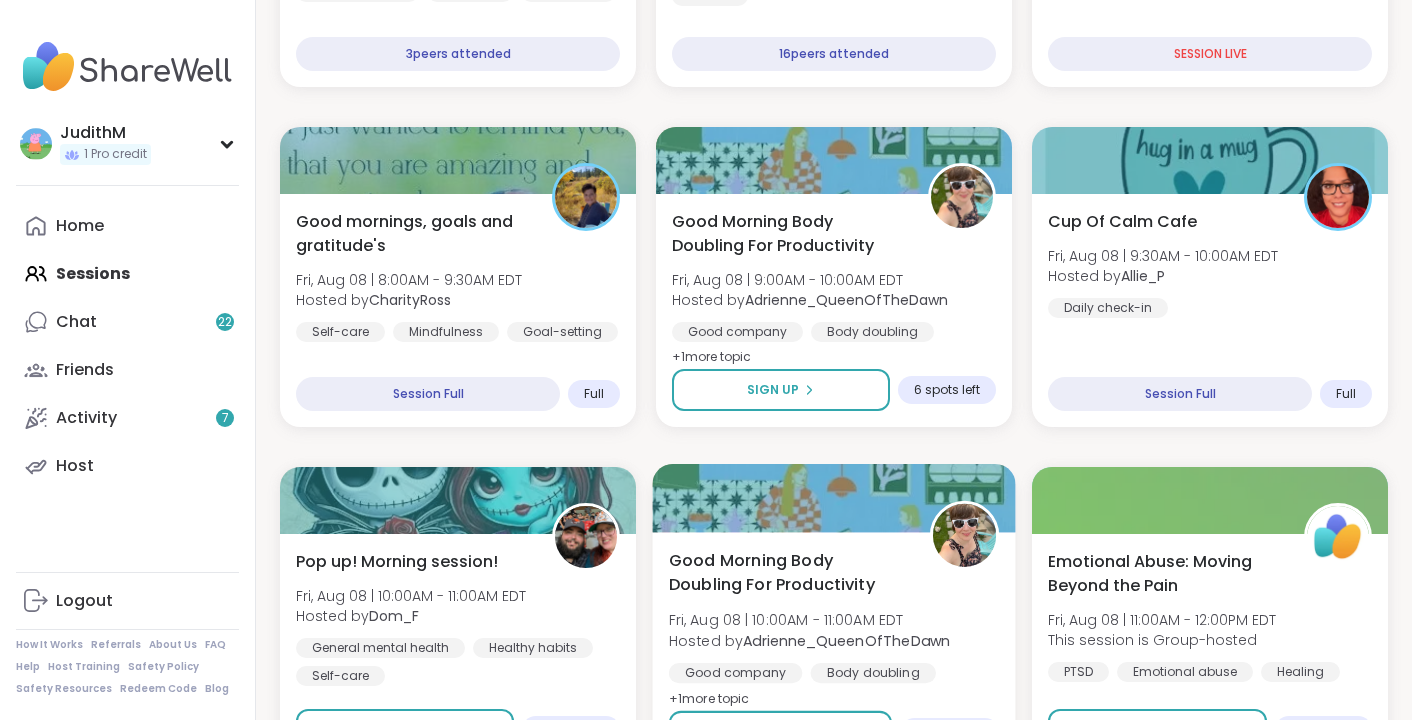 scroll, scrollTop: 2351, scrollLeft: 0, axis: vertical 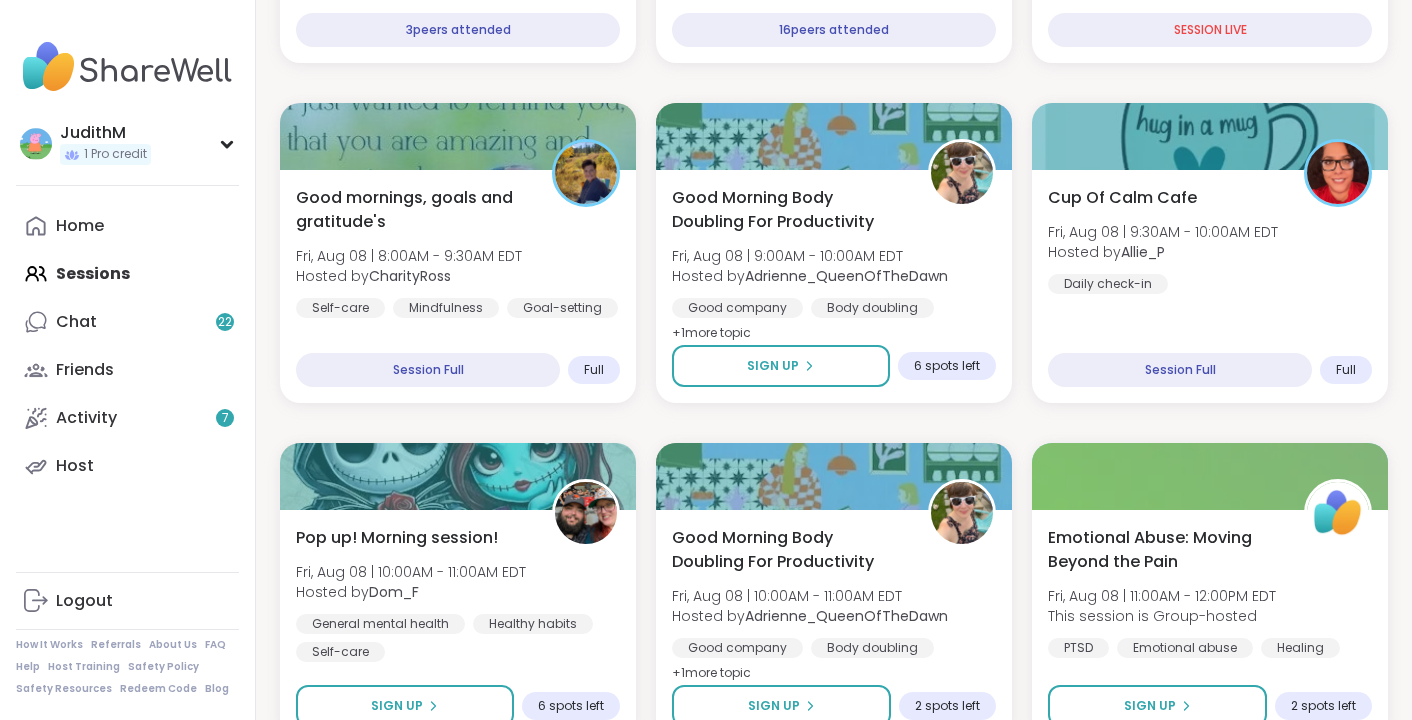 click on "Home Sessions Chat 22 Friends Activity 7 Host" at bounding box center (127, 346) 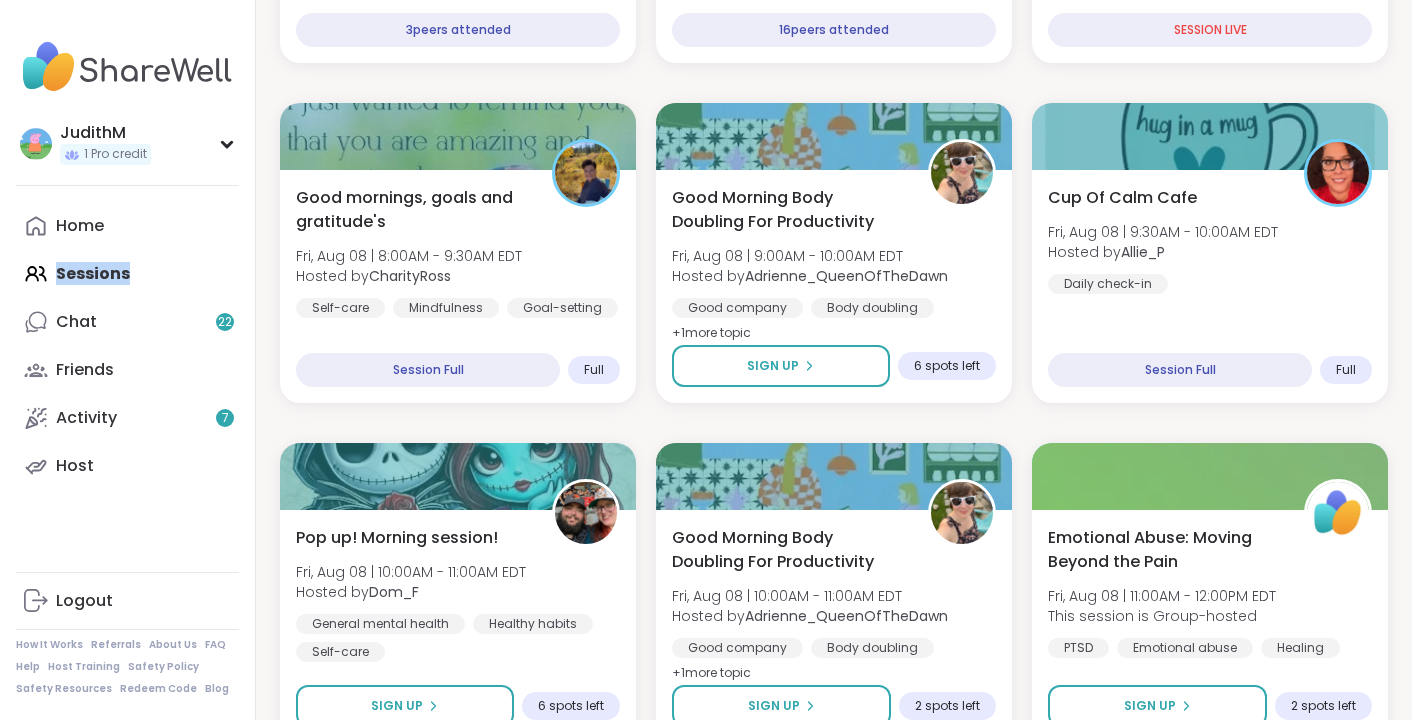 click on "Home Sessions Chat 22 Friends Activity 7 Host" at bounding box center (127, 346) 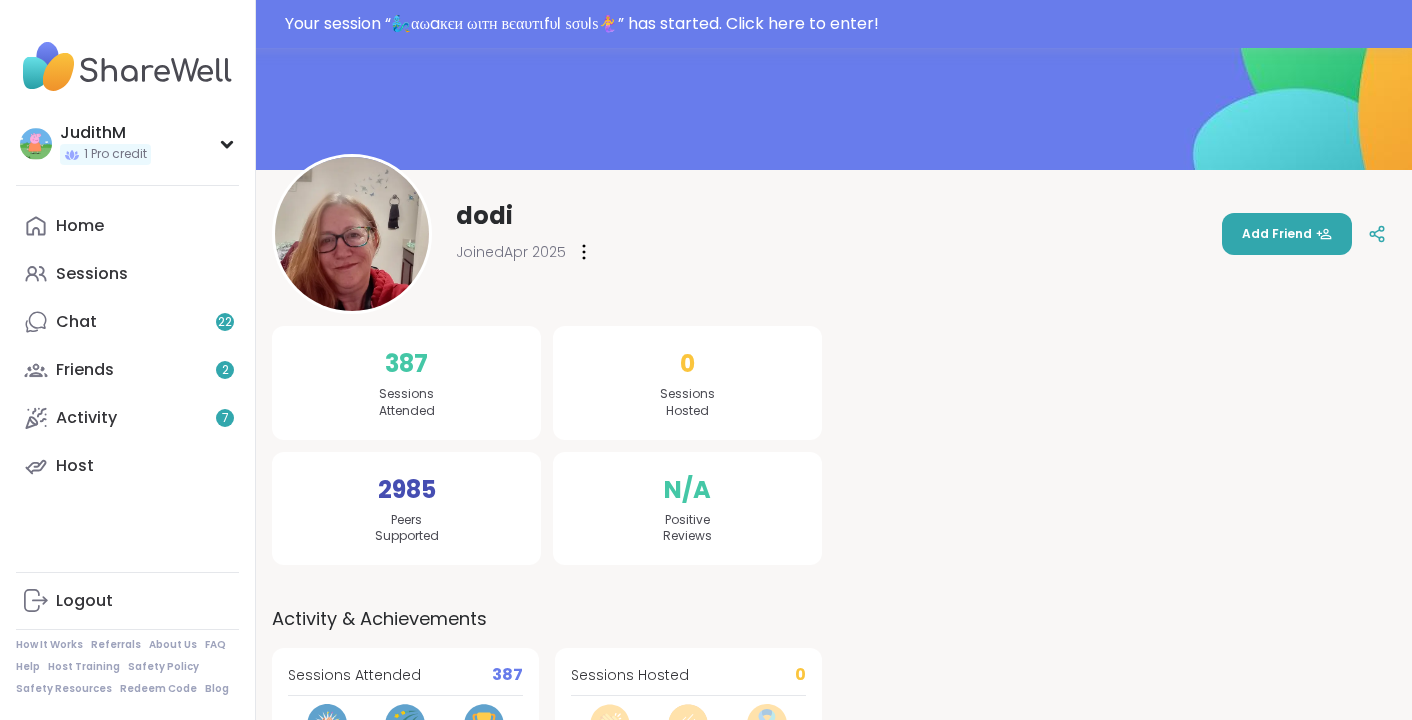scroll, scrollTop: 187, scrollLeft: 0, axis: vertical 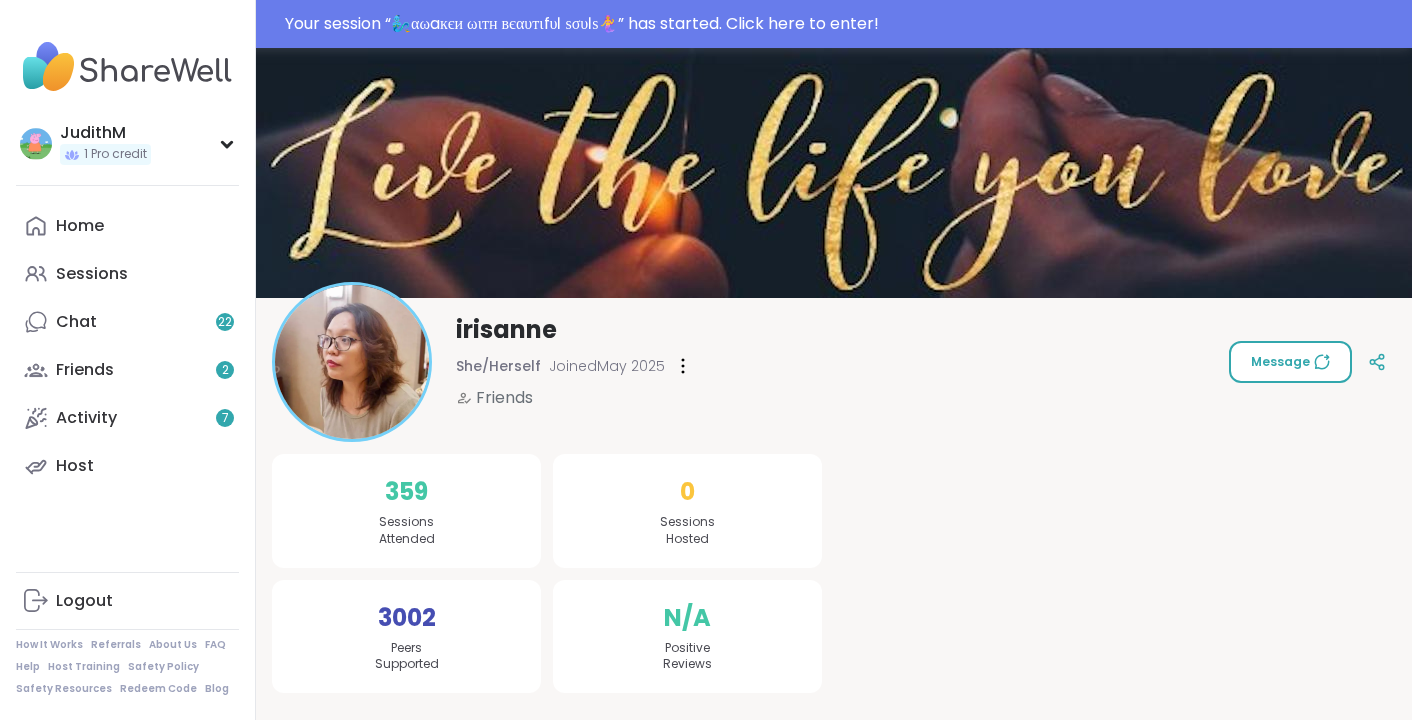 click on "Message" at bounding box center [1290, 362] 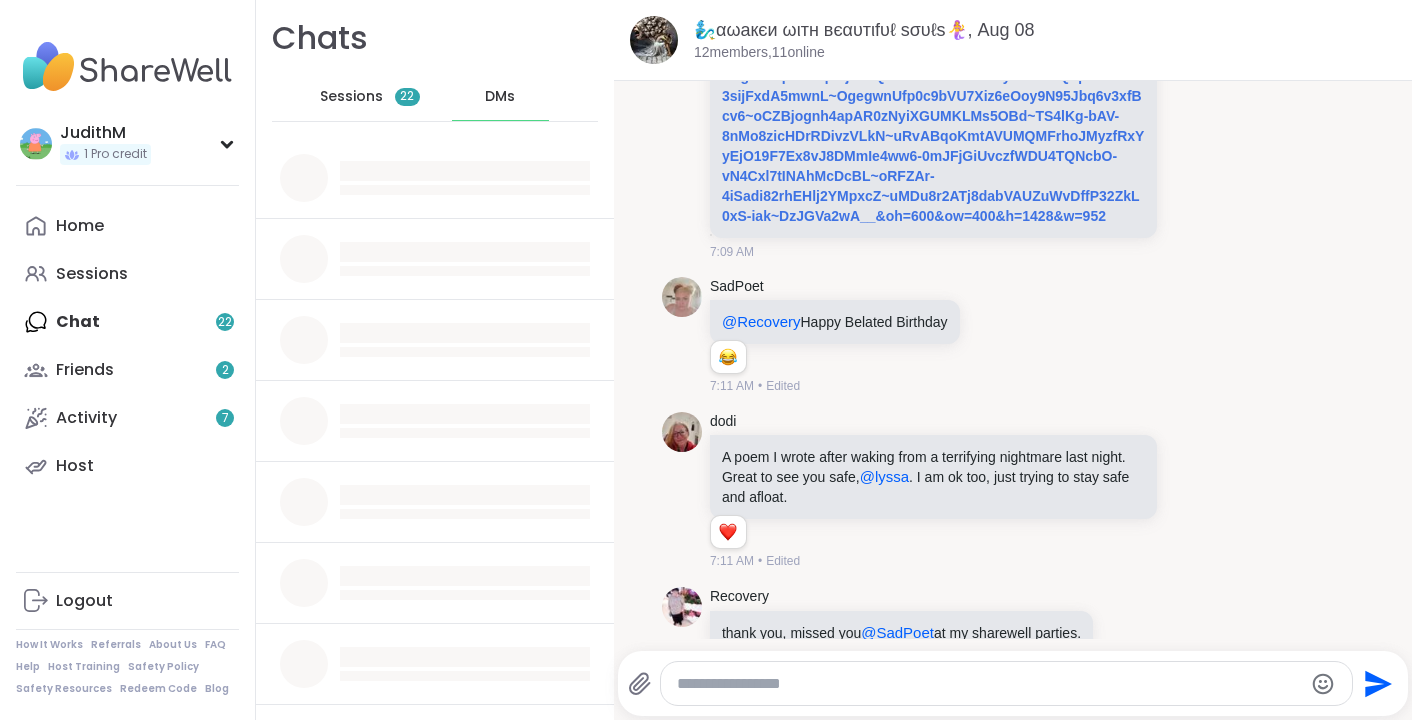 scroll, scrollTop: 5351, scrollLeft: 0, axis: vertical 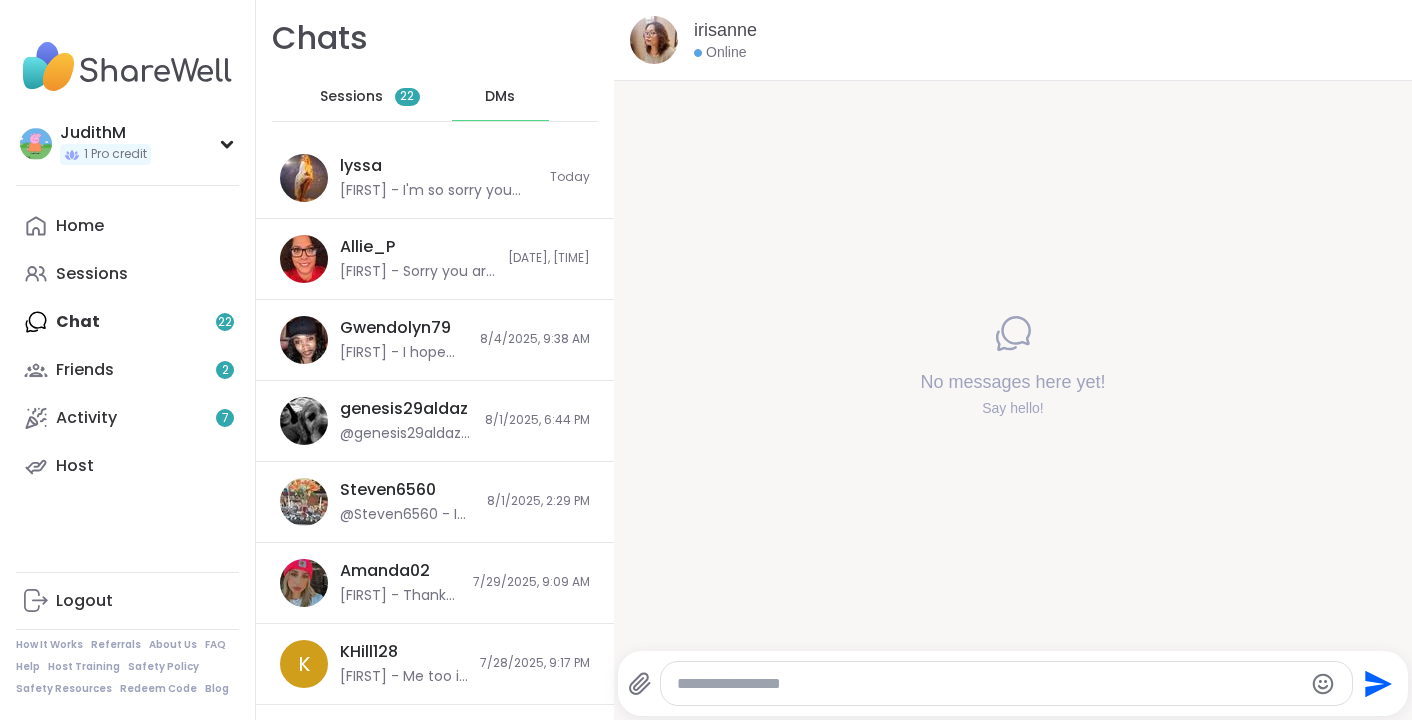 click on "DMs" at bounding box center [500, 97] 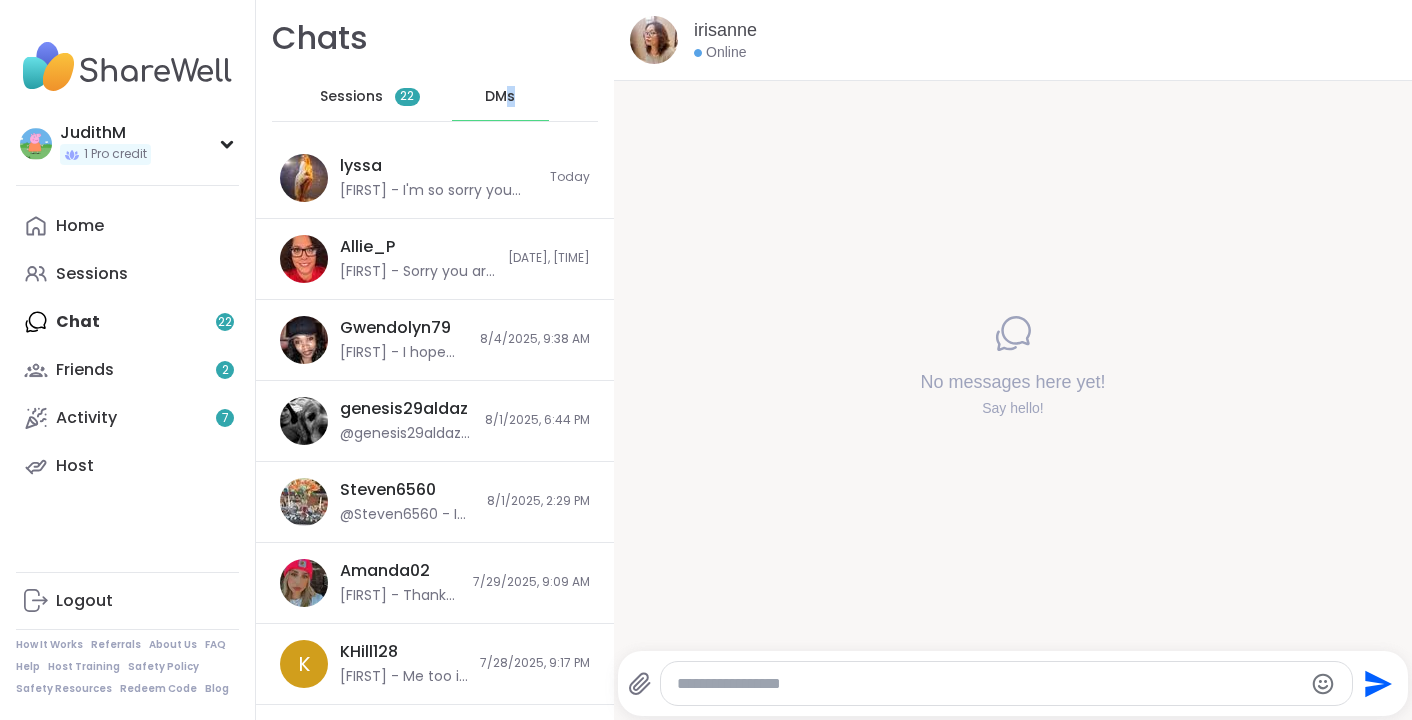 drag, startPoint x: 512, startPoint y: 93, endPoint x: 501, endPoint y: 93, distance: 11 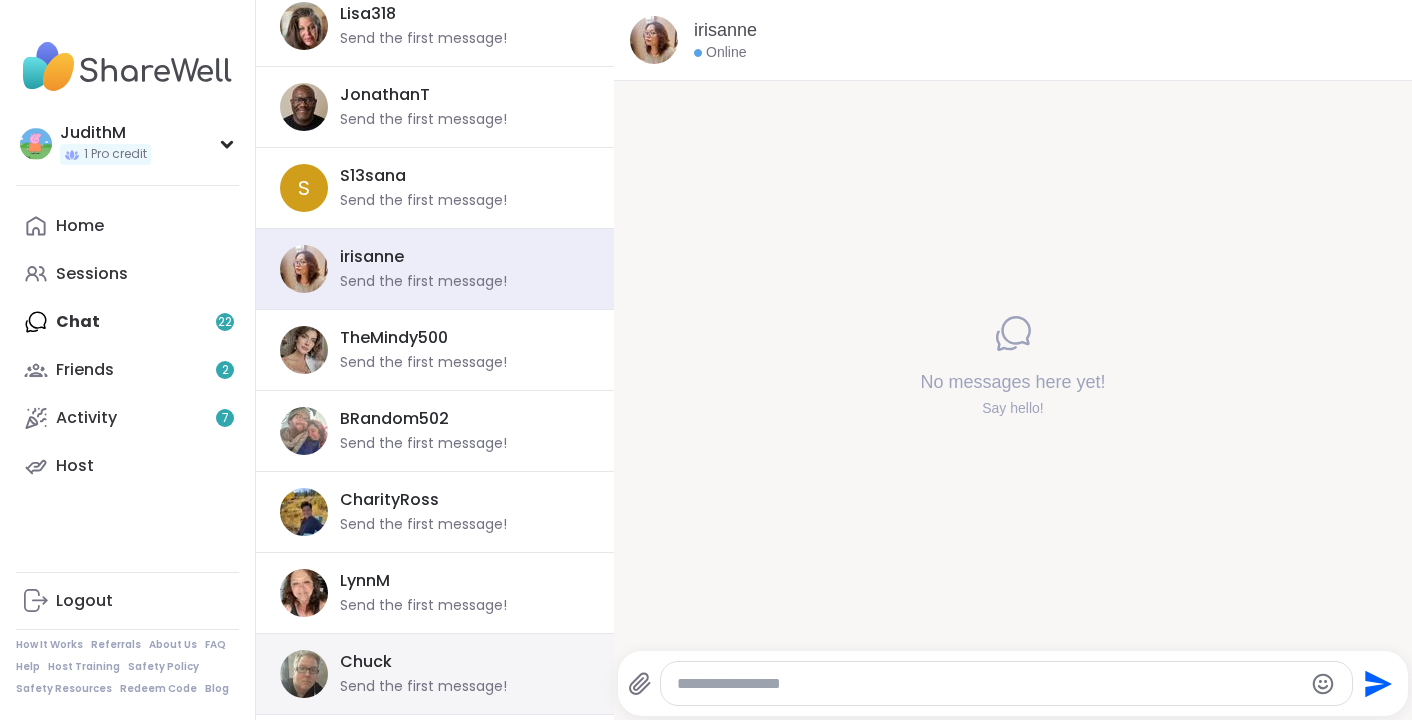 scroll, scrollTop: 1746, scrollLeft: 0, axis: vertical 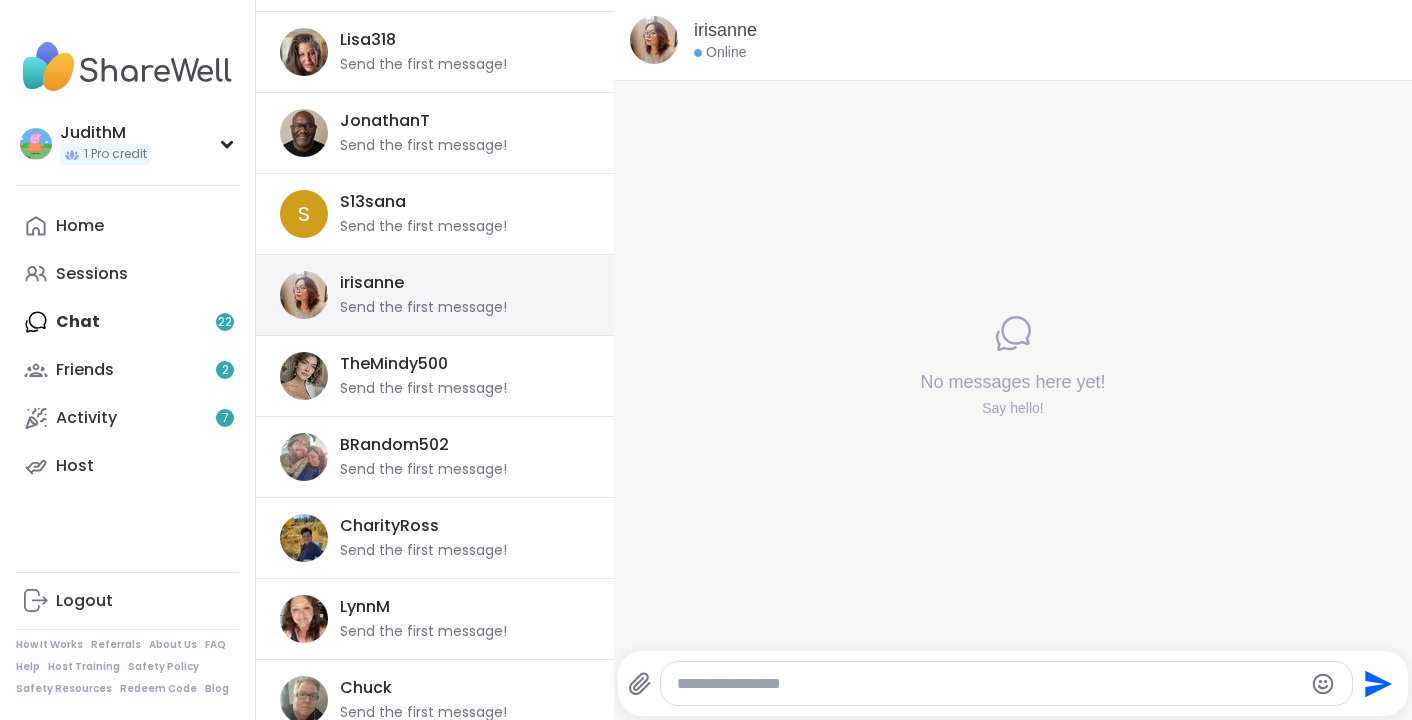 click on "irisanne" at bounding box center [372, 283] 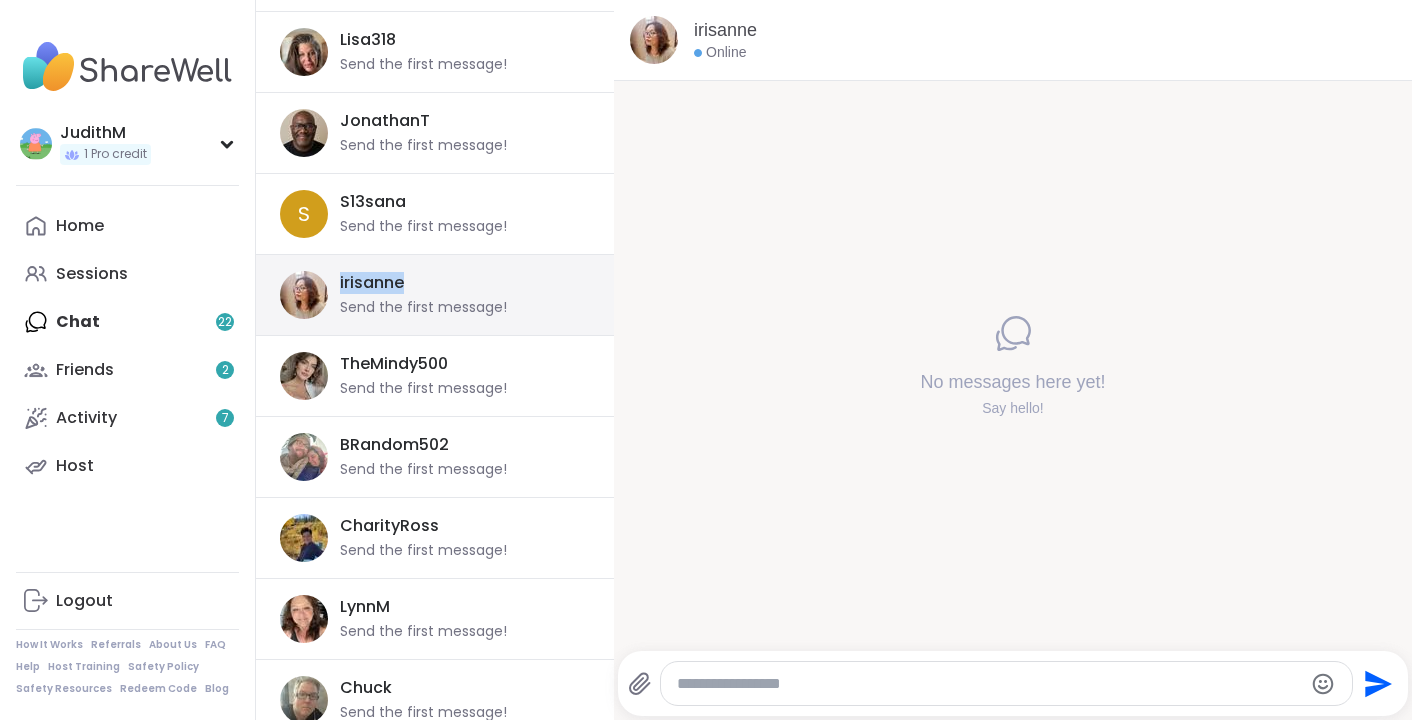 click on "irisanne" at bounding box center (372, 283) 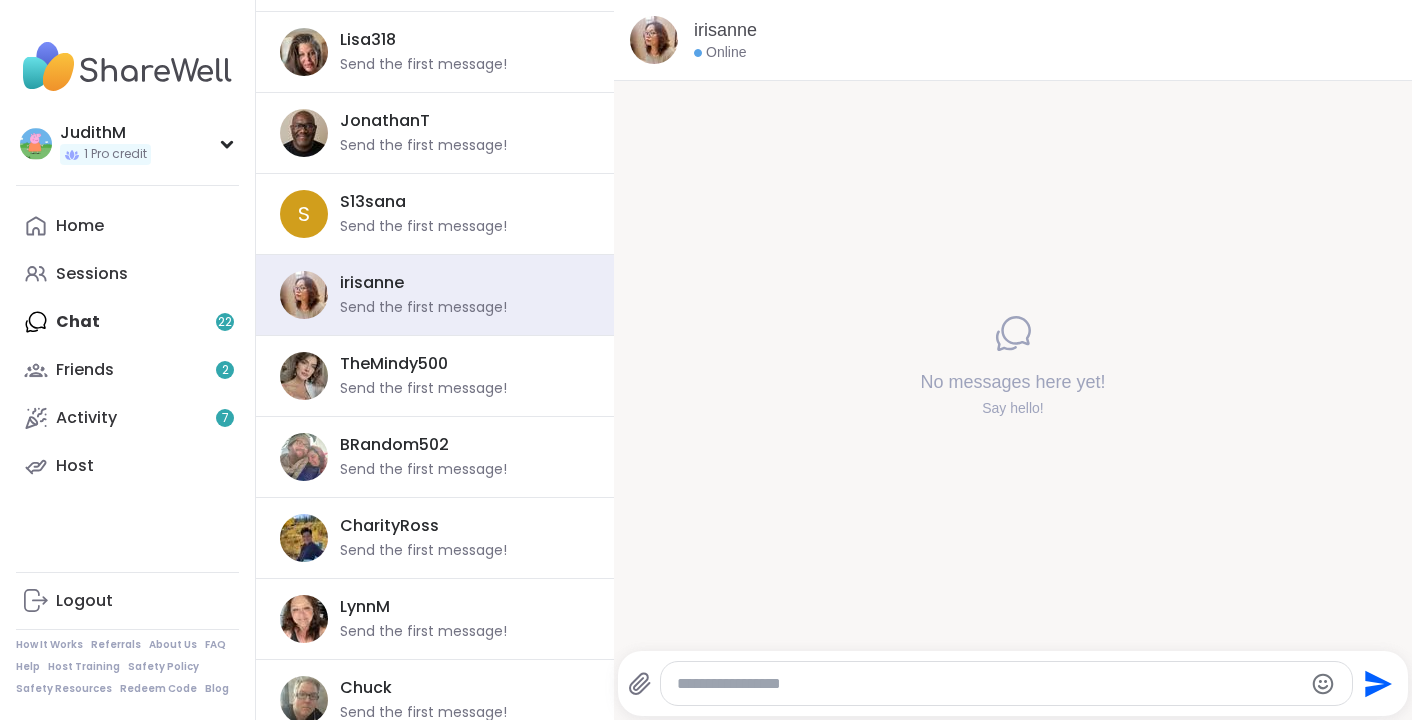 click at bounding box center (989, 684) 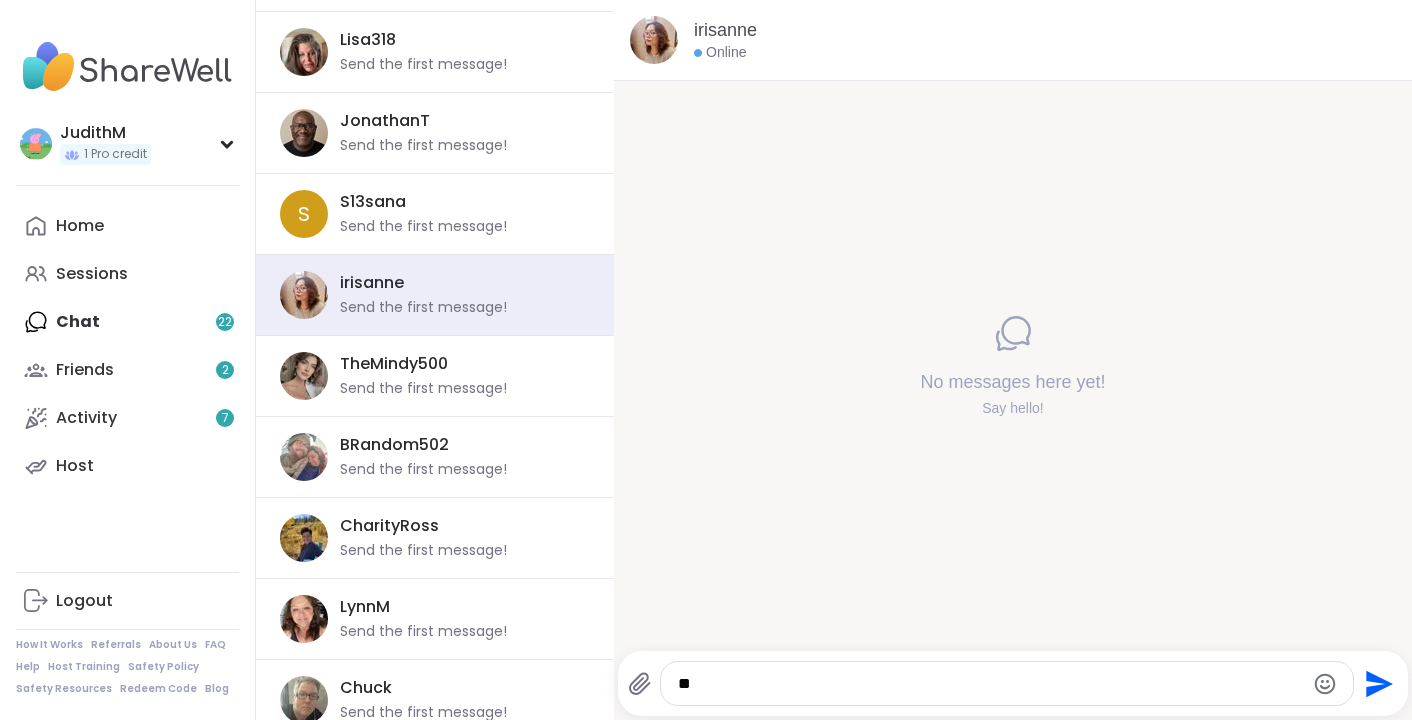 type on "*" 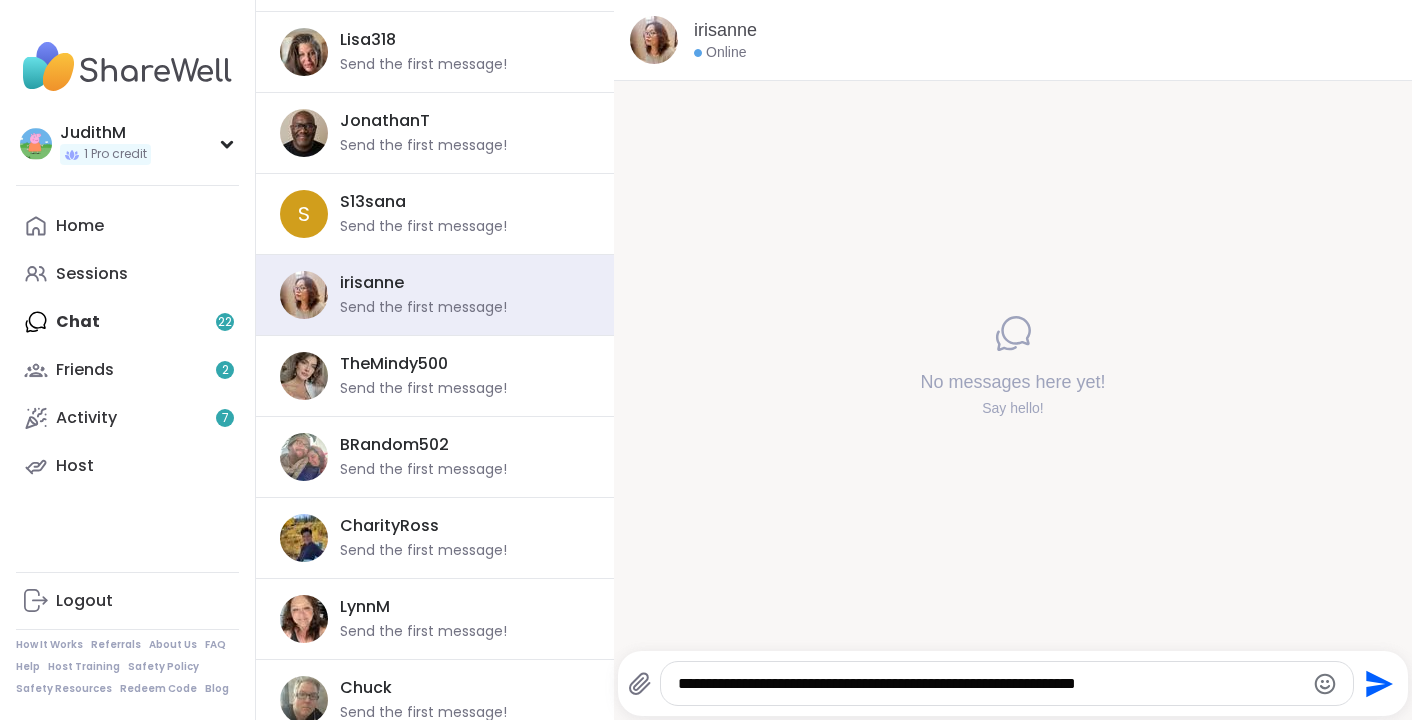 click on "No messages here yet! Say hello!" at bounding box center (1013, 366) 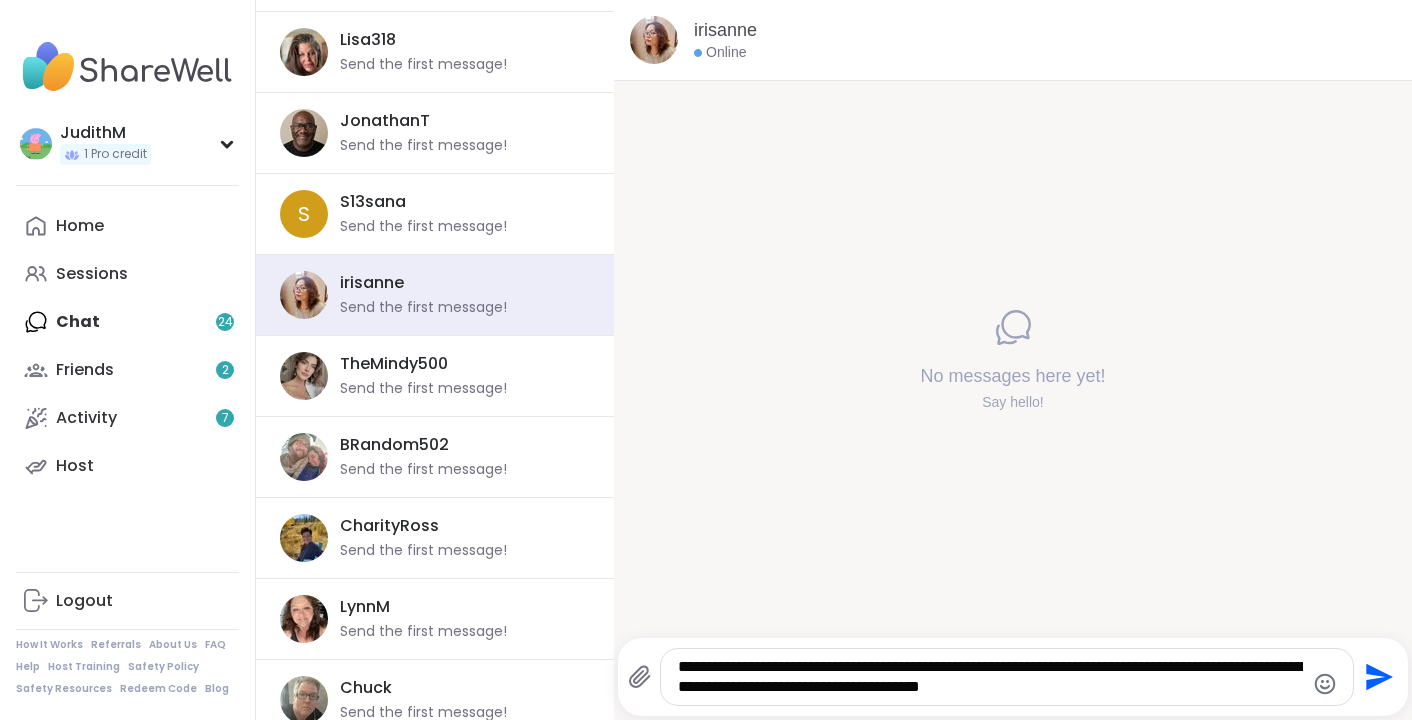 type on "**********" 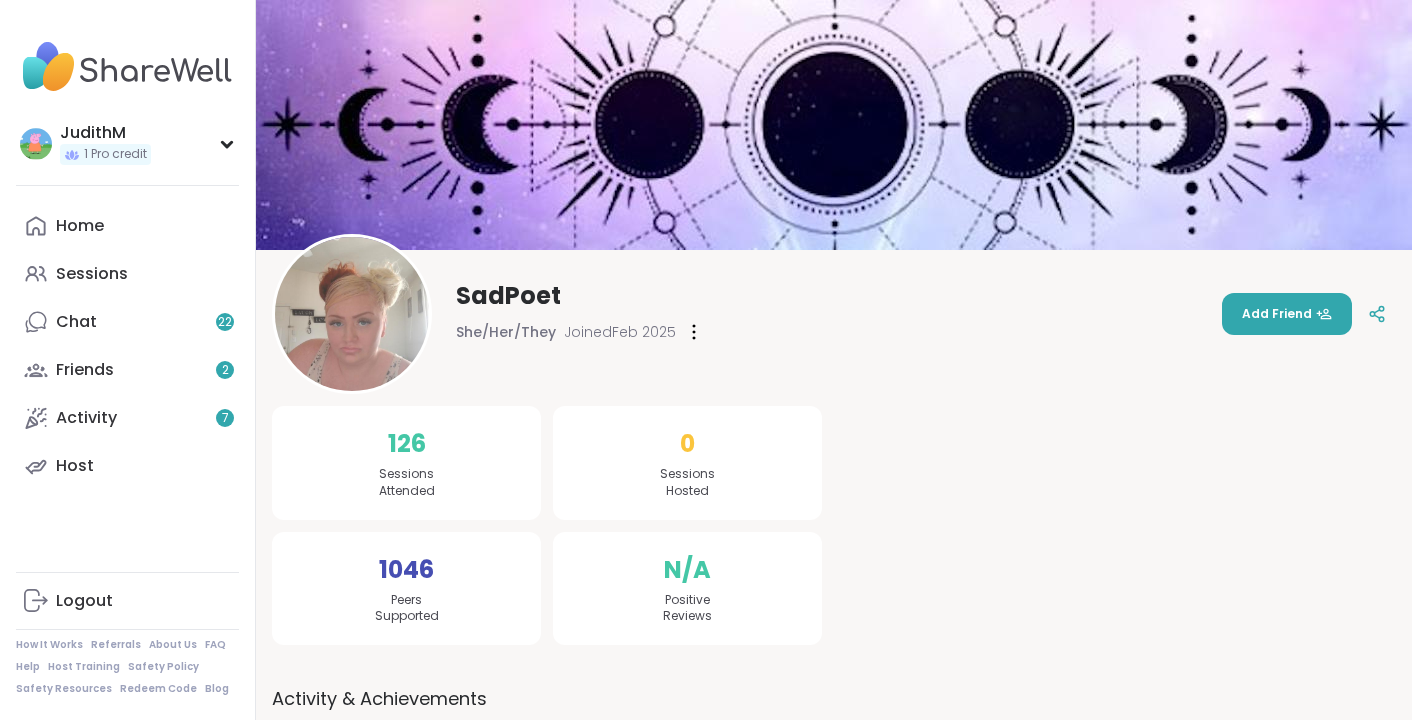scroll, scrollTop: 0, scrollLeft: 0, axis: both 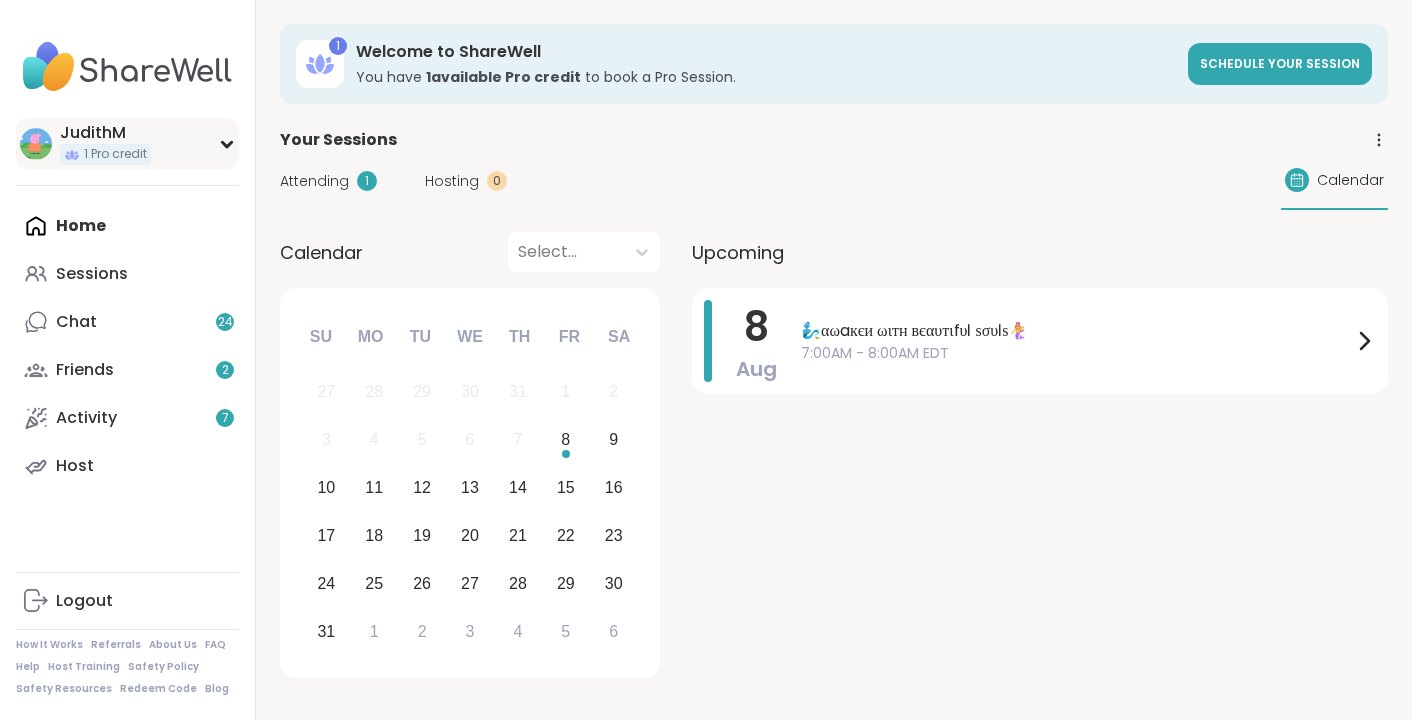 click on "JudithM" at bounding box center (105, 133) 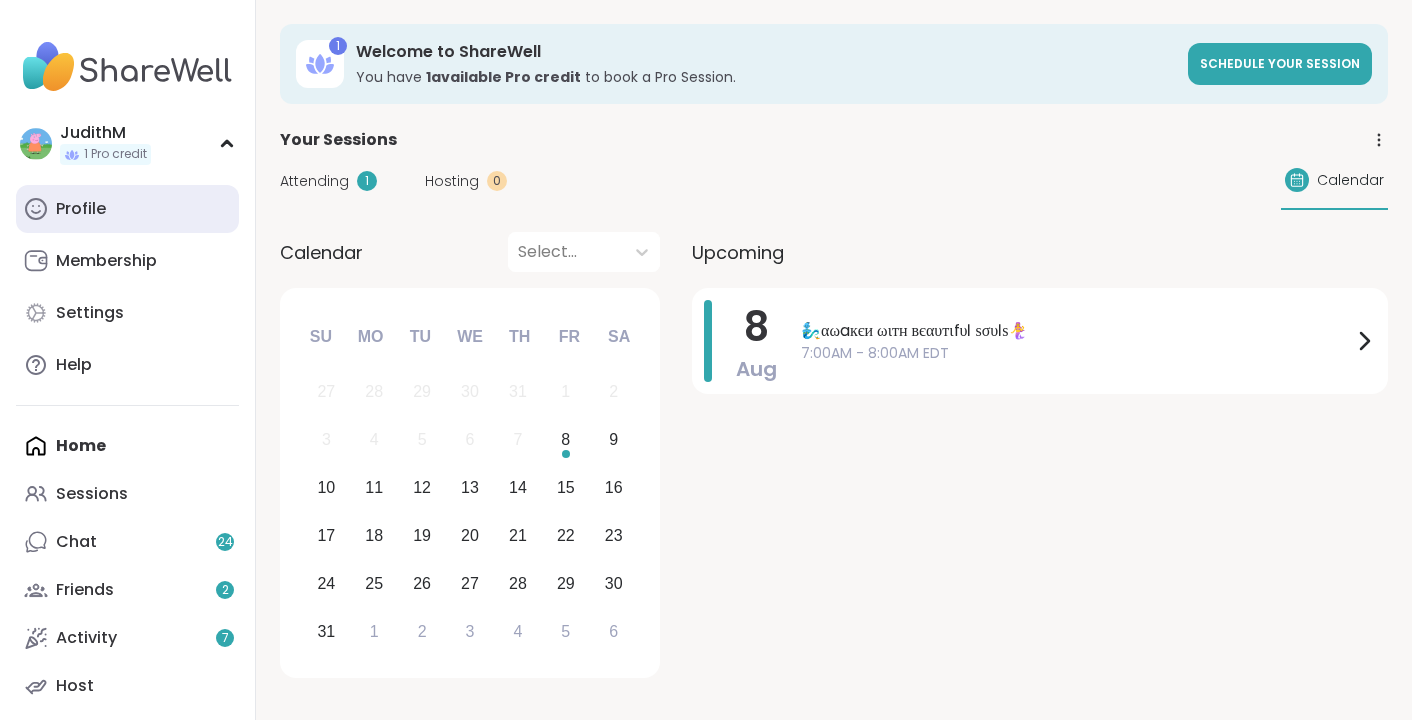 click on "Profile" at bounding box center (81, 209) 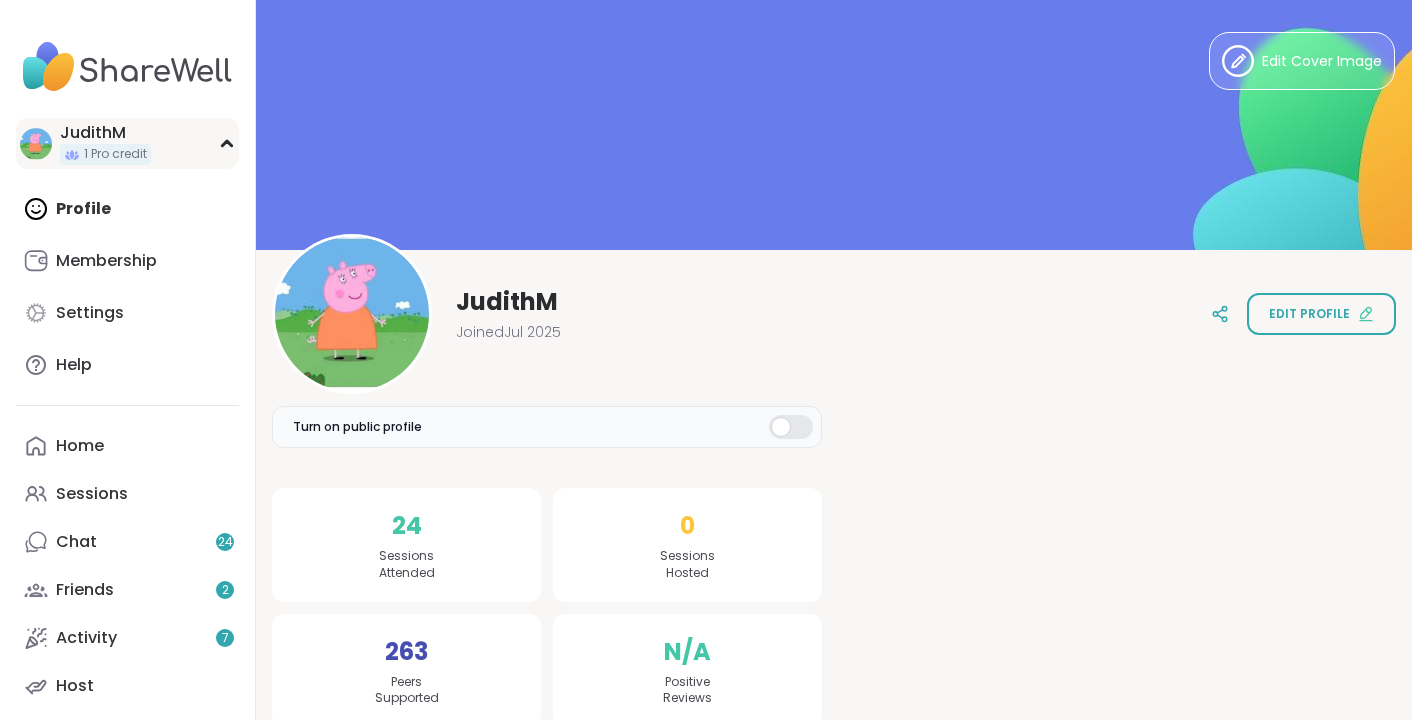 scroll, scrollTop: 0, scrollLeft: 0, axis: both 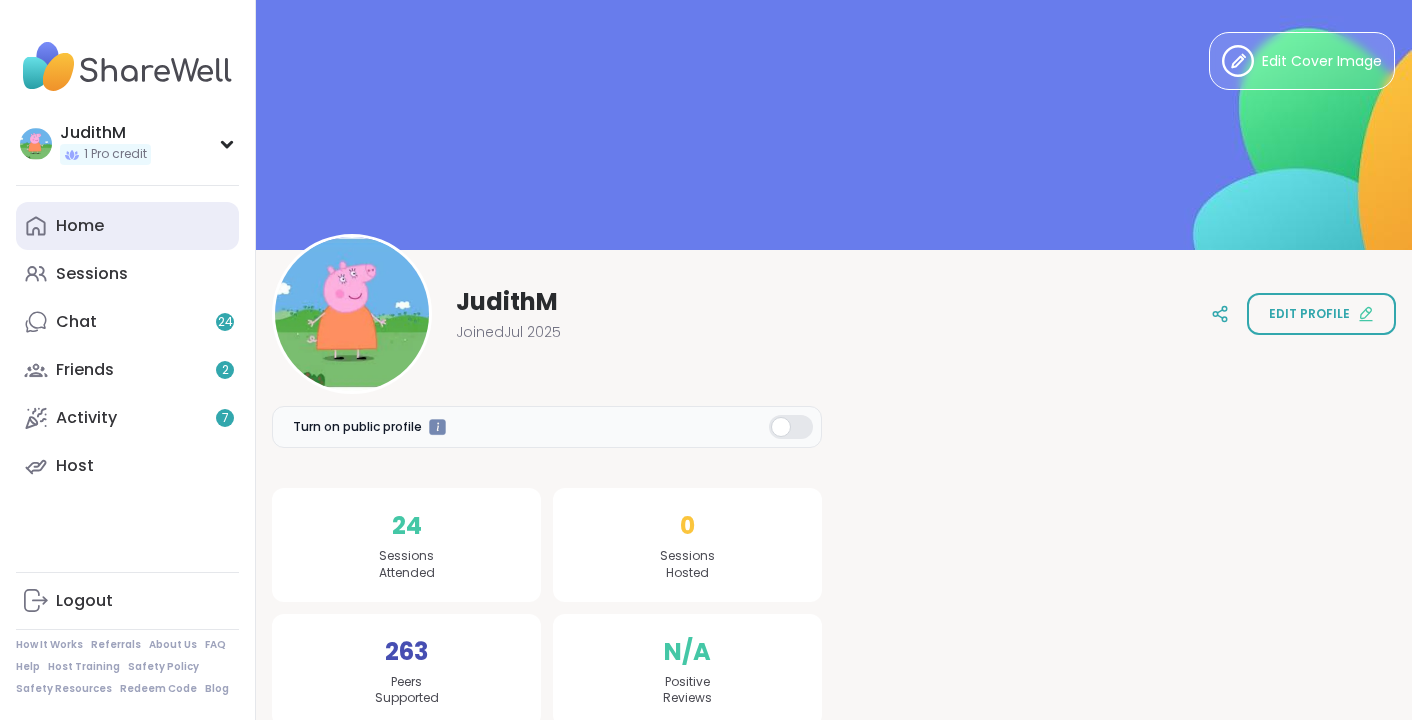click on "Home" at bounding box center [80, 226] 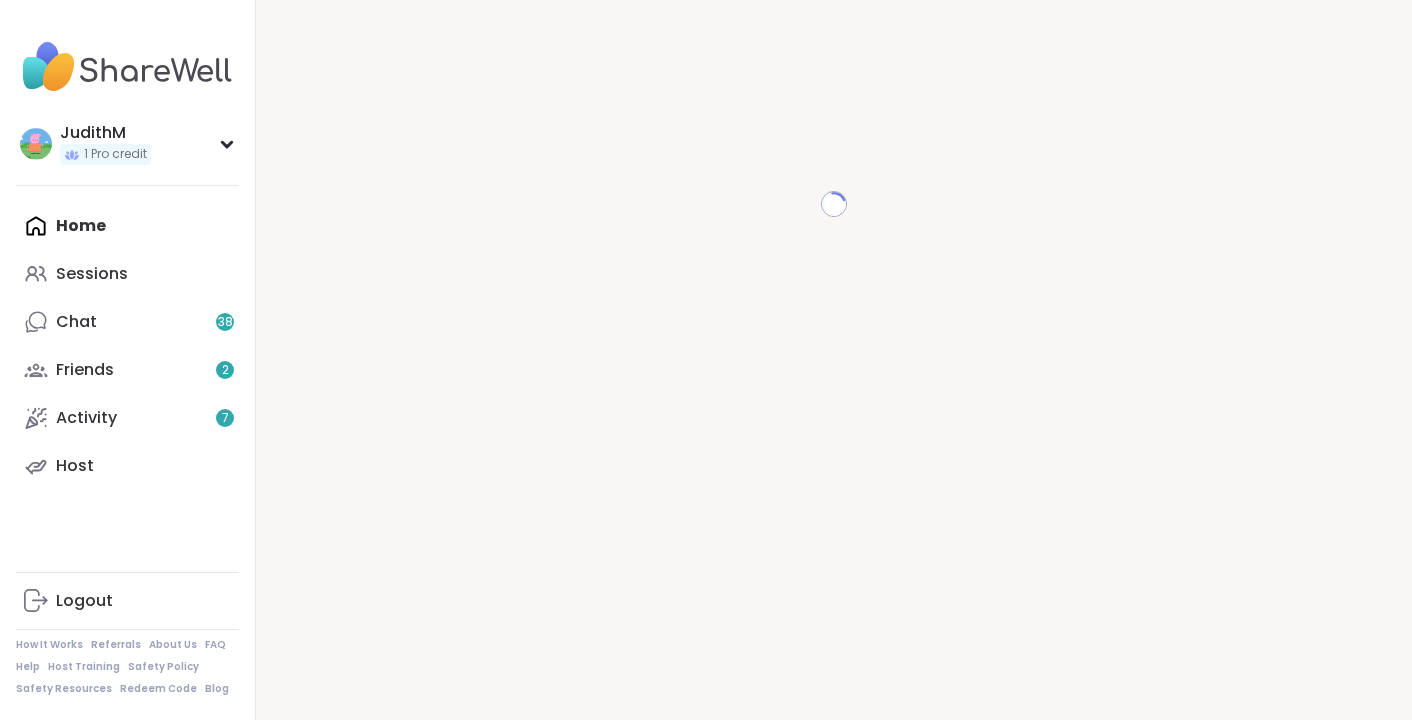 scroll, scrollTop: 0, scrollLeft: 0, axis: both 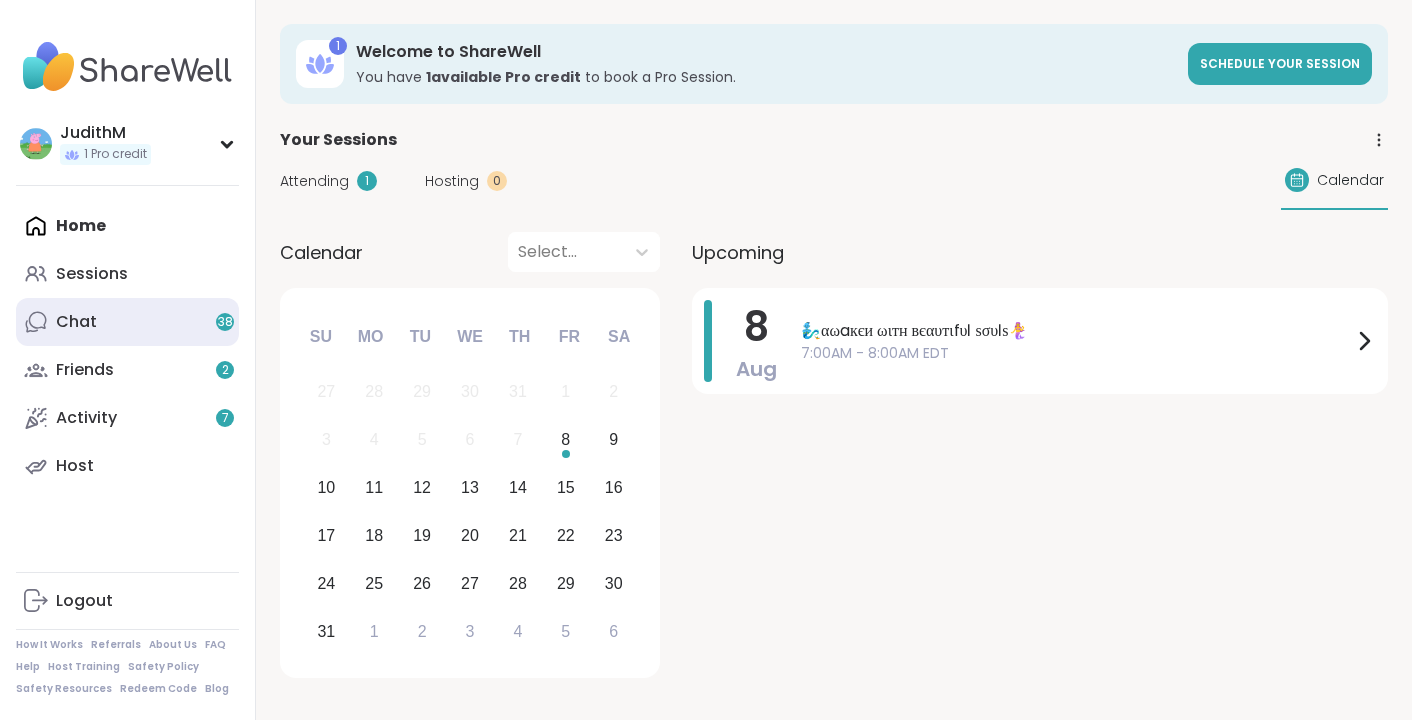click on "Chat 38" at bounding box center [76, 322] 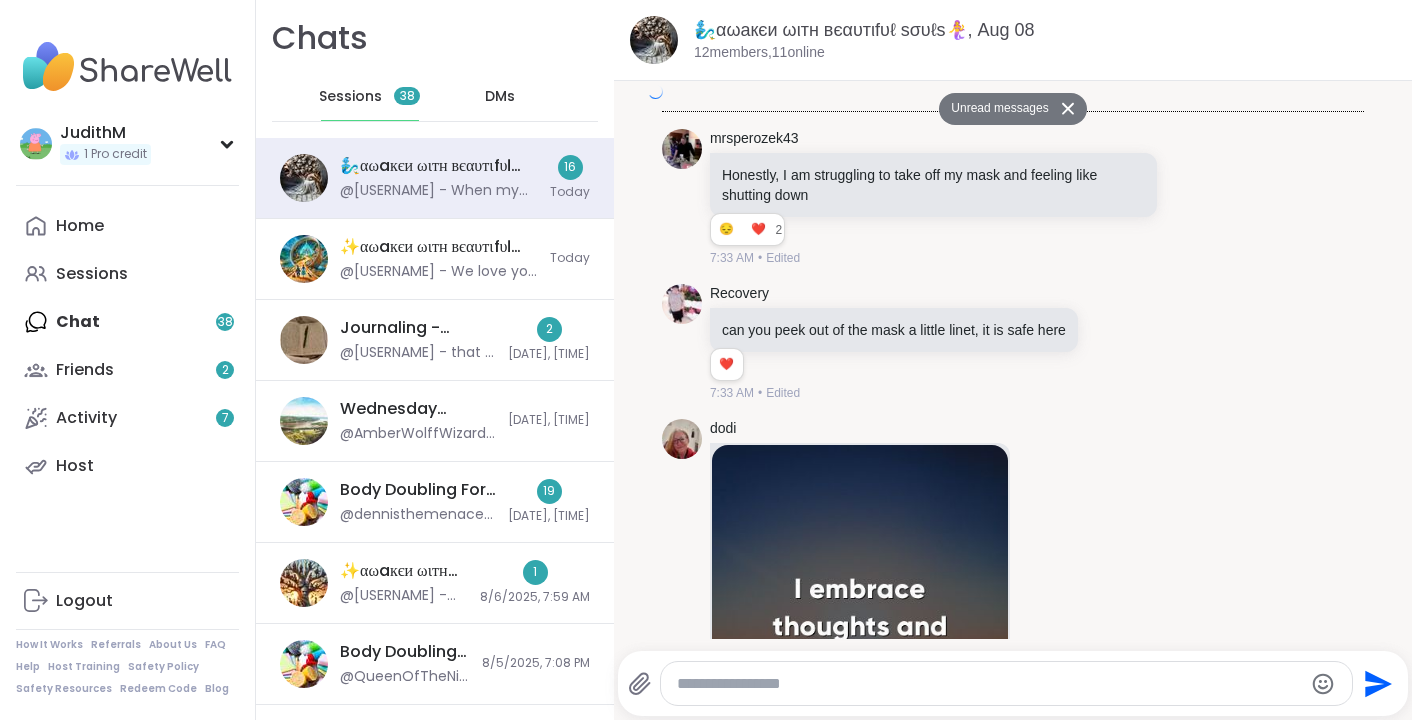 scroll, scrollTop: 10108, scrollLeft: 0, axis: vertical 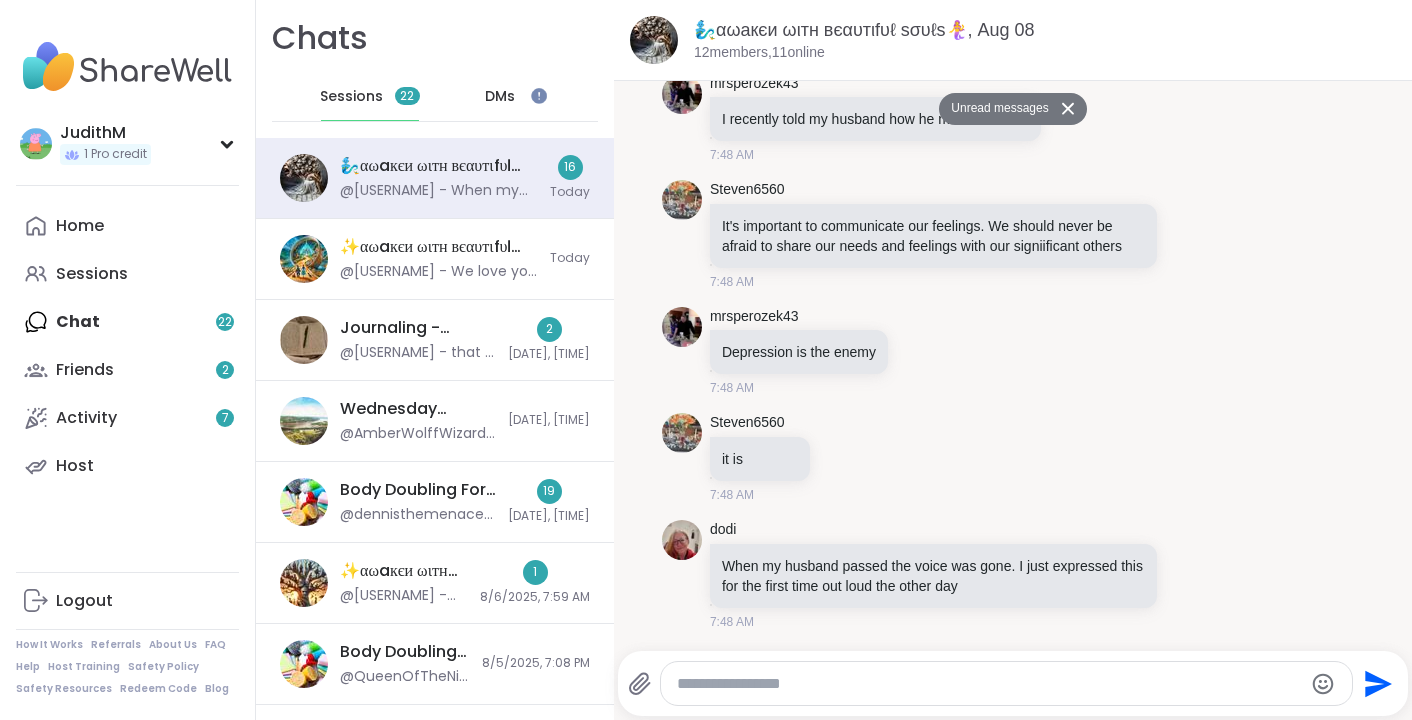 click on "DMs" at bounding box center [501, 97] 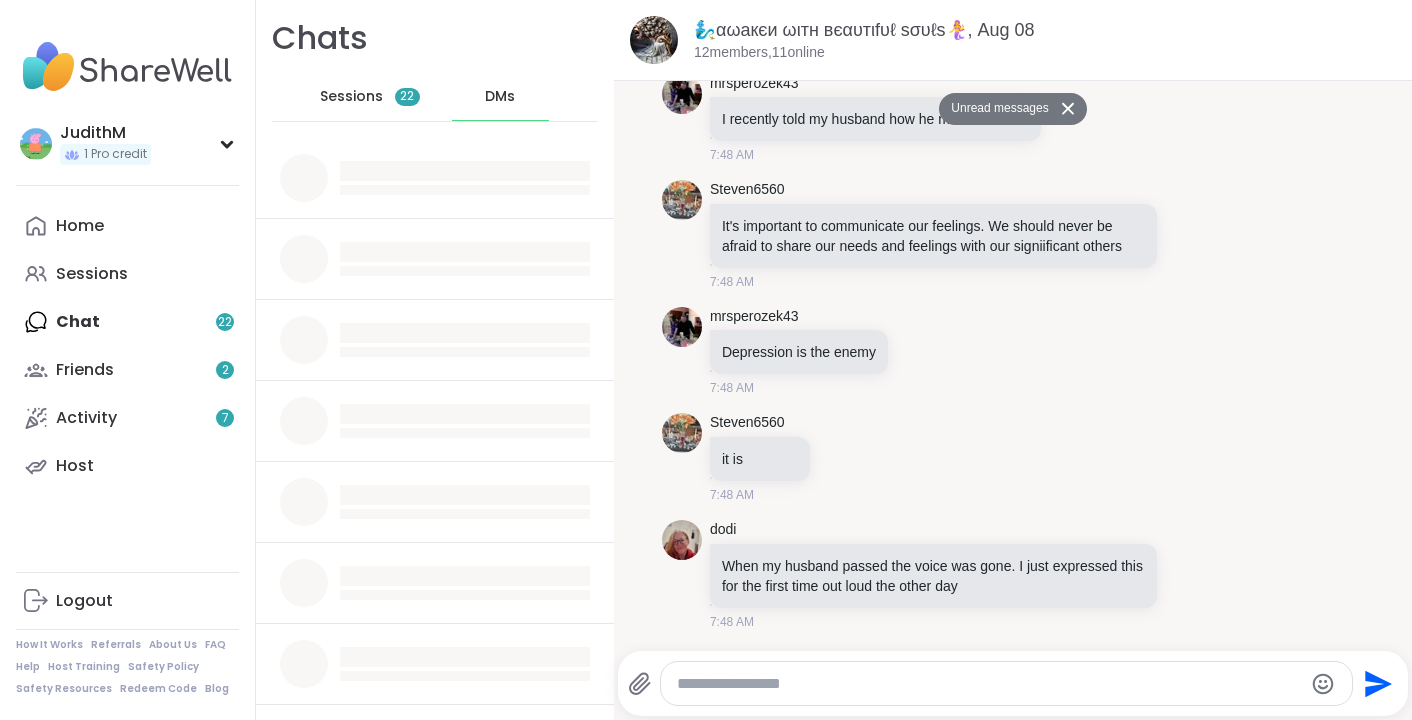 click on "DMs" at bounding box center (500, 97) 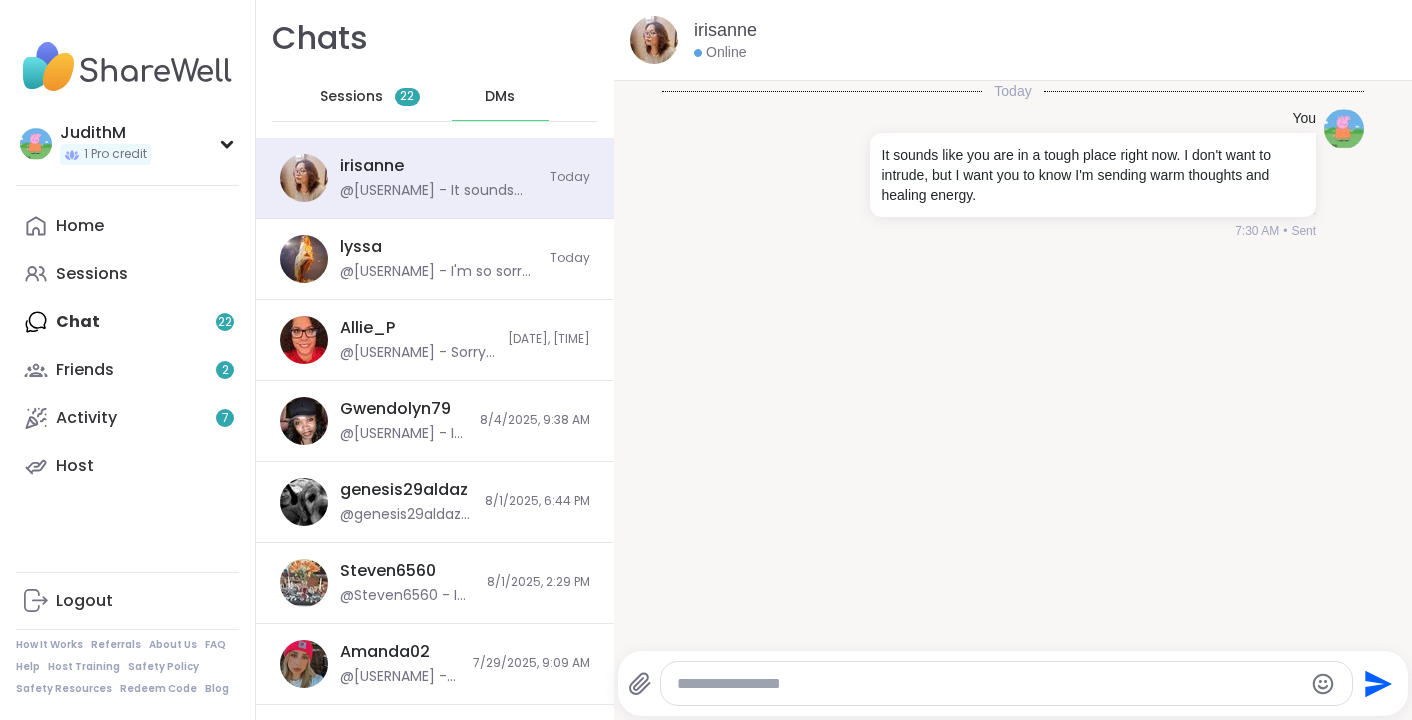 click on "DMs" at bounding box center (500, 97) 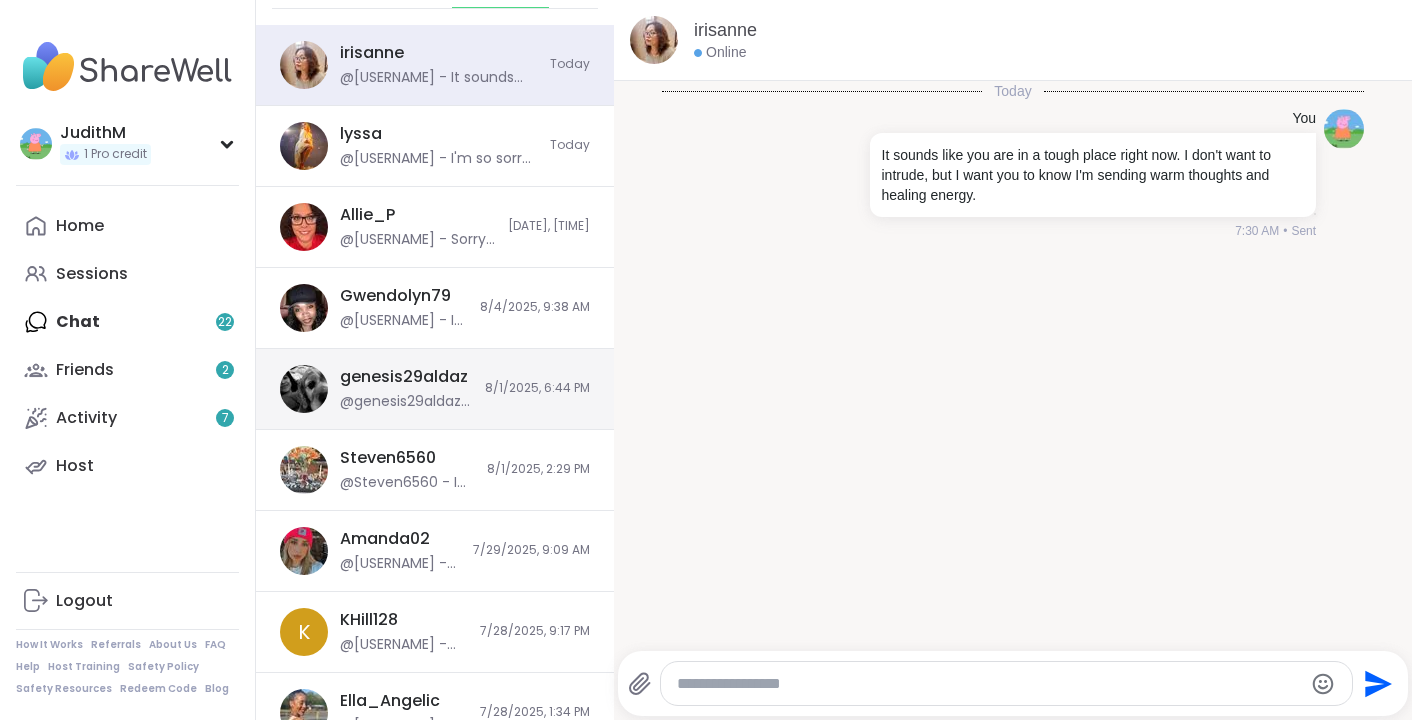 scroll, scrollTop: 0, scrollLeft: 0, axis: both 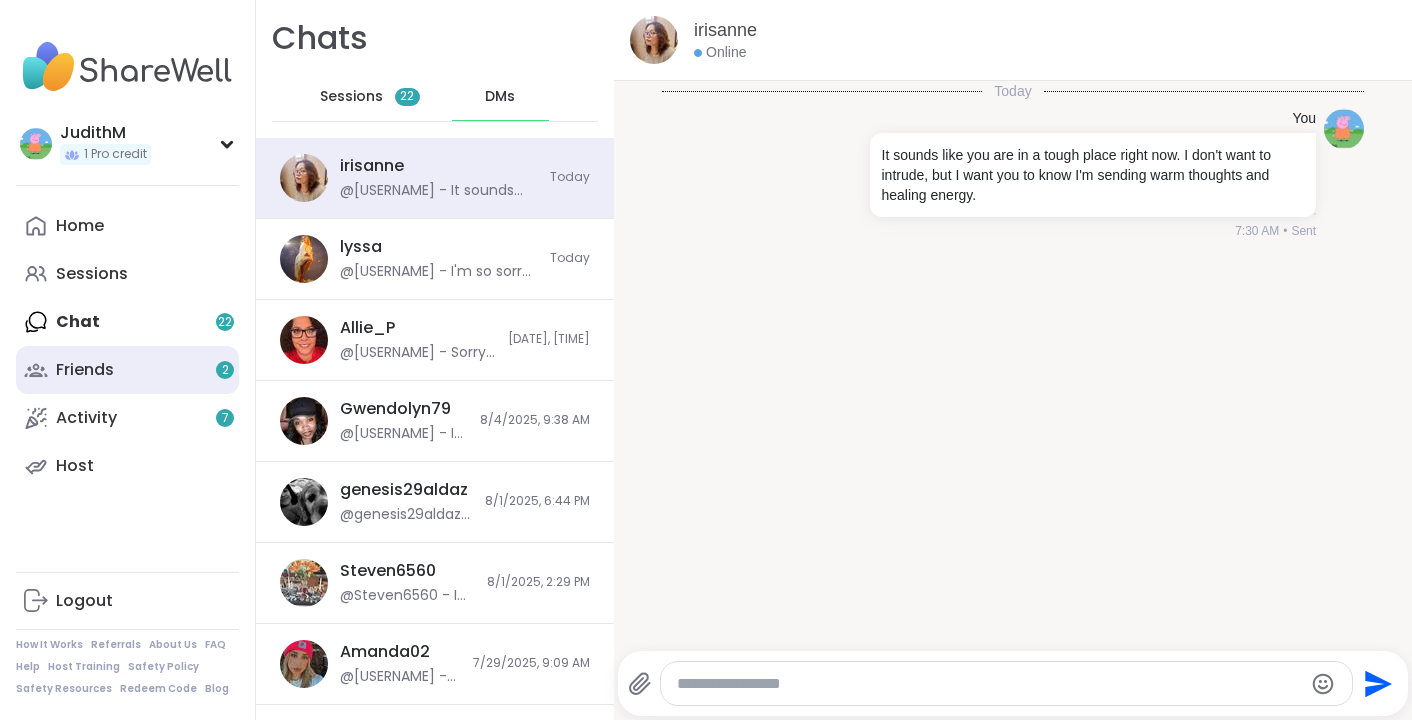 click on "Friends 2" at bounding box center [85, 370] 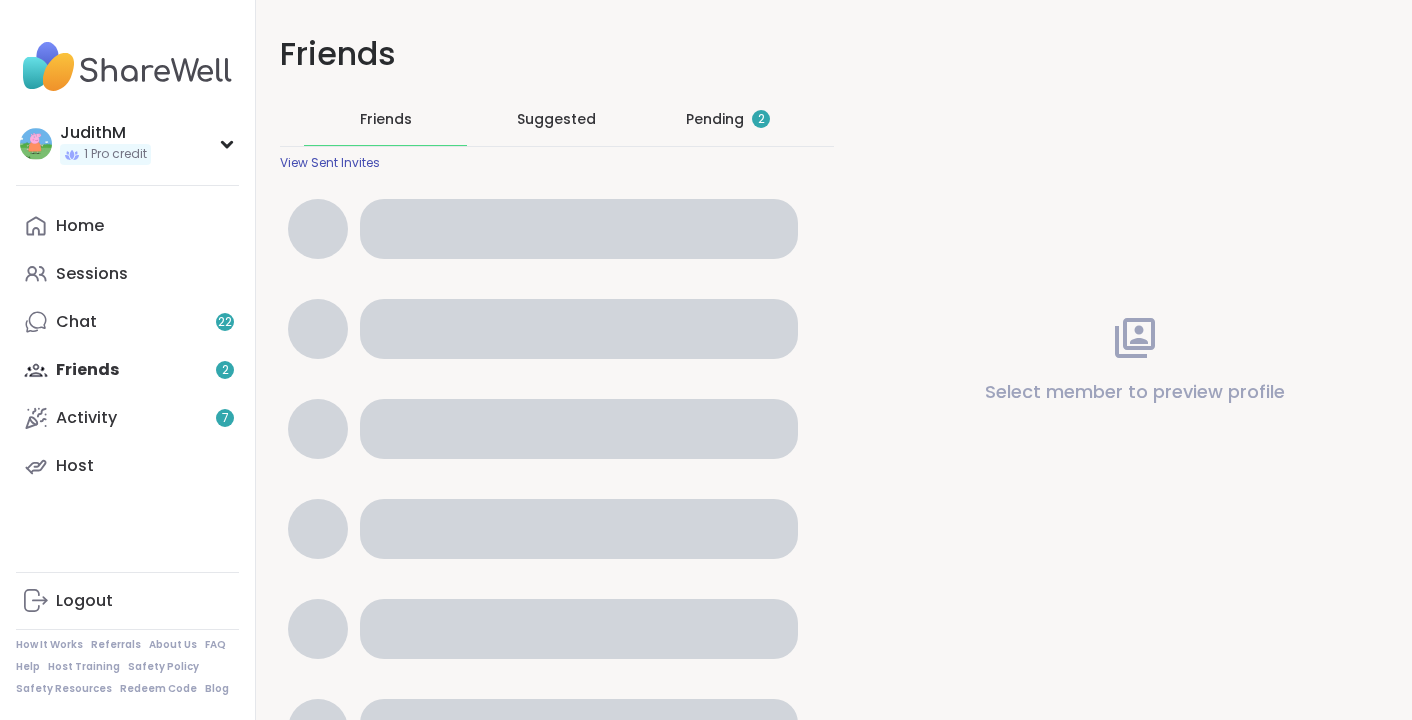 scroll, scrollTop: 0, scrollLeft: 0, axis: both 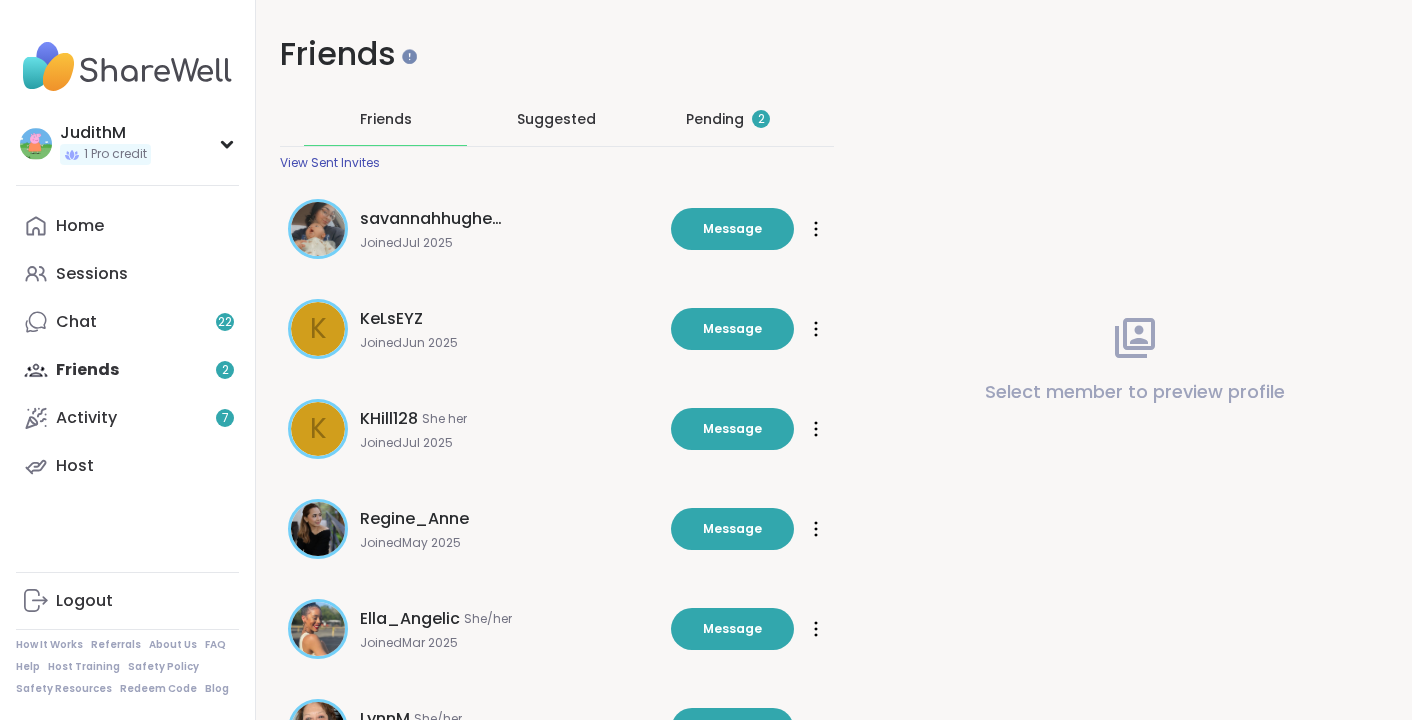 click on "Pending   2" at bounding box center [728, 119] 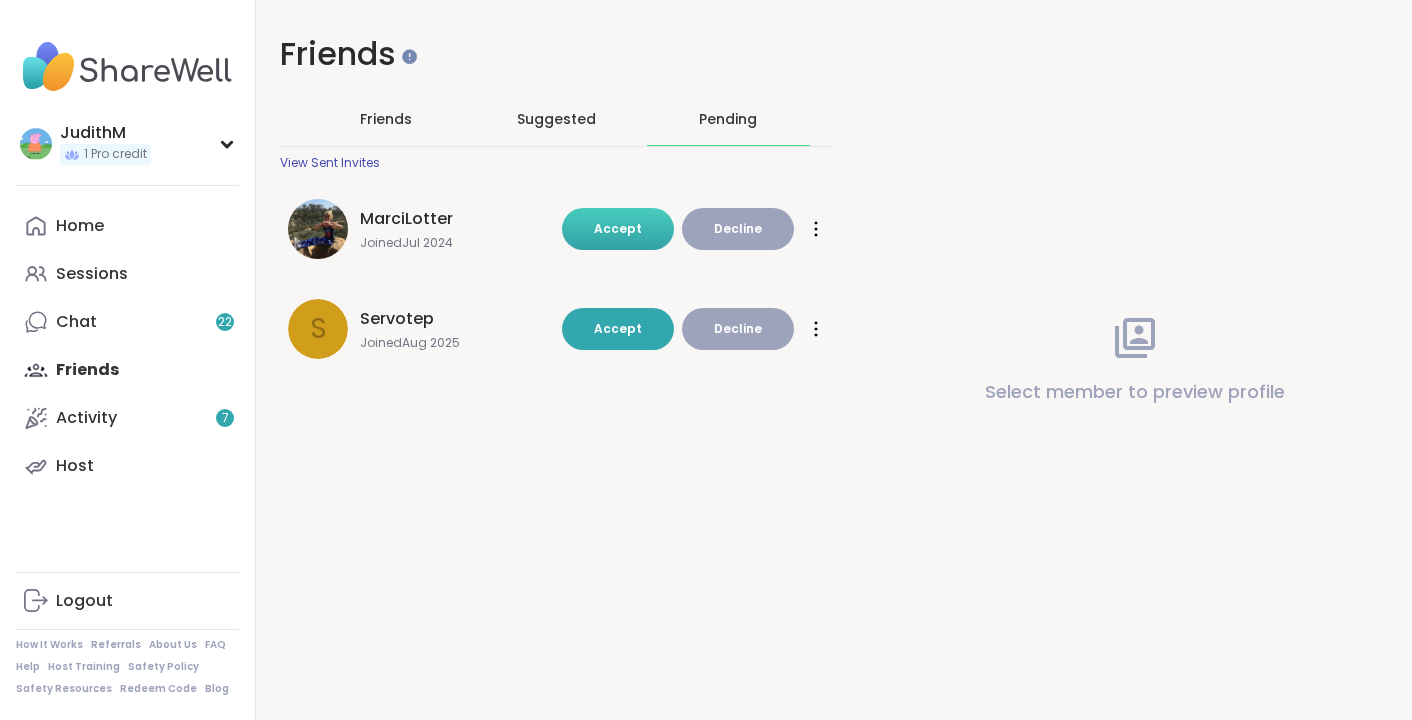 click on "Accept" at bounding box center (618, 229) 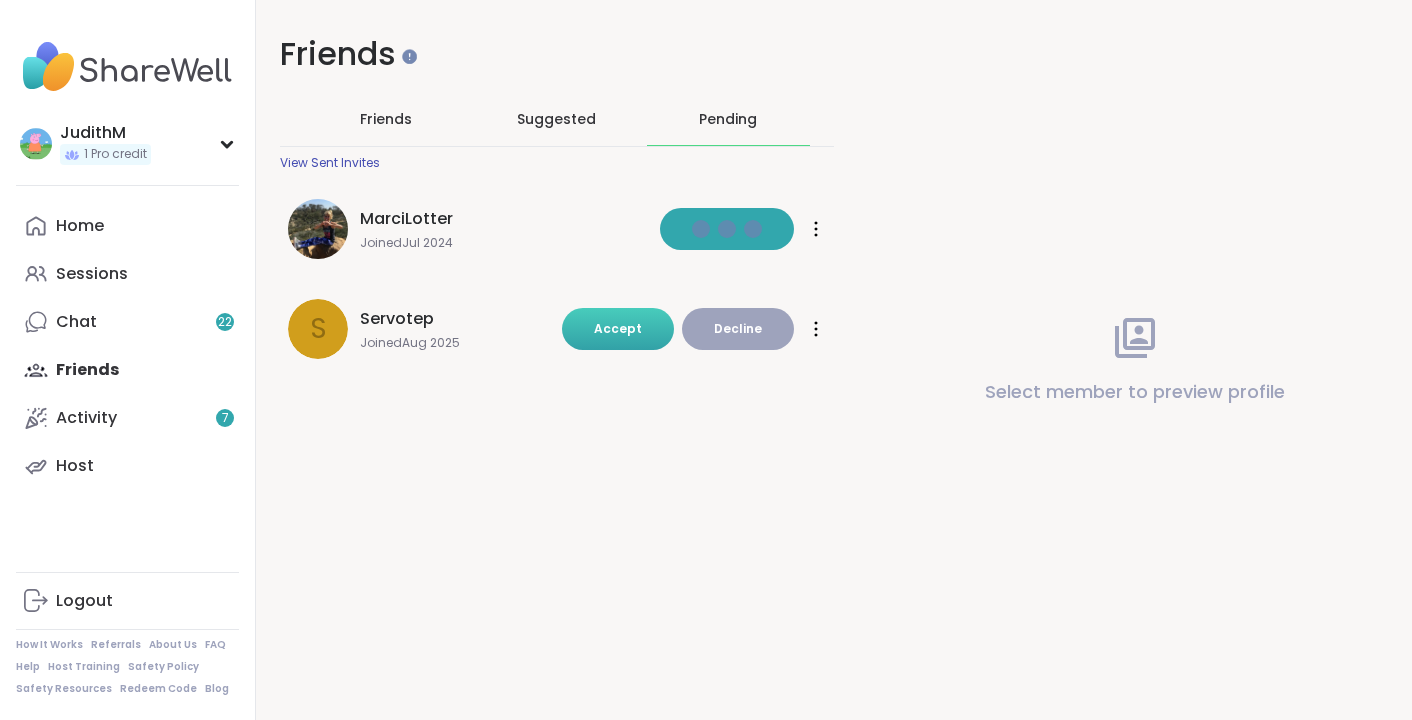 click on "Accept" at bounding box center (618, 328) 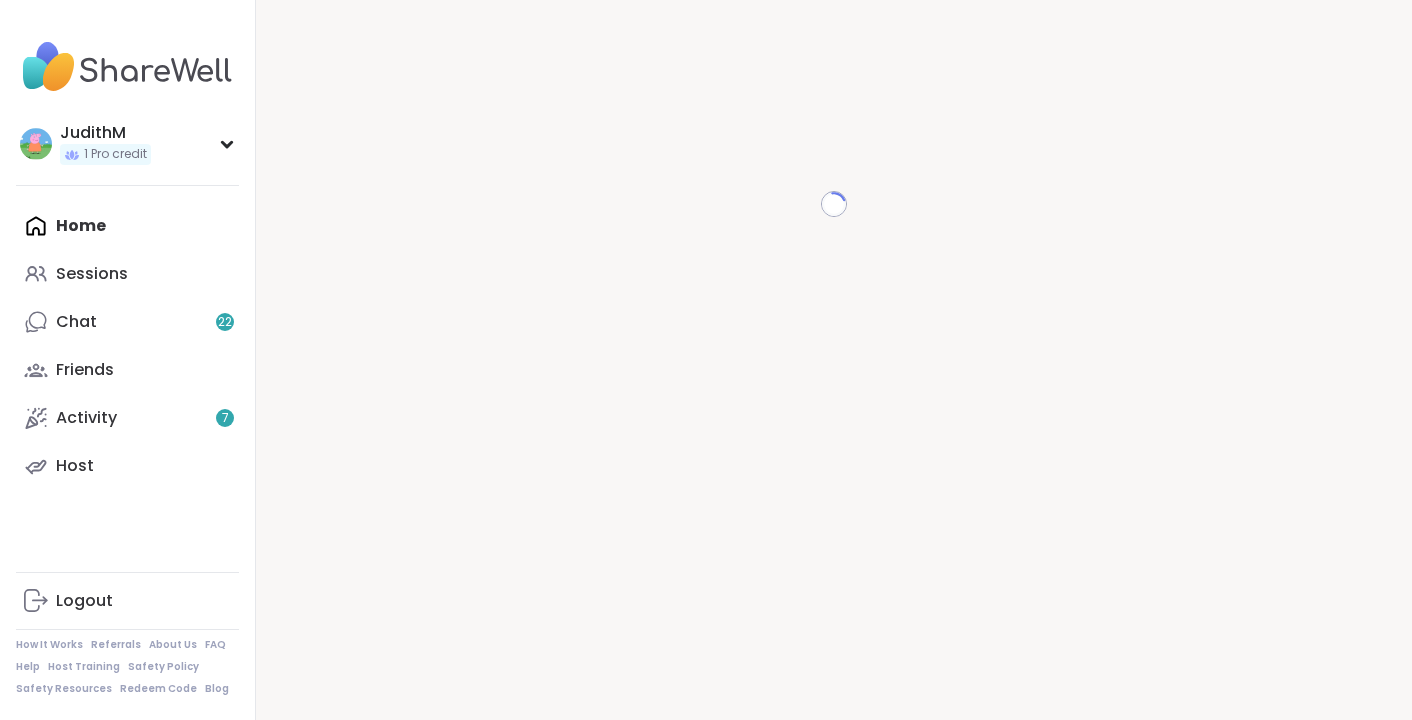 scroll, scrollTop: 0, scrollLeft: 0, axis: both 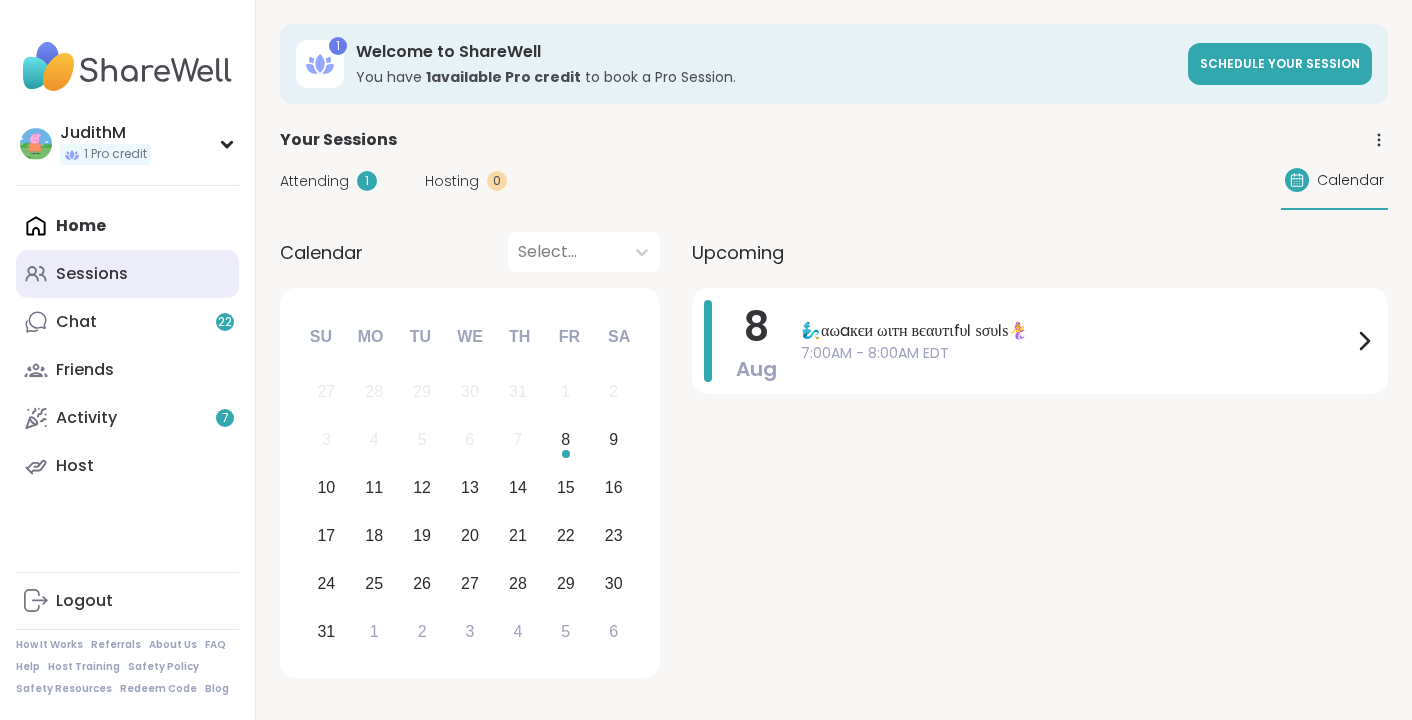 click on "Sessions" at bounding box center [92, 274] 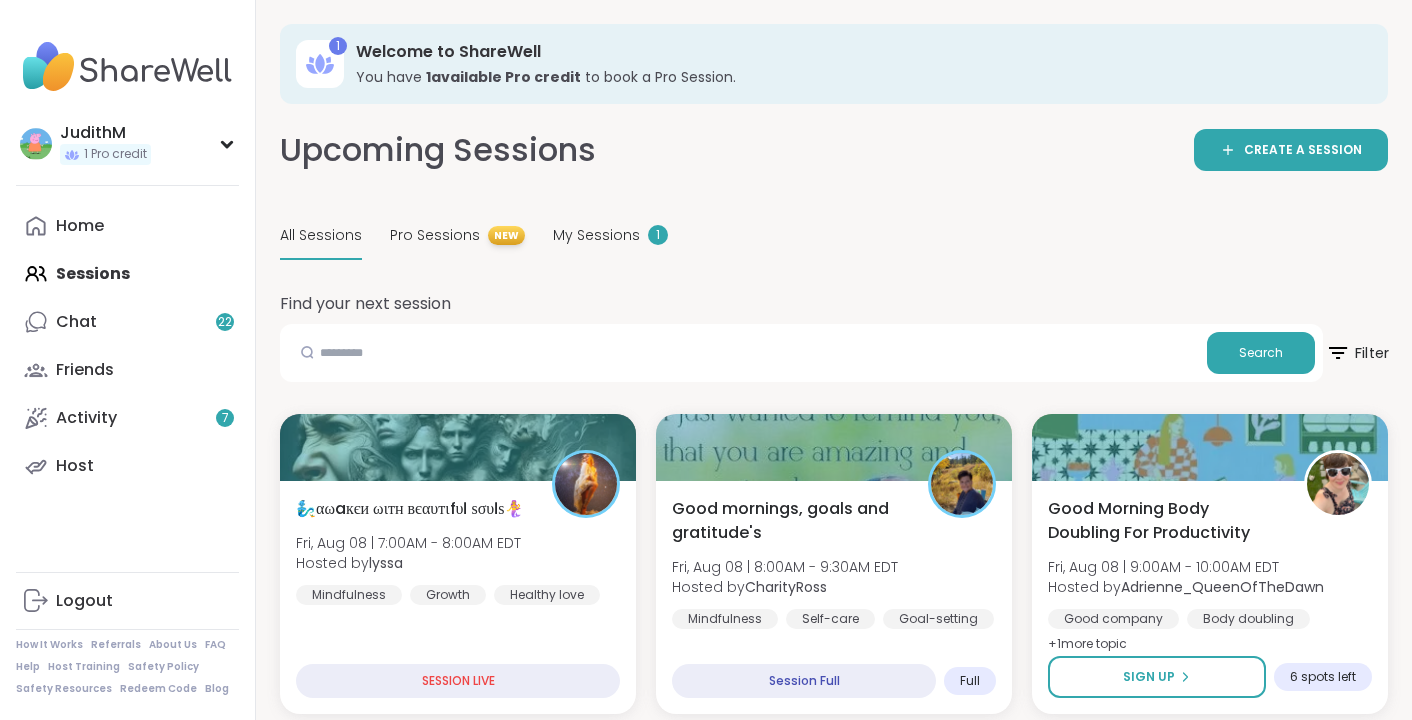 click on "Filter" at bounding box center [1357, 353] 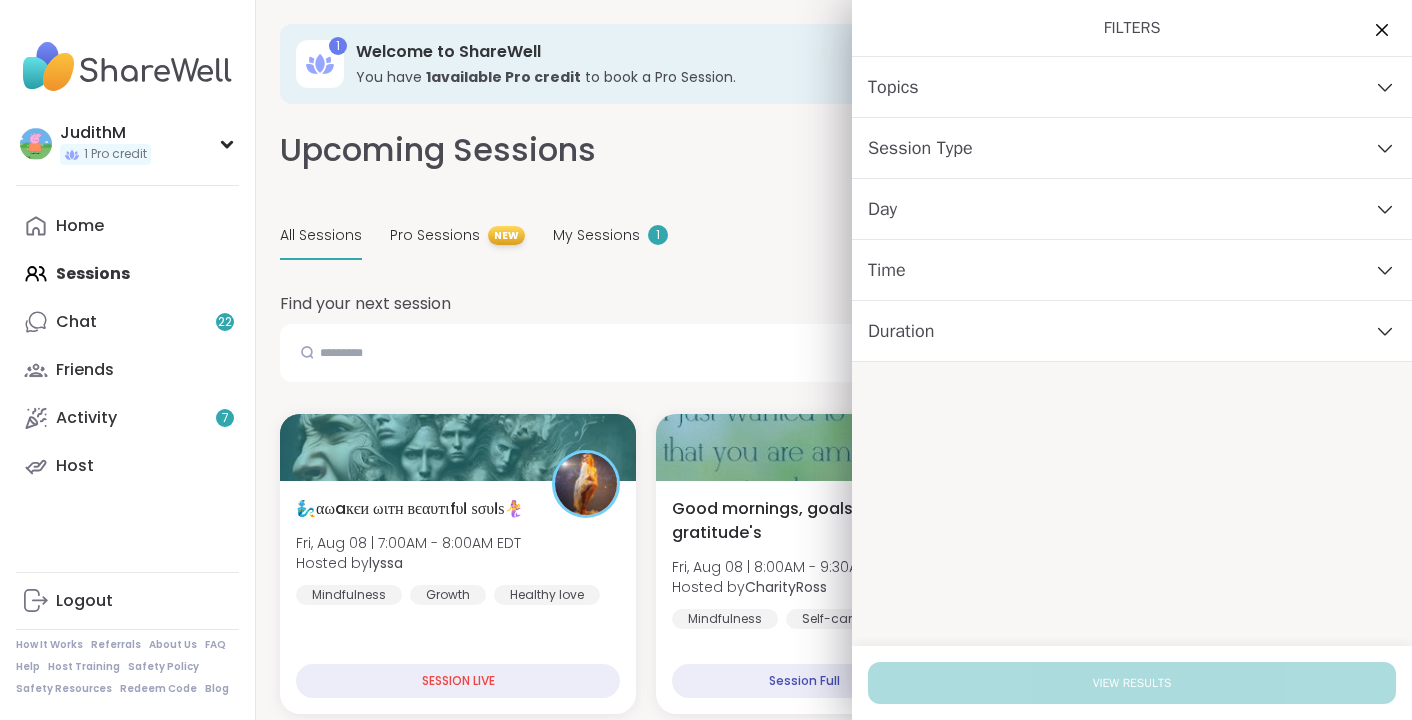 click on "Topics" at bounding box center (1132, 87) 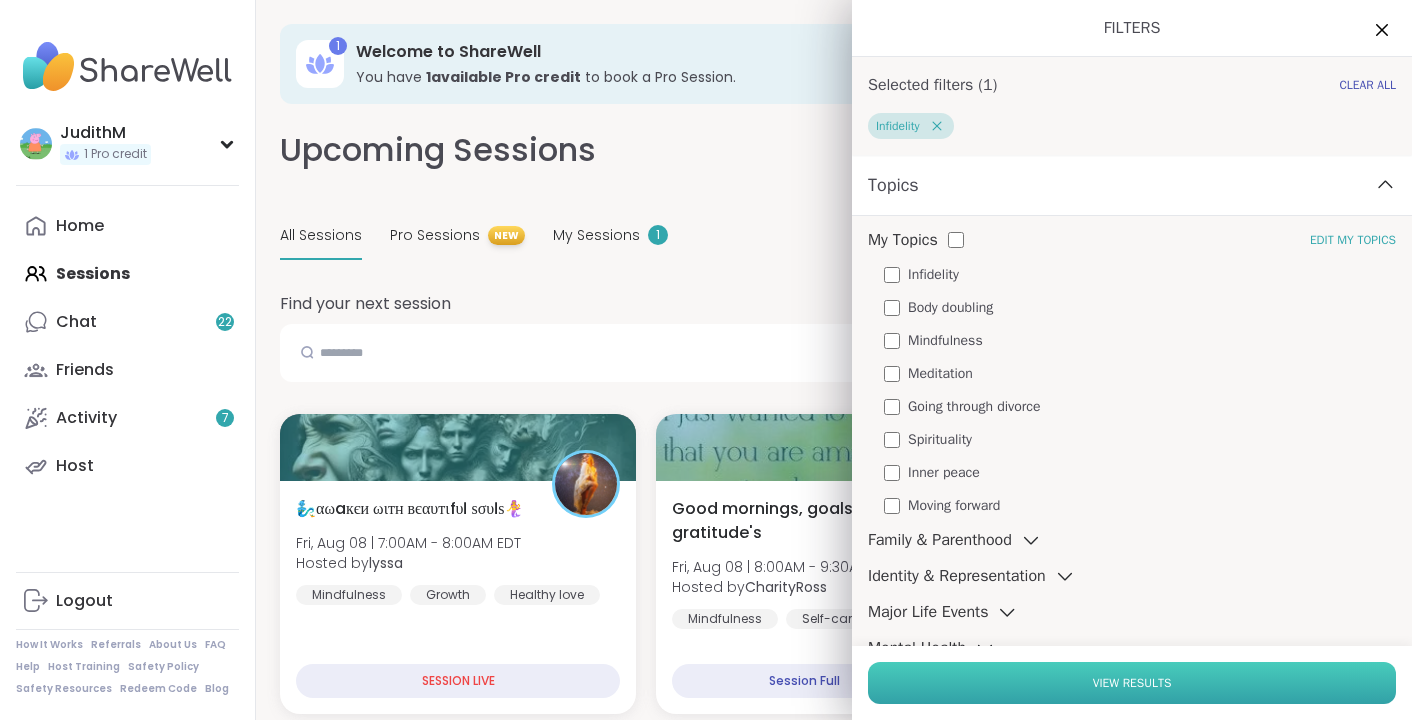 click on "View Results" at bounding box center [1132, 683] 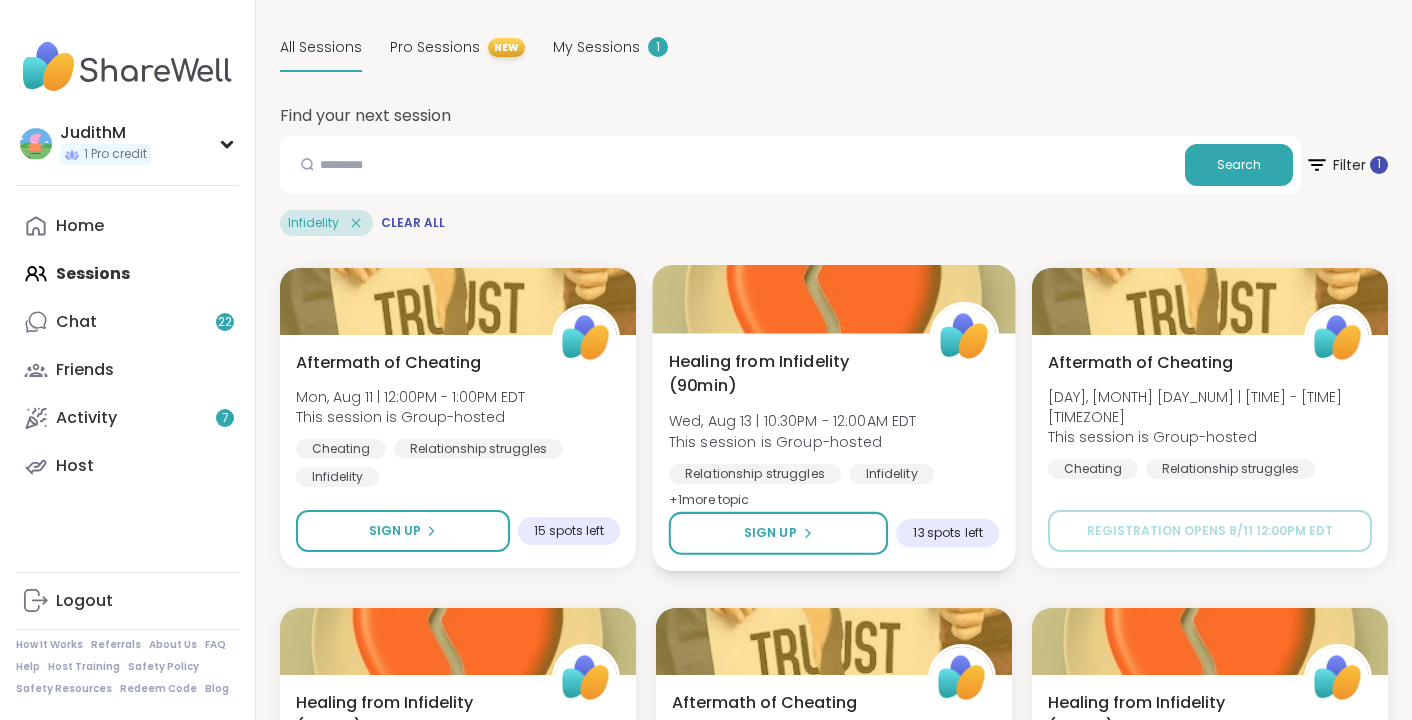 scroll, scrollTop: 0, scrollLeft: 0, axis: both 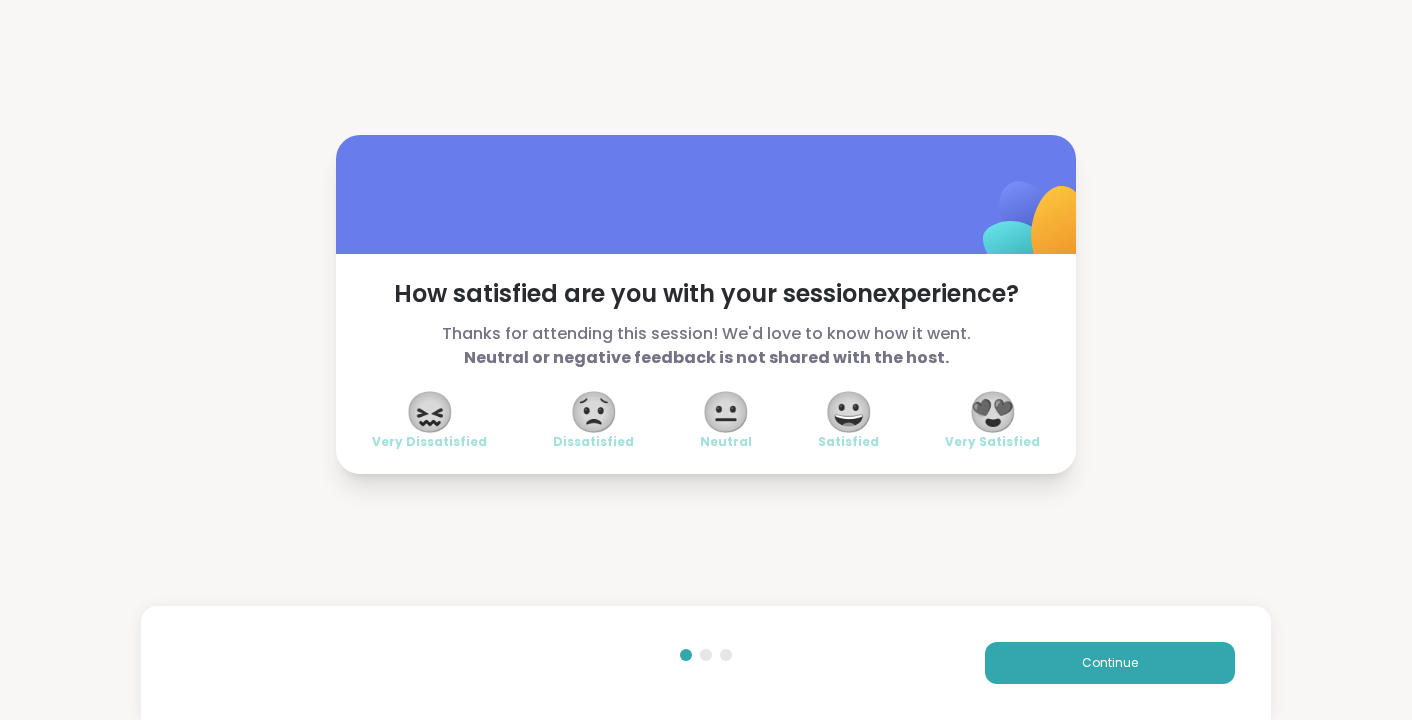 click on "😍 Very Satisfied" at bounding box center [992, 422] 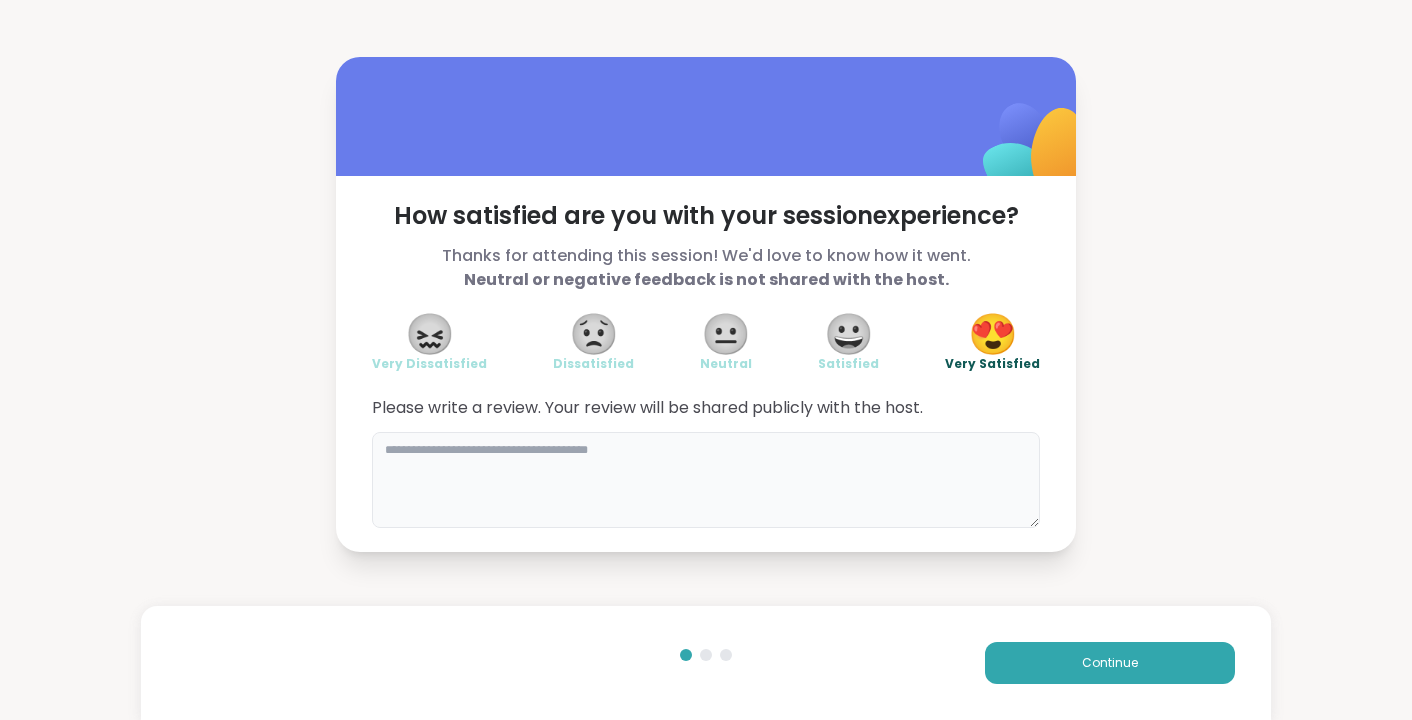 click at bounding box center [706, 480] 